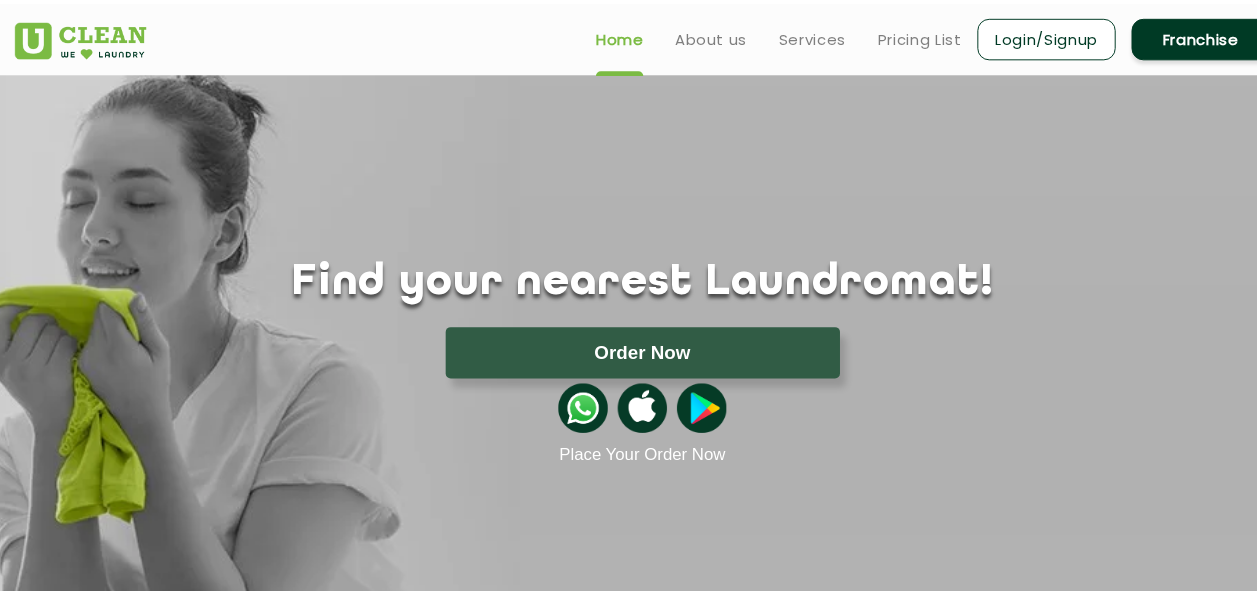 scroll, scrollTop: 0, scrollLeft: 0, axis: both 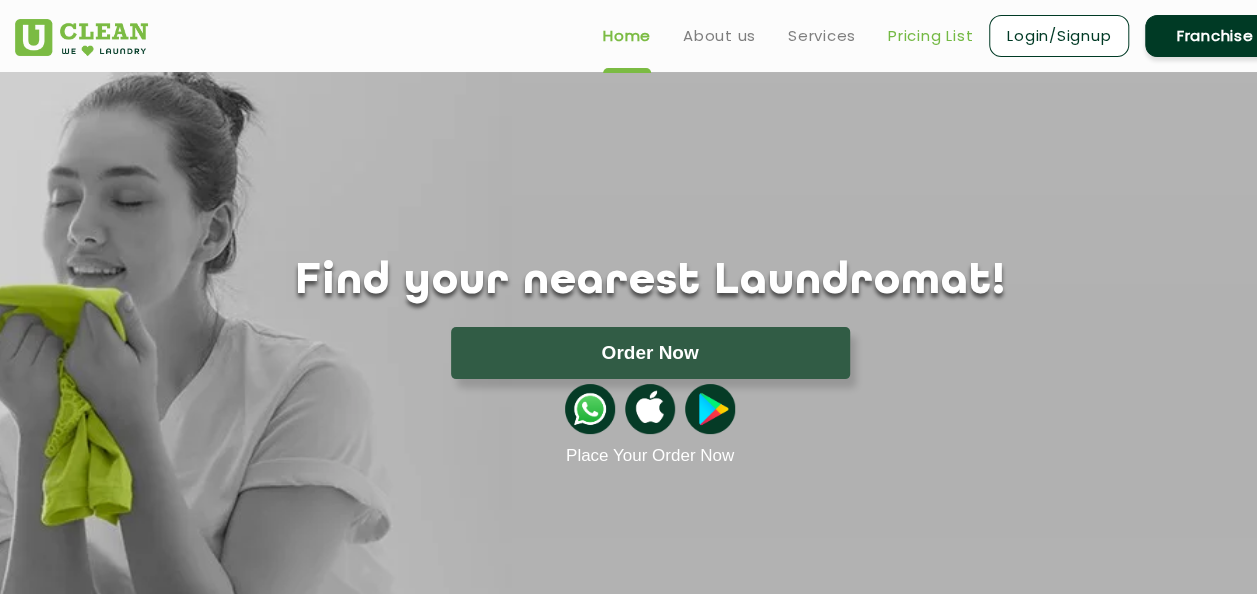 click on "Pricing List" at bounding box center [930, 36] 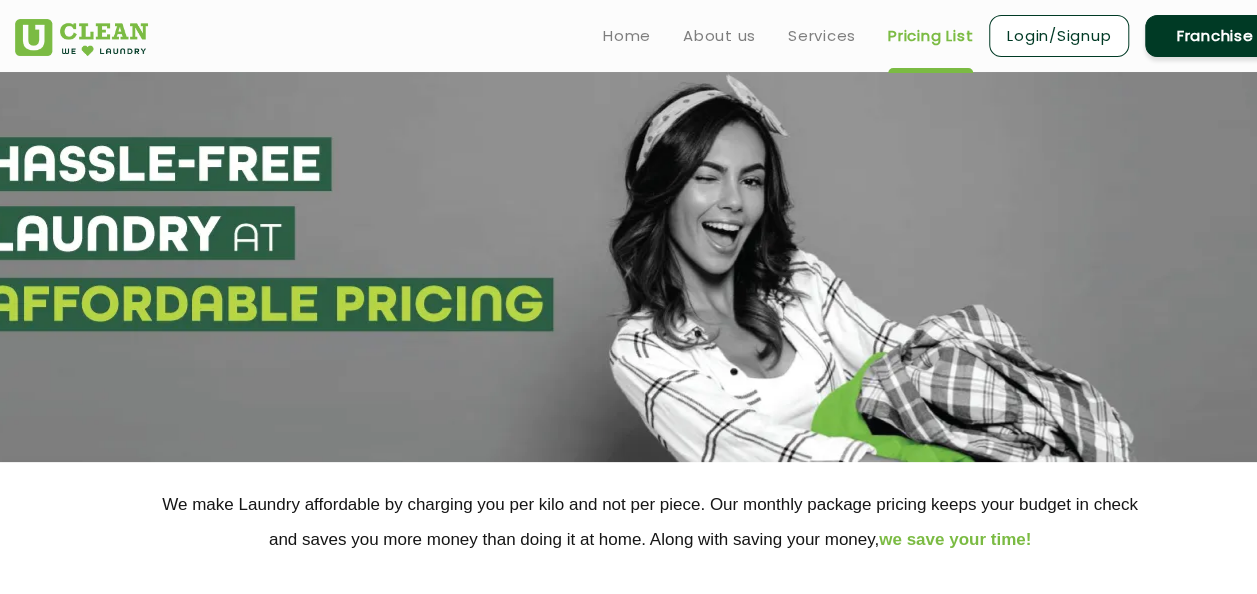 click on "Pricing List" at bounding box center [930, 36] 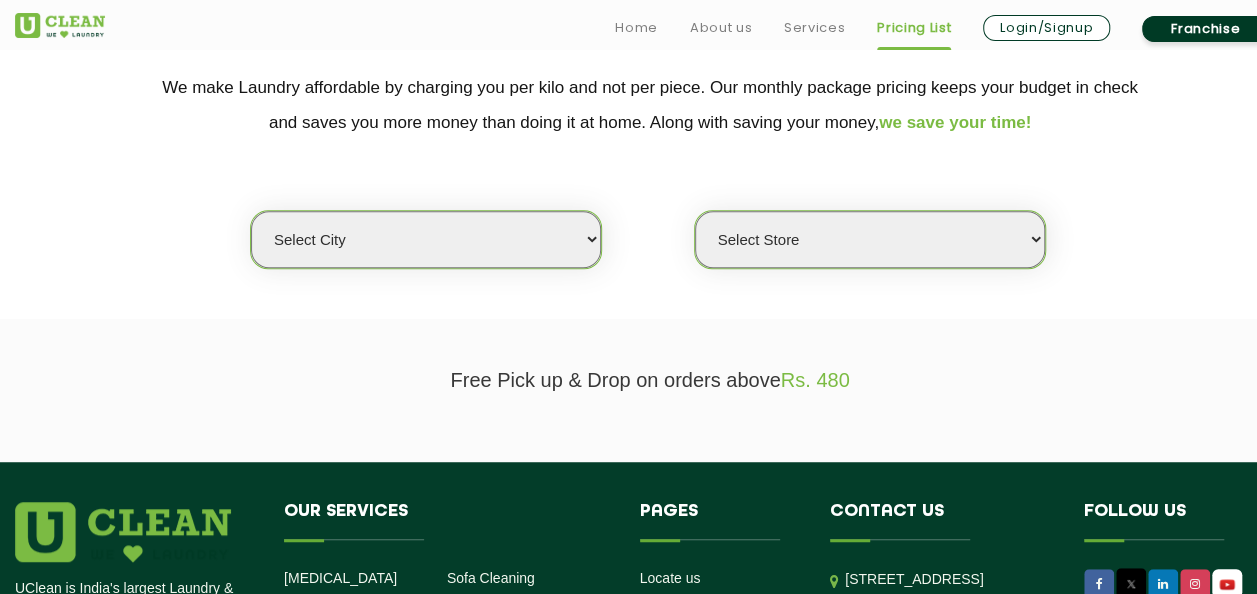 scroll, scrollTop: 426, scrollLeft: 0, axis: vertical 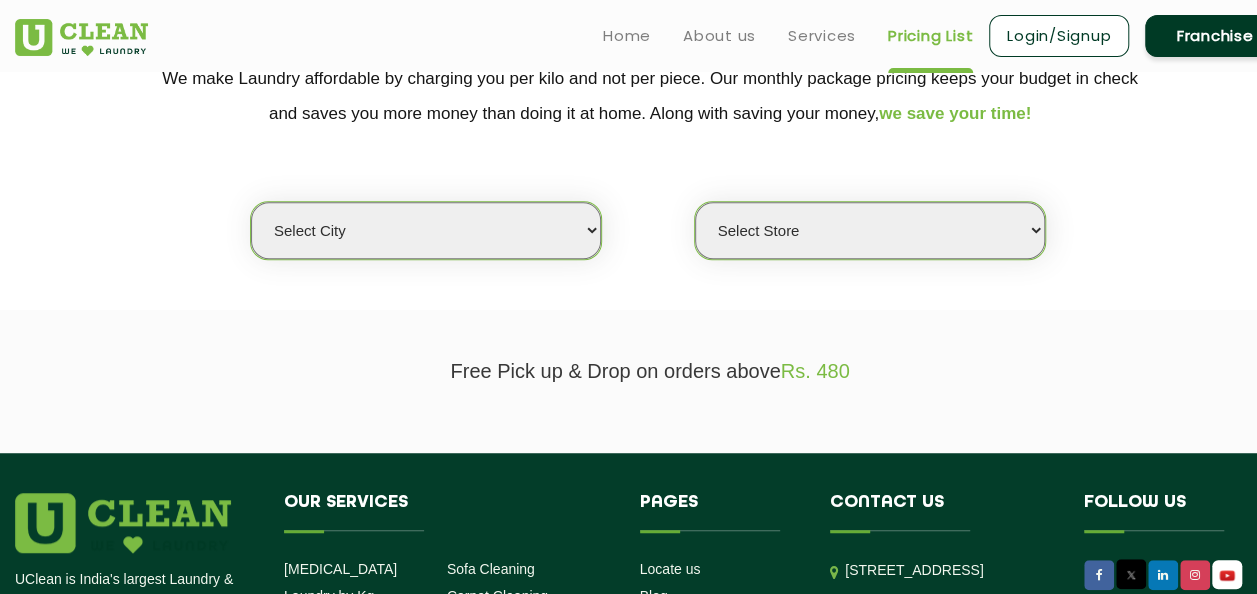 click on "Select city [GEOGRAPHIC_DATA] [GEOGRAPHIC_DATA] [GEOGRAPHIC_DATA] [GEOGRAPHIC_DATA] [GEOGRAPHIC_DATA] [GEOGRAPHIC_DATA] [GEOGRAPHIC_DATA] - [GEOGRAPHIC_DATA] Select [GEOGRAPHIC_DATA] [GEOGRAPHIC_DATA] [GEOGRAPHIC_DATA] [GEOGRAPHIC_DATA] [GEOGRAPHIC_DATA] [GEOGRAPHIC_DATA] [GEOGRAPHIC_DATA] [GEOGRAPHIC_DATA] [GEOGRAPHIC_DATA] [GEOGRAPHIC_DATA] [GEOGRAPHIC_DATA] [GEOGRAPHIC_DATA] [GEOGRAPHIC_DATA] [GEOGRAPHIC_DATA] [GEOGRAPHIC_DATA] [GEOGRAPHIC_DATA] [GEOGRAPHIC_DATA] [GEOGRAPHIC_DATA] [GEOGRAPHIC_DATA] [GEOGRAPHIC_DATA] [GEOGRAPHIC_DATA] [GEOGRAPHIC_DATA] [GEOGRAPHIC_DATA] [GEOGRAPHIC_DATA] [GEOGRAPHIC_DATA] [GEOGRAPHIC_DATA] [GEOGRAPHIC_DATA] [GEOGRAPHIC_DATA] [GEOGRAPHIC_DATA] [GEOGRAPHIC_DATA] [GEOGRAPHIC_DATA] [GEOGRAPHIC_DATA] [GEOGRAPHIC_DATA] [GEOGRAPHIC_DATA] [GEOGRAPHIC_DATA] [GEOGRAPHIC_DATA] [GEOGRAPHIC_DATA] [GEOGRAPHIC_DATA] [GEOGRAPHIC_DATA] [GEOGRAPHIC_DATA] [GEOGRAPHIC_DATA] [GEOGRAPHIC_DATA] [GEOGRAPHIC_DATA] [GEOGRAPHIC_DATA] [GEOGRAPHIC_DATA] [GEOGRAPHIC_DATA] [GEOGRAPHIC_DATA] [GEOGRAPHIC_DATA] [GEOGRAPHIC_DATA] [GEOGRAPHIC_DATA] [GEOGRAPHIC_DATA] [GEOGRAPHIC_DATA] [GEOGRAPHIC_DATA] [GEOGRAPHIC_DATA] [GEOGRAPHIC_DATA] [GEOGRAPHIC_DATA] [GEOGRAPHIC_DATA] [GEOGRAPHIC_DATA] [GEOGRAPHIC_DATA] [GEOGRAPHIC_DATA] [GEOGRAPHIC_DATA] [GEOGRAPHIC_DATA] [GEOGRAPHIC_DATA] [GEOGRAPHIC_DATA] [GEOGRAPHIC_DATA] [GEOGRAPHIC_DATA] [GEOGRAPHIC_DATA] [GEOGRAPHIC_DATA] [GEOGRAPHIC_DATA] [GEOGRAPHIC_DATA] [GEOGRAPHIC_DATA] [GEOGRAPHIC_DATA] [GEOGRAPHIC_DATA] [GEOGRAPHIC_DATA] [GEOGRAPHIC_DATA] [GEOGRAPHIC_DATA] [GEOGRAPHIC_DATA] [GEOGRAPHIC_DATA] [GEOGRAPHIC_DATA] - Select [GEOGRAPHIC_DATA] [GEOGRAPHIC_DATA] [GEOGRAPHIC_DATA] [GEOGRAPHIC_DATA] [GEOGRAPHIC_DATA] [GEOGRAPHIC_DATA] [GEOGRAPHIC_DATA] [GEOGRAPHIC_DATA] [GEOGRAPHIC_DATA] [GEOGRAPHIC_DATA] [GEOGRAPHIC_DATA] [GEOGRAPHIC_DATA] [GEOGRAPHIC_DATA] [GEOGRAPHIC_DATA] [GEOGRAPHIC_DATA] [GEOGRAPHIC_DATA] [GEOGRAPHIC_DATA] [GEOGRAPHIC_DATA] [GEOGRAPHIC_DATA] [GEOGRAPHIC_DATA] [GEOGRAPHIC_DATA] [GEOGRAPHIC_DATA] [GEOGRAPHIC_DATA] [GEOGRAPHIC_DATA] [GEOGRAPHIC_DATA] [GEOGRAPHIC_DATA] [GEOGRAPHIC_DATA] [GEOGRAPHIC_DATA] [GEOGRAPHIC_DATA] [GEOGRAPHIC_DATA] [GEOGRAPHIC_DATA]" at bounding box center (426, 230) 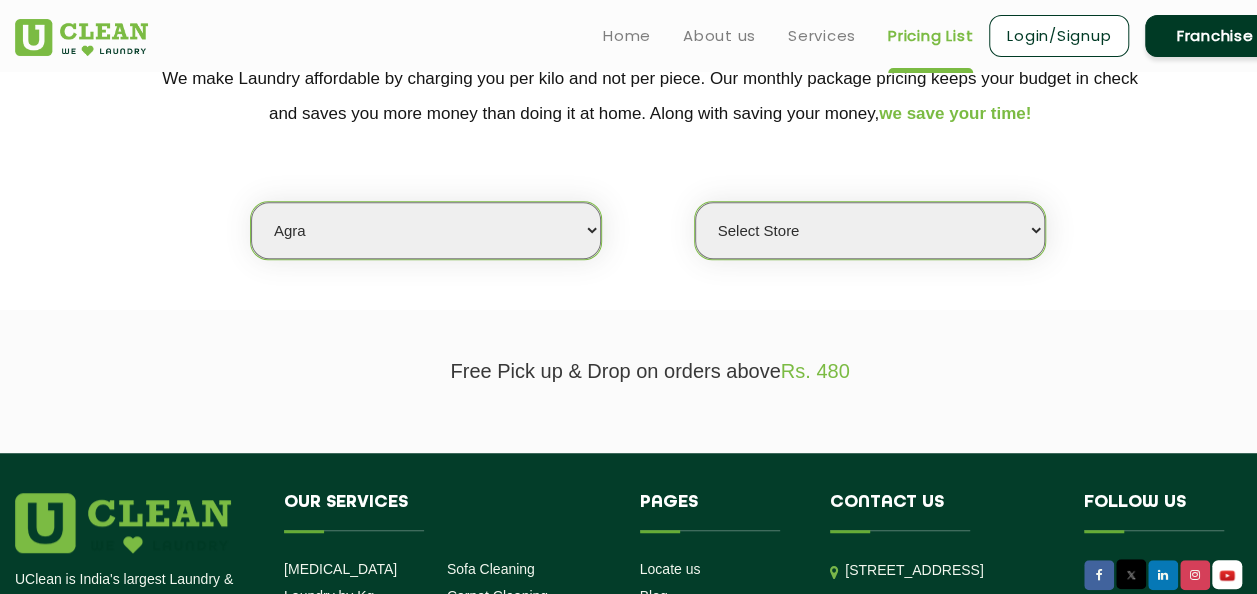 click on "Select city [GEOGRAPHIC_DATA] [GEOGRAPHIC_DATA] [GEOGRAPHIC_DATA] [GEOGRAPHIC_DATA] [GEOGRAPHIC_DATA] [GEOGRAPHIC_DATA] [GEOGRAPHIC_DATA] - [GEOGRAPHIC_DATA] Select [GEOGRAPHIC_DATA] [GEOGRAPHIC_DATA] [GEOGRAPHIC_DATA] [GEOGRAPHIC_DATA] [GEOGRAPHIC_DATA] [GEOGRAPHIC_DATA] [GEOGRAPHIC_DATA] [GEOGRAPHIC_DATA] [GEOGRAPHIC_DATA] [GEOGRAPHIC_DATA] [GEOGRAPHIC_DATA] [GEOGRAPHIC_DATA] [GEOGRAPHIC_DATA] [GEOGRAPHIC_DATA] [GEOGRAPHIC_DATA] [GEOGRAPHIC_DATA] [GEOGRAPHIC_DATA] [GEOGRAPHIC_DATA] [GEOGRAPHIC_DATA] [GEOGRAPHIC_DATA] [GEOGRAPHIC_DATA] [GEOGRAPHIC_DATA] [GEOGRAPHIC_DATA] [GEOGRAPHIC_DATA] [GEOGRAPHIC_DATA] [GEOGRAPHIC_DATA] [GEOGRAPHIC_DATA] [GEOGRAPHIC_DATA] [GEOGRAPHIC_DATA] [GEOGRAPHIC_DATA] [GEOGRAPHIC_DATA] [GEOGRAPHIC_DATA] [GEOGRAPHIC_DATA] [GEOGRAPHIC_DATA] [GEOGRAPHIC_DATA] [GEOGRAPHIC_DATA] [GEOGRAPHIC_DATA] [GEOGRAPHIC_DATA] [GEOGRAPHIC_DATA] [GEOGRAPHIC_DATA] [GEOGRAPHIC_DATA] [GEOGRAPHIC_DATA] [GEOGRAPHIC_DATA] [GEOGRAPHIC_DATA] [GEOGRAPHIC_DATA] [GEOGRAPHIC_DATA] [GEOGRAPHIC_DATA] [GEOGRAPHIC_DATA] [GEOGRAPHIC_DATA] [GEOGRAPHIC_DATA] [GEOGRAPHIC_DATA] [GEOGRAPHIC_DATA] [GEOGRAPHIC_DATA] [GEOGRAPHIC_DATA] [GEOGRAPHIC_DATA] [GEOGRAPHIC_DATA] [GEOGRAPHIC_DATA] [GEOGRAPHIC_DATA] [GEOGRAPHIC_DATA] [GEOGRAPHIC_DATA] [GEOGRAPHIC_DATA] [GEOGRAPHIC_DATA] [GEOGRAPHIC_DATA] [GEOGRAPHIC_DATA] [GEOGRAPHIC_DATA] [GEOGRAPHIC_DATA] [GEOGRAPHIC_DATA] [GEOGRAPHIC_DATA] [GEOGRAPHIC_DATA] [GEOGRAPHIC_DATA] [GEOGRAPHIC_DATA] [GEOGRAPHIC_DATA] [GEOGRAPHIC_DATA] [GEOGRAPHIC_DATA] [GEOGRAPHIC_DATA] [GEOGRAPHIC_DATA] [GEOGRAPHIC_DATA] [GEOGRAPHIC_DATA] [GEOGRAPHIC_DATA] - Select [GEOGRAPHIC_DATA] [GEOGRAPHIC_DATA] [GEOGRAPHIC_DATA] [GEOGRAPHIC_DATA] [GEOGRAPHIC_DATA] [GEOGRAPHIC_DATA] [GEOGRAPHIC_DATA] [GEOGRAPHIC_DATA] [GEOGRAPHIC_DATA] [GEOGRAPHIC_DATA] [GEOGRAPHIC_DATA] [GEOGRAPHIC_DATA] [GEOGRAPHIC_DATA] [GEOGRAPHIC_DATA] [GEOGRAPHIC_DATA] [GEOGRAPHIC_DATA] [GEOGRAPHIC_DATA] [GEOGRAPHIC_DATA] [GEOGRAPHIC_DATA] [GEOGRAPHIC_DATA] [GEOGRAPHIC_DATA] [GEOGRAPHIC_DATA] [GEOGRAPHIC_DATA] [GEOGRAPHIC_DATA] [GEOGRAPHIC_DATA] [GEOGRAPHIC_DATA] [GEOGRAPHIC_DATA] [GEOGRAPHIC_DATA] [GEOGRAPHIC_DATA] [GEOGRAPHIC_DATA] [GEOGRAPHIC_DATA]" at bounding box center (426, 230) 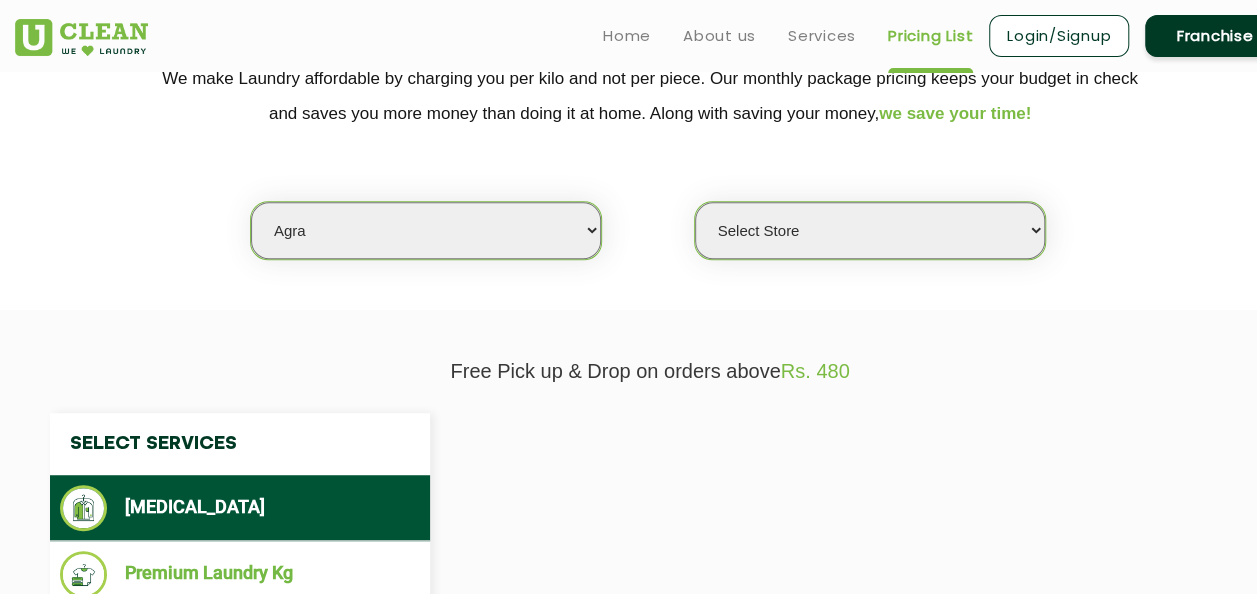 click on "Select Store" at bounding box center (870, 230) 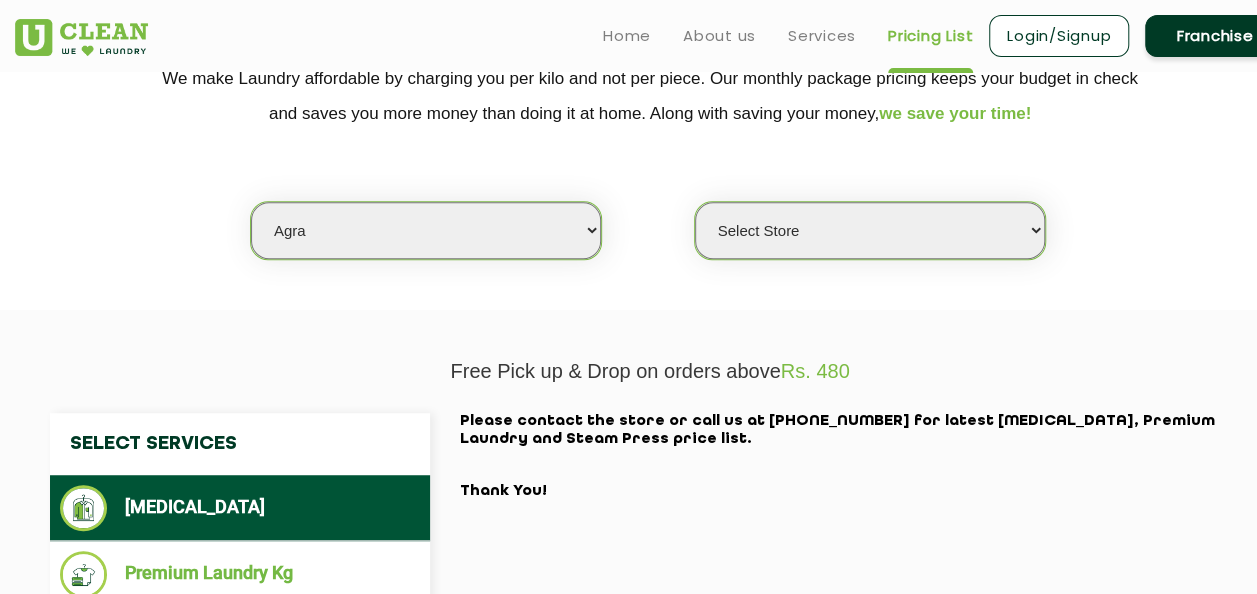select on "365" 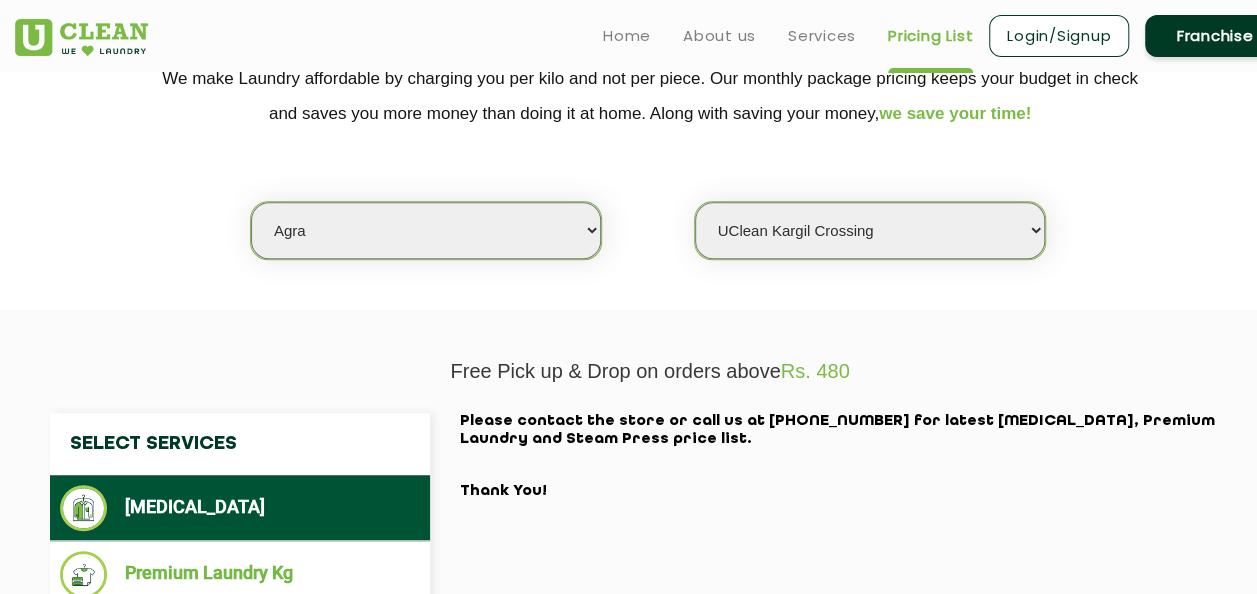 click on "Select Store [GEOGRAPHIC_DATA] [PERSON_NAME][GEOGRAPHIC_DATA]" at bounding box center [870, 230] 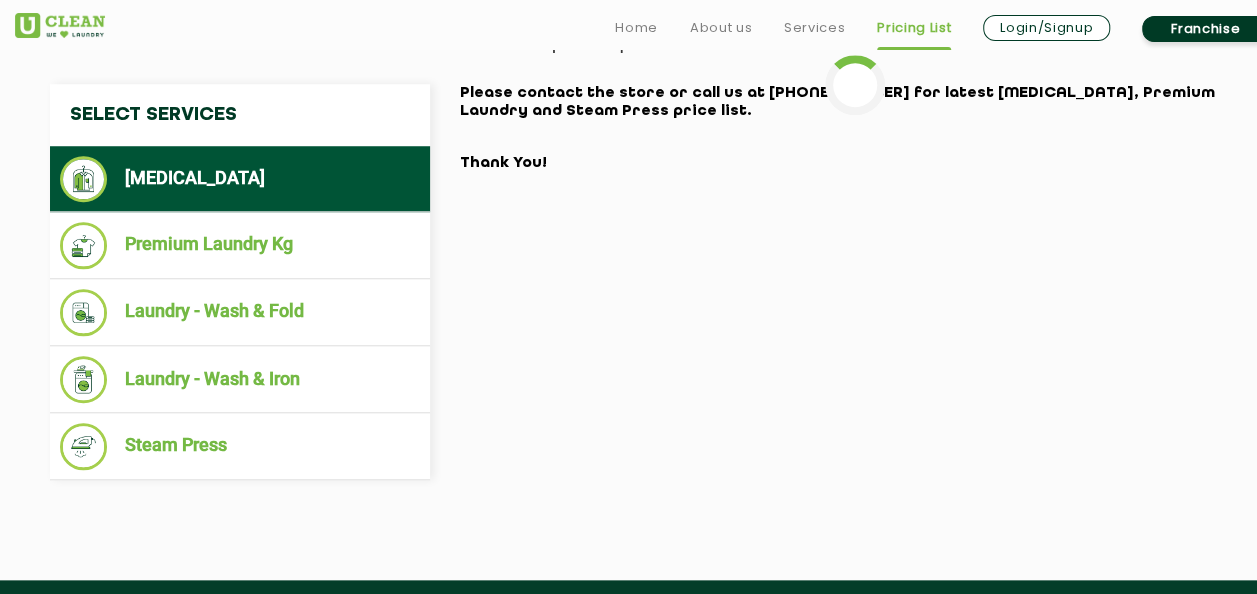 scroll, scrollTop: 788, scrollLeft: 0, axis: vertical 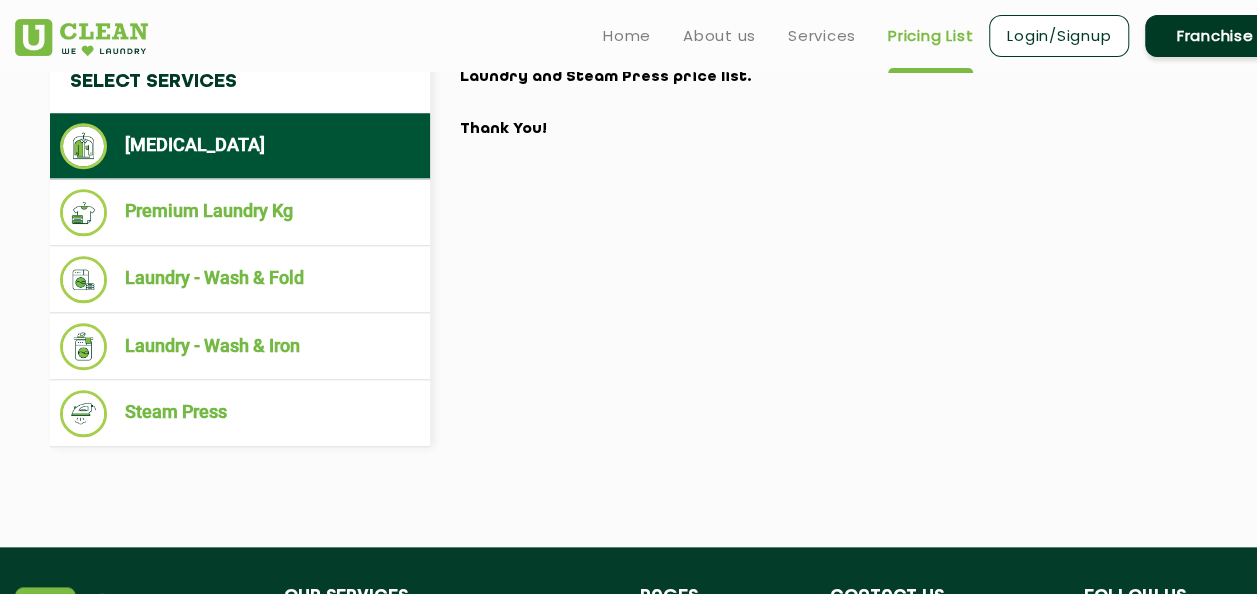 click on "Laundry - Wash & Fold" at bounding box center [240, 279] 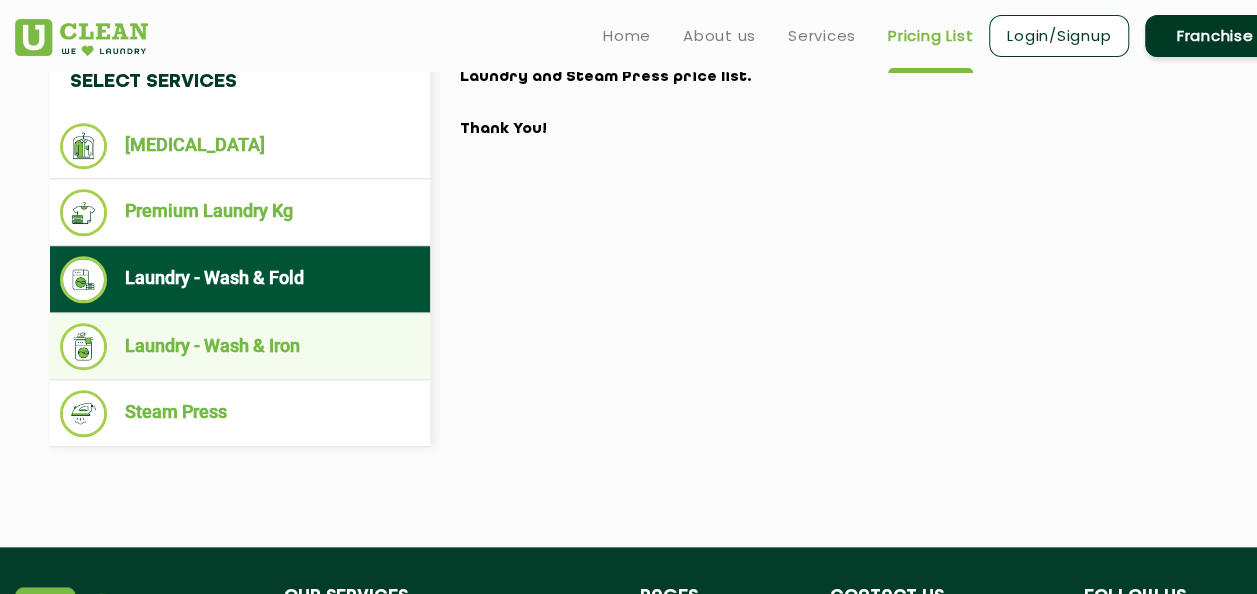 click on "Laundry - Wash & Iron" at bounding box center (240, 346) 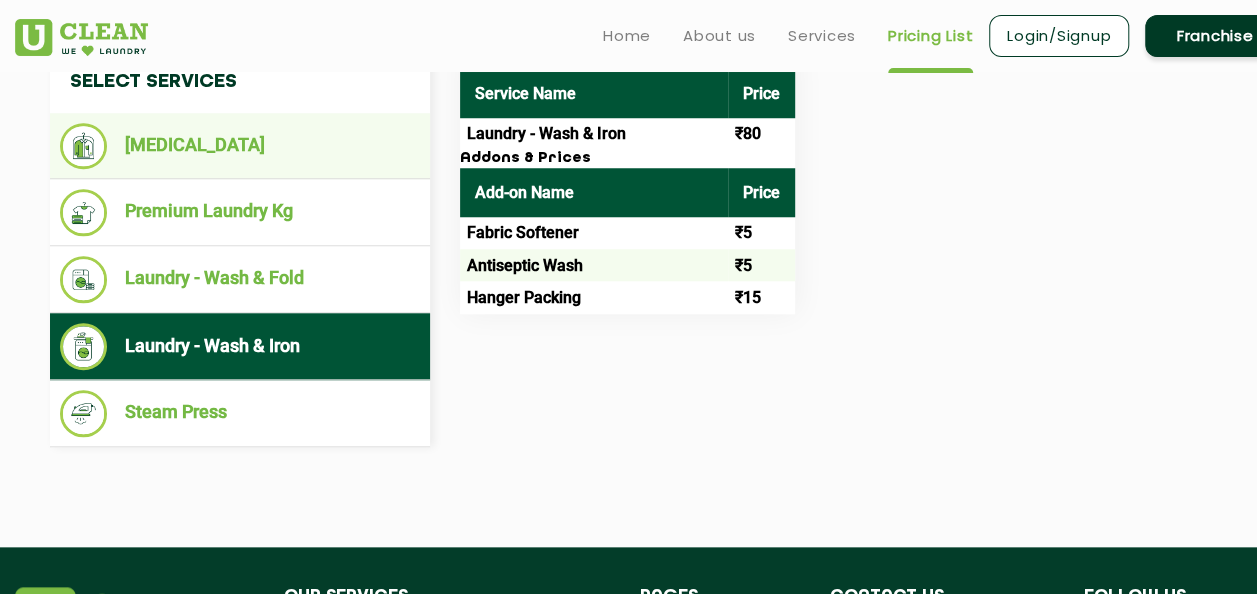 click on "[MEDICAL_DATA]" at bounding box center [240, 146] 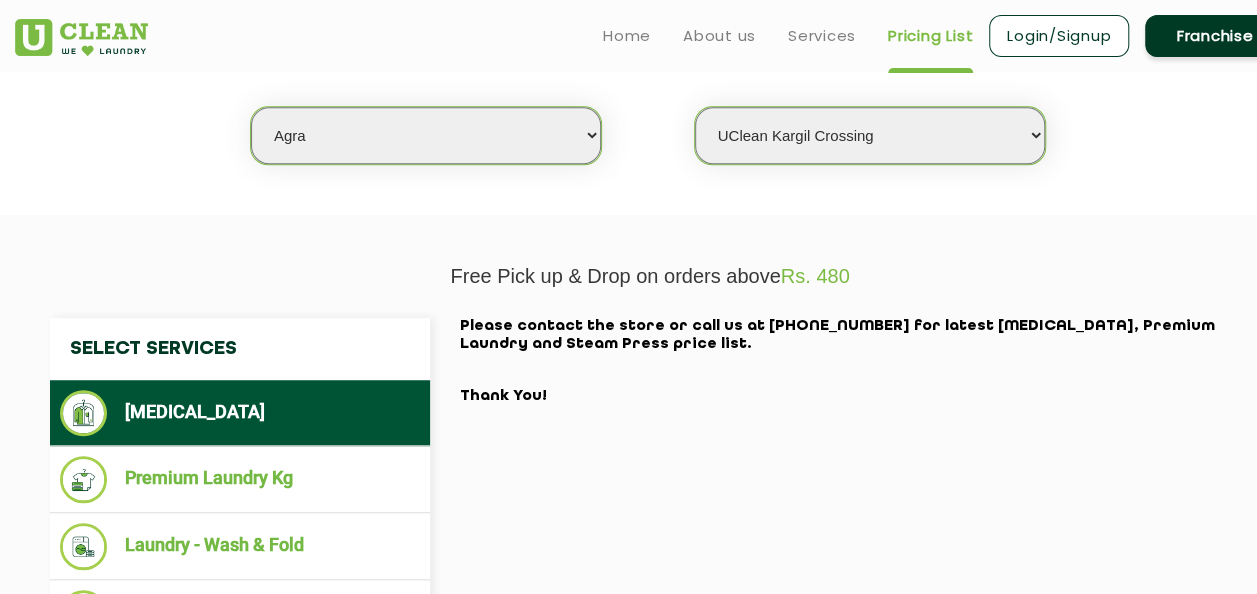 scroll, scrollTop: 532, scrollLeft: 0, axis: vertical 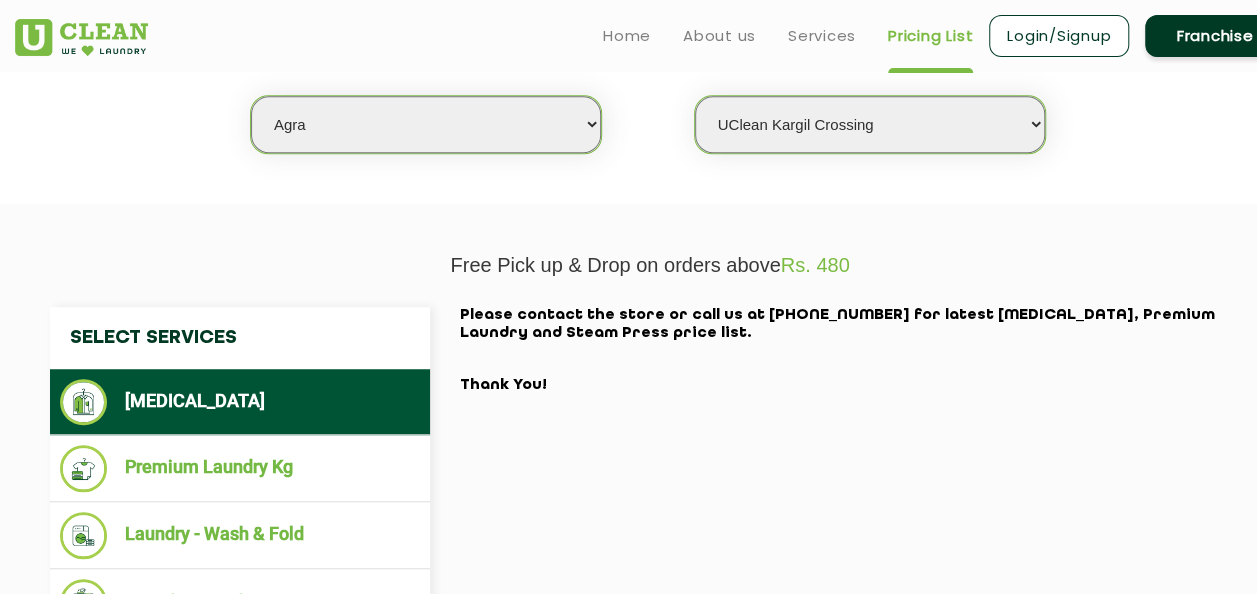 click on "[MEDICAL_DATA]" at bounding box center (240, 402) 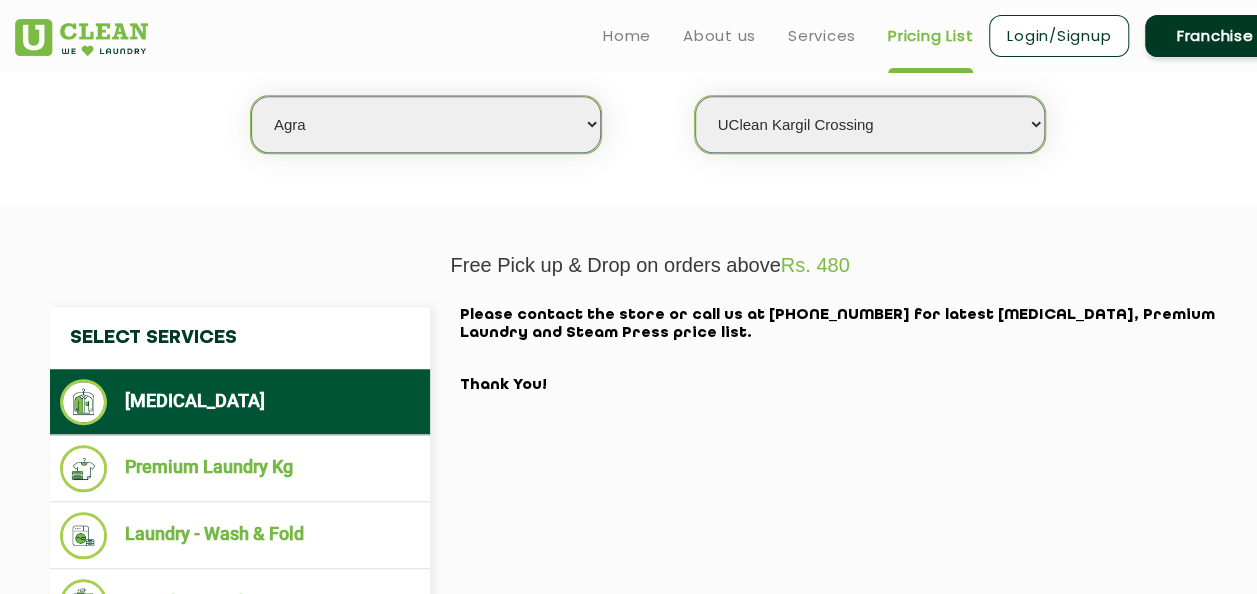 click on "Select city [GEOGRAPHIC_DATA] [GEOGRAPHIC_DATA] [GEOGRAPHIC_DATA] [GEOGRAPHIC_DATA] [GEOGRAPHIC_DATA] [GEOGRAPHIC_DATA] [GEOGRAPHIC_DATA] - [GEOGRAPHIC_DATA] Select [GEOGRAPHIC_DATA] [GEOGRAPHIC_DATA] [GEOGRAPHIC_DATA] [GEOGRAPHIC_DATA] [GEOGRAPHIC_DATA] [GEOGRAPHIC_DATA] [GEOGRAPHIC_DATA] [GEOGRAPHIC_DATA] [GEOGRAPHIC_DATA] [GEOGRAPHIC_DATA] [GEOGRAPHIC_DATA] [GEOGRAPHIC_DATA] [GEOGRAPHIC_DATA] [GEOGRAPHIC_DATA] [GEOGRAPHIC_DATA] [GEOGRAPHIC_DATA] [GEOGRAPHIC_DATA] [GEOGRAPHIC_DATA] [GEOGRAPHIC_DATA] [GEOGRAPHIC_DATA] [GEOGRAPHIC_DATA] [GEOGRAPHIC_DATA] [GEOGRAPHIC_DATA] [GEOGRAPHIC_DATA] [GEOGRAPHIC_DATA] [GEOGRAPHIC_DATA] [GEOGRAPHIC_DATA] [GEOGRAPHIC_DATA] [GEOGRAPHIC_DATA] [GEOGRAPHIC_DATA] [GEOGRAPHIC_DATA] [GEOGRAPHIC_DATA] [GEOGRAPHIC_DATA] [GEOGRAPHIC_DATA] [GEOGRAPHIC_DATA] [GEOGRAPHIC_DATA] [GEOGRAPHIC_DATA] [GEOGRAPHIC_DATA] [GEOGRAPHIC_DATA] [GEOGRAPHIC_DATA] [GEOGRAPHIC_DATA] [GEOGRAPHIC_DATA] [GEOGRAPHIC_DATA] [GEOGRAPHIC_DATA] [GEOGRAPHIC_DATA] [GEOGRAPHIC_DATA] [GEOGRAPHIC_DATA] [GEOGRAPHIC_DATA] [GEOGRAPHIC_DATA] [GEOGRAPHIC_DATA] [GEOGRAPHIC_DATA] [GEOGRAPHIC_DATA] [GEOGRAPHIC_DATA] [GEOGRAPHIC_DATA] [GEOGRAPHIC_DATA] [GEOGRAPHIC_DATA] [GEOGRAPHIC_DATA] [GEOGRAPHIC_DATA] [GEOGRAPHIC_DATA] [GEOGRAPHIC_DATA] [GEOGRAPHIC_DATA] [GEOGRAPHIC_DATA] [GEOGRAPHIC_DATA] [GEOGRAPHIC_DATA] [GEOGRAPHIC_DATA] [GEOGRAPHIC_DATA] [GEOGRAPHIC_DATA] [GEOGRAPHIC_DATA] [GEOGRAPHIC_DATA] [GEOGRAPHIC_DATA] [GEOGRAPHIC_DATA] [GEOGRAPHIC_DATA] [GEOGRAPHIC_DATA] [GEOGRAPHIC_DATA] [GEOGRAPHIC_DATA] [GEOGRAPHIC_DATA] [GEOGRAPHIC_DATA] [GEOGRAPHIC_DATA] [GEOGRAPHIC_DATA] - Select [GEOGRAPHIC_DATA] [GEOGRAPHIC_DATA] [GEOGRAPHIC_DATA] [GEOGRAPHIC_DATA] [GEOGRAPHIC_DATA] [GEOGRAPHIC_DATA] [GEOGRAPHIC_DATA] [GEOGRAPHIC_DATA] [GEOGRAPHIC_DATA] [GEOGRAPHIC_DATA] [GEOGRAPHIC_DATA] [GEOGRAPHIC_DATA] [GEOGRAPHIC_DATA] [GEOGRAPHIC_DATA] [GEOGRAPHIC_DATA] [GEOGRAPHIC_DATA] [GEOGRAPHIC_DATA] [GEOGRAPHIC_DATA] [GEOGRAPHIC_DATA] [GEOGRAPHIC_DATA] [GEOGRAPHIC_DATA] [GEOGRAPHIC_DATA] [GEOGRAPHIC_DATA] [GEOGRAPHIC_DATA] [GEOGRAPHIC_DATA] [GEOGRAPHIC_DATA] [GEOGRAPHIC_DATA] [GEOGRAPHIC_DATA] [GEOGRAPHIC_DATA] [GEOGRAPHIC_DATA] [GEOGRAPHIC_DATA]" at bounding box center (426, 124) 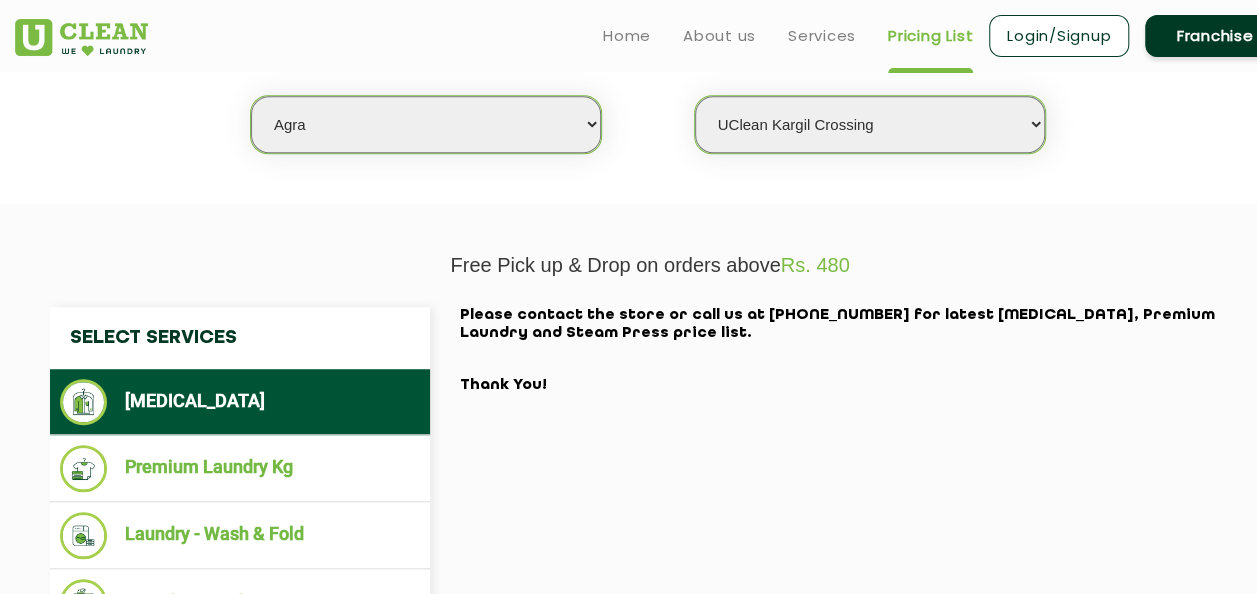 click on "Select city [GEOGRAPHIC_DATA] [GEOGRAPHIC_DATA] [GEOGRAPHIC_DATA] [GEOGRAPHIC_DATA] [GEOGRAPHIC_DATA] [GEOGRAPHIC_DATA] [GEOGRAPHIC_DATA] - [GEOGRAPHIC_DATA] Select [GEOGRAPHIC_DATA] [GEOGRAPHIC_DATA] [GEOGRAPHIC_DATA] [GEOGRAPHIC_DATA] [GEOGRAPHIC_DATA] [GEOGRAPHIC_DATA] [GEOGRAPHIC_DATA] [GEOGRAPHIC_DATA] [GEOGRAPHIC_DATA] [GEOGRAPHIC_DATA] [GEOGRAPHIC_DATA] [GEOGRAPHIC_DATA] [GEOGRAPHIC_DATA] [GEOGRAPHIC_DATA] [GEOGRAPHIC_DATA] [GEOGRAPHIC_DATA] [GEOGRAPHIC_DATA] [GEOGRAPHIC_DATA] [GEOGRAPHIC_DATA] [GEOGRAPHIC_DATA] [GEOGRAPHIC_DATA] [GEOGRAPHIC_DATA] [GEOGRAPHIC_DATA] [GEOGRAPHIC_DATA] [GEOGRAPHIC_DATA] [GEOGRAPHIC_DATA] [GEOGRAPHIC_DATA] [GEOGRAPHIC_DATA] [GEOGRAPHIC_DATA] [GEOGRAPHIC_DATA] [GEOGRAPHIC_DATA] [GEOGRAPHIC_DATA] [GEOGRAPHIC_DATA] [GEOGRAPHIC_DATA] [GEOGRAPHIC_DATA] [GEOGRAPHIC_DATA] [GEOGRAPHIC_DATA] [GEOGRAPHIC_DATA] [GEOGRAPHIC_DATA] [GEOGRAPHIC_DATA] [GEOGRAPHIC_DATA] [GEOGRAPHIC_DATA] [GEOGRAPHIC_DATA] [GEOGRAPHIC_DATA] [GEOGRAPHIC_DATA] [GEOGRAPHIC_DATA] [GEOGRAPHIC_DATA] [GEOGRAPHIC_DATA] [GEOGRAPHIC_DATA] [GEOGRAPHIC_DATA] [GEOGRAPHIC_DATA] [GEOGRAPHIC_DATA] [GEOGRAPHIC_DATA] [GEOGRAPHIC_DATA] [GEOGRAPHIC_DATA] [GEOGRAPHIC_DATA] [GEOGRAPHIC_DATA] [GEOGRAPHIC_DATA] [GEOGRAPHIC_DATA] [GEOGRAPHIC_DATA] [GEOGRAPHIC_DATA] [GEOGRAPHIC_DATA] [GEOGRAPHIC_DATA] [GEOGRAPHIC_DATA] [GEOGRAPHIC_DATA] [GEOGRAPHIC_DATA] [GEOGRAPHIC_DATA] [GEOGRAPHIC_DATA] [GEOGRAPHIC_DATA] [GEOGRAPHIC_DATA] [GEOGRAPHIC_DATA] [GEOGRAPHIC_DATA] [GEOGRAPHIC_DATA] [GEOGRAPHIC_DATA] [GEOGRAPHIC_DATA] [GEOGRAPHIC_DATA] [GEOGRAPHIC_DATA] [GEOGRAPHIC_DATA] [GEOGRAPHIC_DATA] - Select [GEOGRAPHIC_DATA] [GEOGRAPHIC_DATA] [GEOGRAPHIC_DATA] [GEOGRAPHIC_DATA] [GEOGRAPHIC_DATA] [GEOGRAPHIC_DATA] [GEOGRAPHIC_DATA] [GEOGRAPHIC_DATA] [GEOGRAPHIC_DATA] [GEOGRAPHIC_DATA] [GEOGRAPHIC_DATA] [GEOGRAPHIC_DATA] [GEOGRAPHIC_DATA] [GEOGRAPHIC_DATA] [GEOGRAPHIC_DATA] [GEOGRAPHIC_DATA] [GEOGRAPHIC_DATA] [GEOGRAPHIC_DATA] [GEOGRAPHIC_DATA] [GEOGRAPHIC_DATA] [GEOGRAPHIC_DATA] [GEOGRAPHIC_DATA] [GEOGRAPHIC_DATA] [GEOGRAPHIC_DATA] [GEOGRAPHIC_DATA] [GEOGRAPHIC_DATA] [GEOGRAPHIC_DATA] [GEOGRAPHIC_DATA] [GEOGRAPHIC_DATA] [GEOGRAPHIC_DATA] [GEOGRAPHIC_DATA]" at bounding box center [426, 124] 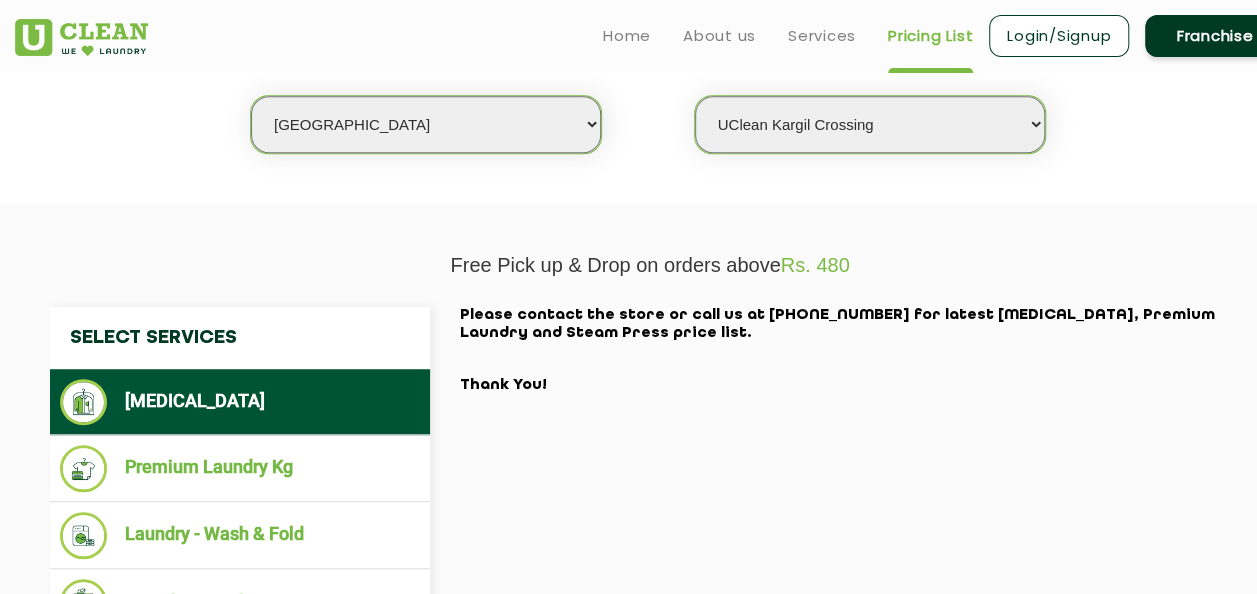 click on "Select city [GEOGRAPHIC_DATA] [GEOGRAPHIC_DATA] [GEOGRAPHIC_DATA] [GEOGRAPHIC_DATA] [GEOGRAPHIC_DATA] [GEOGRAPHIC_DATA] [GEOGRAPHIC_DATA] - [GEOGRAPHIC_DATA] Select [GEOGRAPHIC_DATA] [GEOGRAPHIC_DATA] [GEOGRAPHIC_DATA] [GEOGRAPHIC_DATA] [GEOGRAPHIC_DATA] [GEOGRAPHIC_DATA] [GEOGRAPHIC_DATA] [GEOGRAPHIC_DATA] [GEOGRAPHIC_DATA] [GEOGRAPHIC_DATA] [GEOGRAPHIC_DATA] [GEOGRAPHIC_DATA] [GEOGRAPHIC_DATA] [GEOGRAPHIC_DATA] [GEOGRAPHIC_DATA] [GEOGRAPHIC_DATA] [GEOGRAPHIC_DATA] [GEOGRAPHIC_DATA] [GEOGRAPHIC_DATA] [GEOGRAPHIC_DATA] [GEOGRAPHIC_DATA] [GEOGRAPHIC_DATA] [GEOGRAPHIC_DATA] [GEOGRAPHIC_DATA] [GEOGRAPHIC_DATA] [GEOGRAPHIC_DATA] [GEOGRAPHIC_DATA] [GEOGRAPHIC_DATA] [GEOGRAPHIC_DATA] [GEOGRAPHIC_DATA] [GEOGRAPHIC_DATA] [GEOGRAPHIC_DATA] [GEOGRAPHIC_DATA] [GEOGRAPHIC_DATA] [GEOGRAPHIC_DATA] [GEOGRAPHIC_DATA] [GEOGRAPHIC_DATA] [GEOGRAPHIC_DATA] [GEOGRAPHIC_DATA] [GEOGRAPHIC_DATA] [GEOGRAPHIC_DATA] [GEOGRAPHIC_DATA] [GEOGRAPHIC_DATA] [GEOGRAPHIC_DATA] [GEOGRAPHIC_DATA] [GEOGRAPHIC_DATA] [GEOGRAPHIC_DATA] [GEOGRAPHIC_DATA] [GEOGRAPHIC_DATA] [GEOGRAPHIC_DATA] [GEOGRAPHIC_DATA] [GEOGRAPHIC_DATA] [GEOGRAPHIC_DATA] [GEOGRAPHIC_DATA] [GEOGRAPHIC_DATA] [GEOGRAPHIC_DATA] [GEOGRAPHIC_DATA] [GEOGRAPHIC_DATA] [GEOGRAPHIC_DATA] [GEOGRAPHIC_DATA] [GEOGRAPHIC_DATA] [GEOGRAPHIC_DATA] [GEOGRAPHIC_DATA] [GEOGRAPHIC_DATA] [GEOGRAPHIC_DATA] [GEOGRAPHIC_DATA] [GEOGRAPHIC_DATA] [GEOGRAPHIC_DATA] [GEOGRAPHIC_DATA] [GEOGRAPHIC_DATA] [GEOGRAPHIC_DATA] [GEOGRAPHIC_DATA] [GEOGRAPHIC_DATA] [GEOGRAPHIC_DATA] [GEOGRAPHIC_DATA] [GEOGRAPHIC_DATA] [GEOGRAPHIC_DATA] [GEOGRAPHIC_DATA] [GEOGRAPHIC_DATA] - Select [GEOGRAPHIC_DATA] [GEOGRAPHIC_DATA] [GEOGRAPHIC_DATA] [GEOGRAPHIC_DATA] [GEOGRAPHIC_DATA] [GEOGRAPHIC_DATA] [GEOGRAPHIC_DATA] [GEOGRAPHIC_DATA] [GEOGRAPHIC_DATA] [GEOGRAPHIC_DATA] [GEOGRAPHIC_DATA] [GEOGRAPHIC_DATA] [GEOGRAPHIC_DATA] [GEOGRAPHIC_DATA] [GEOGRAPHIC_DATA] [GEOGRAPHIC_DATA] [GEOGRAPHIC_DATA] [GEOGRAPHIC_DATA] [GEOGRAPHIC_DATA] [GEOGRAPHIC_DATA] [GEOGRAPHIC_DATA] [GEOGRAPHIC_DATA] [GEOGRAPHIC_DATA] [GEOGRAPHIC_DATA] [GEOGRAPHIC_DATA] [GEOGRAPHIC_DATA] [GEOGRAPHIC_DATA] [GEOGRAPHIC_DATA] [GEOGRAPHIC_DATA] [GEOGRAPHIC_DATA] [GEOGRAPHIC_DATA]" at bounding box center (426, 124) 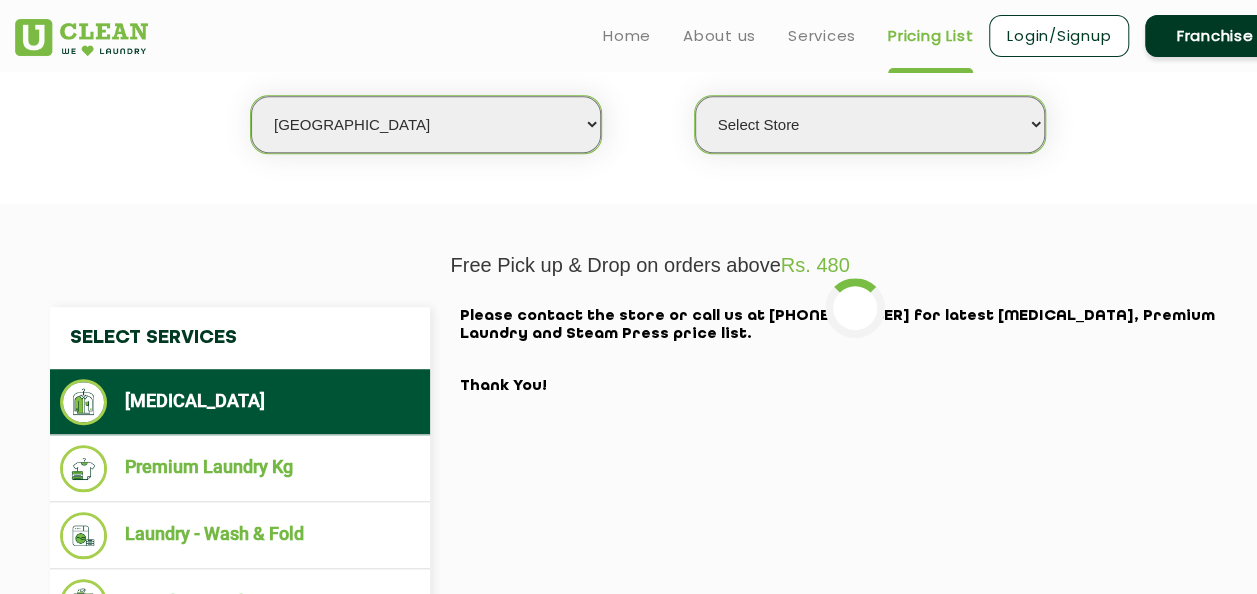 click on "Select Store UClean Shivranjani" at bounding box center [870, 124] 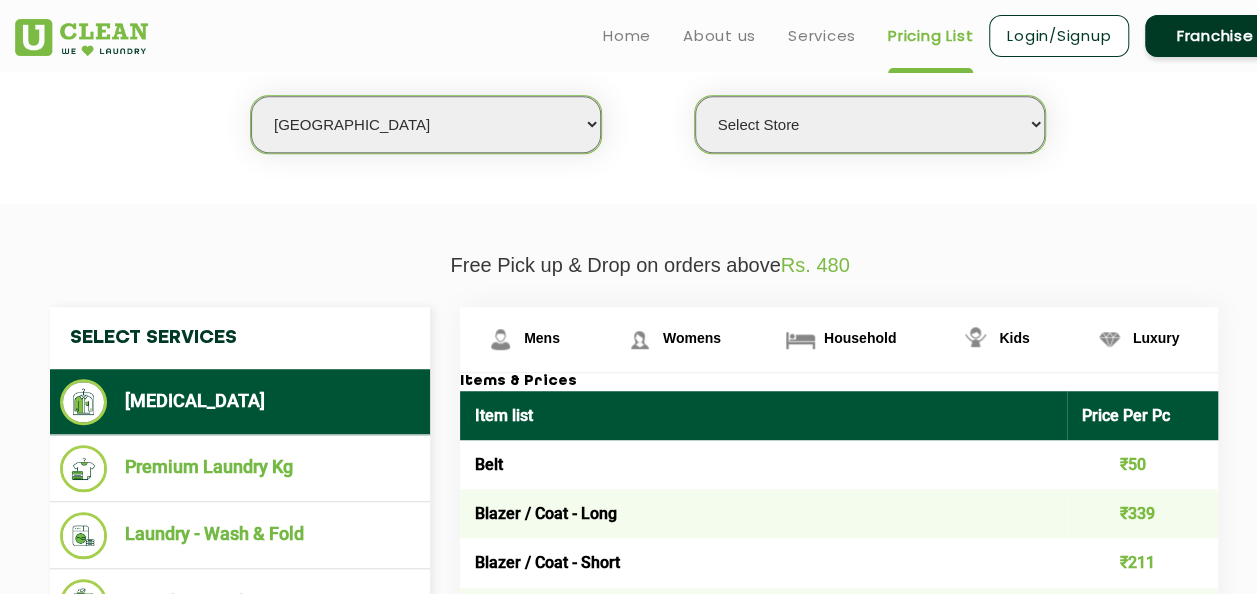 select on "25" 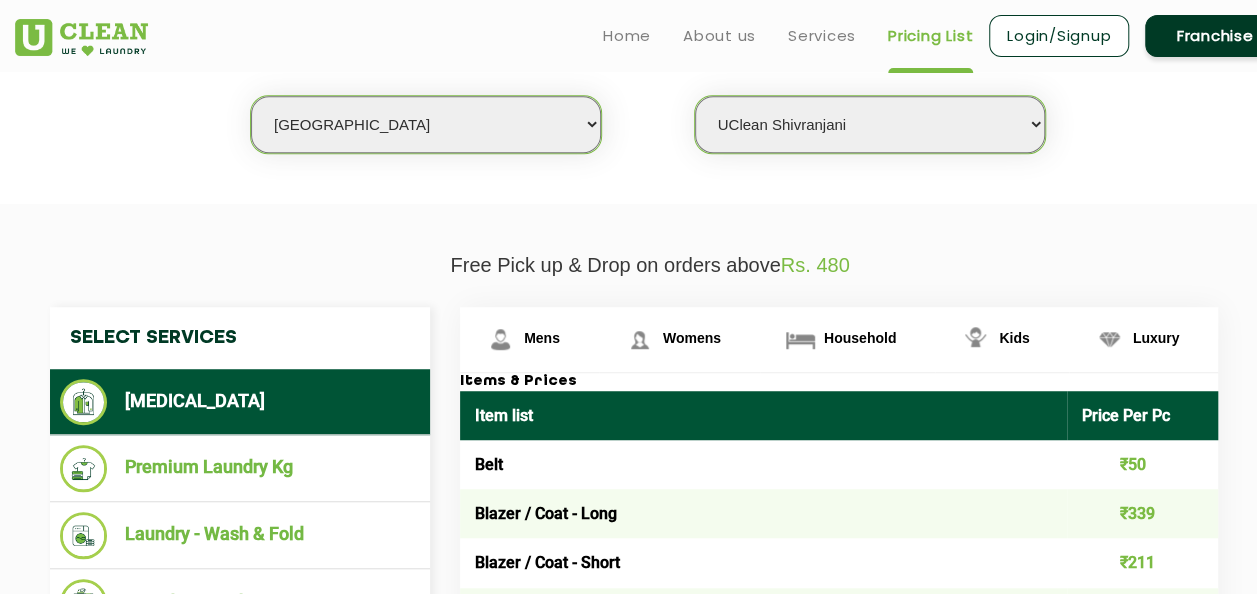 click on "Select Store UClean Shivranjani" at bounding box center [870, 124] 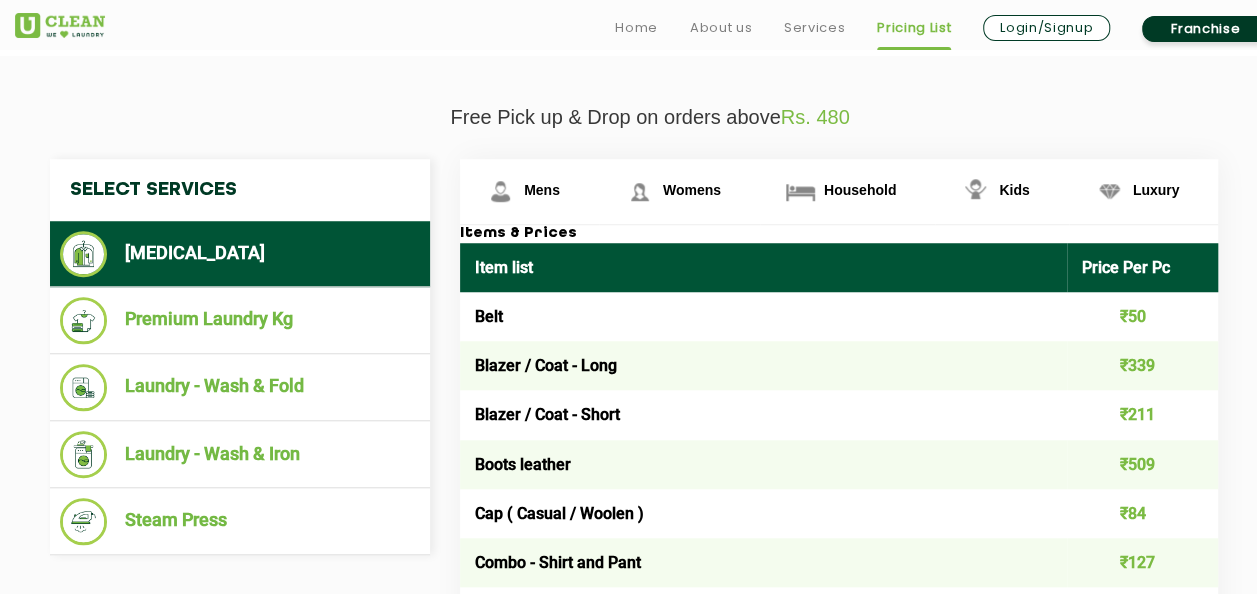 scroll, scrollTop: 712, scrollLeft: 0, axis: vertical 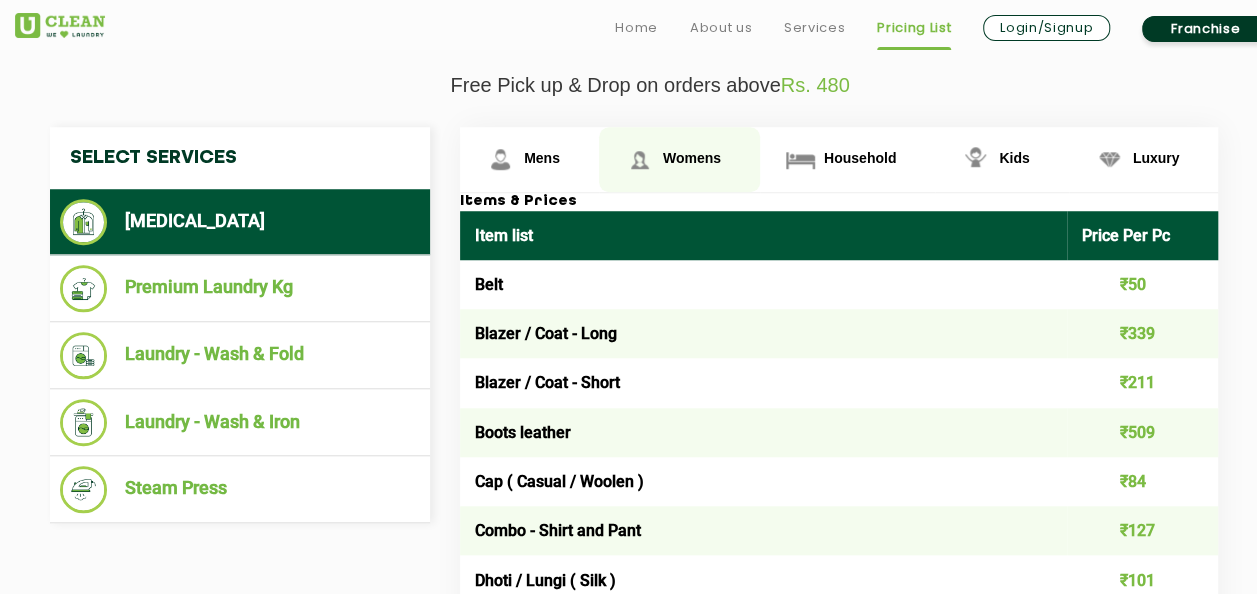 click on "Womens" at bounding box center (542, 158) 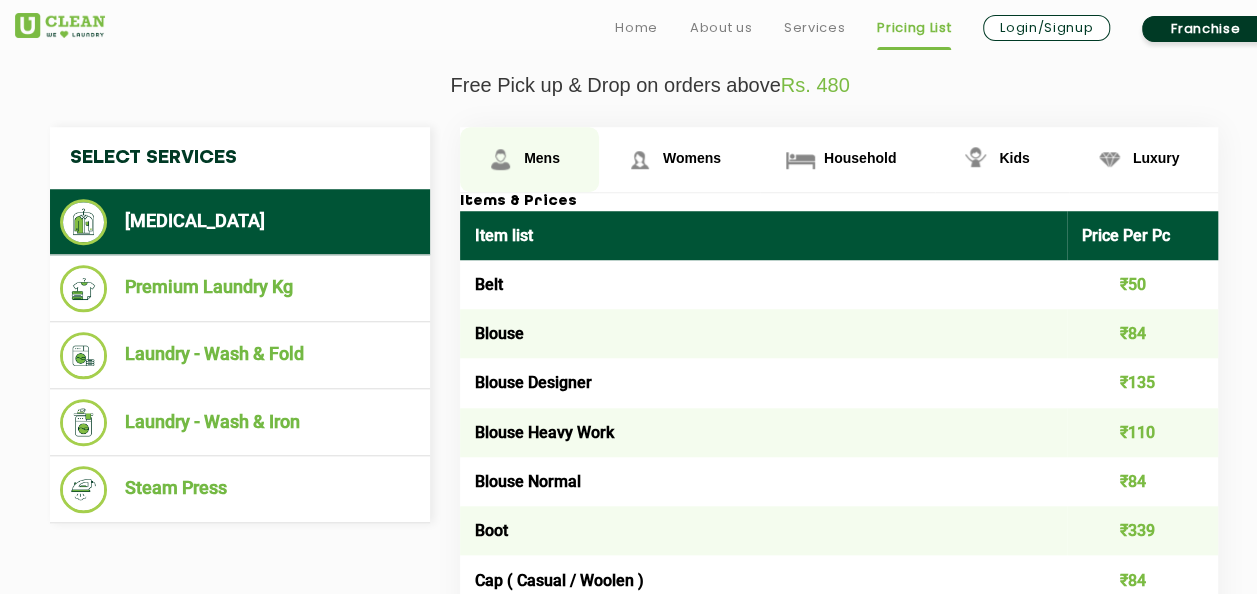 click on "Mens" at bounding box center [542, 158] 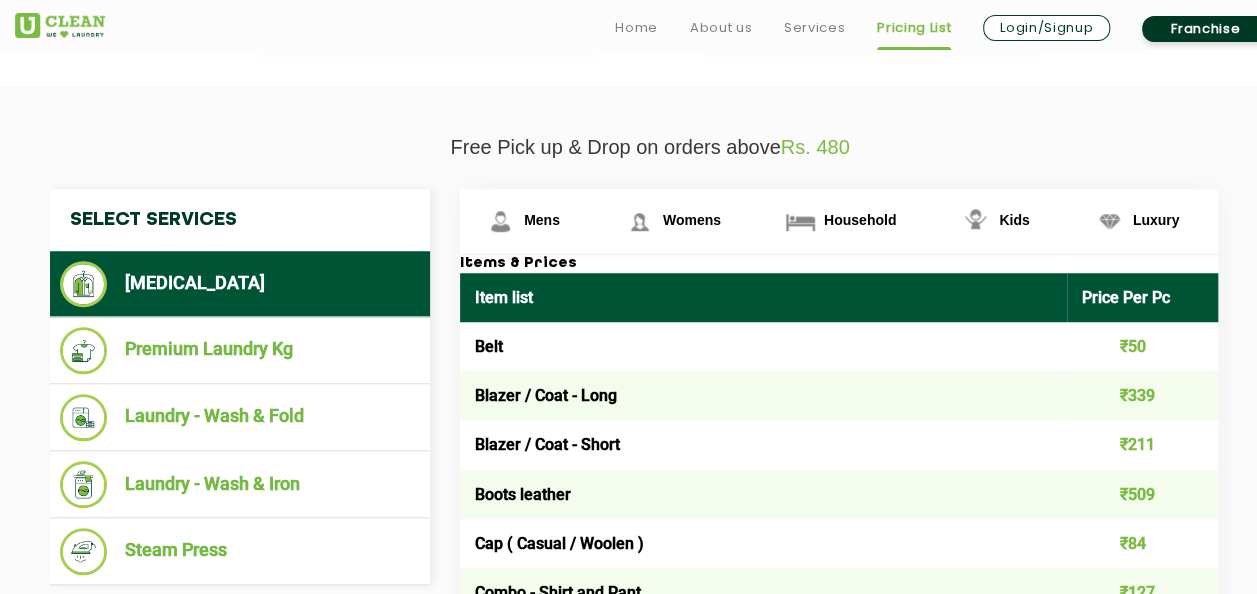 scroll, scrollTop: 649, scrollLeft: 0, axis: vertical 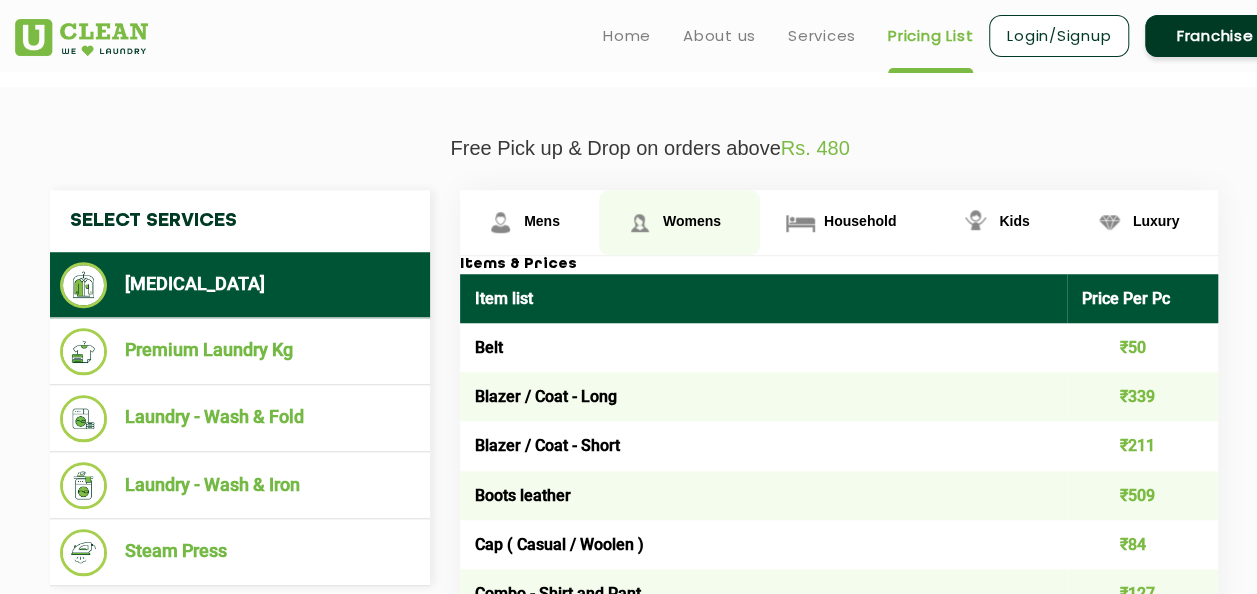 click on "Womens" at bounding box center (542, 221) 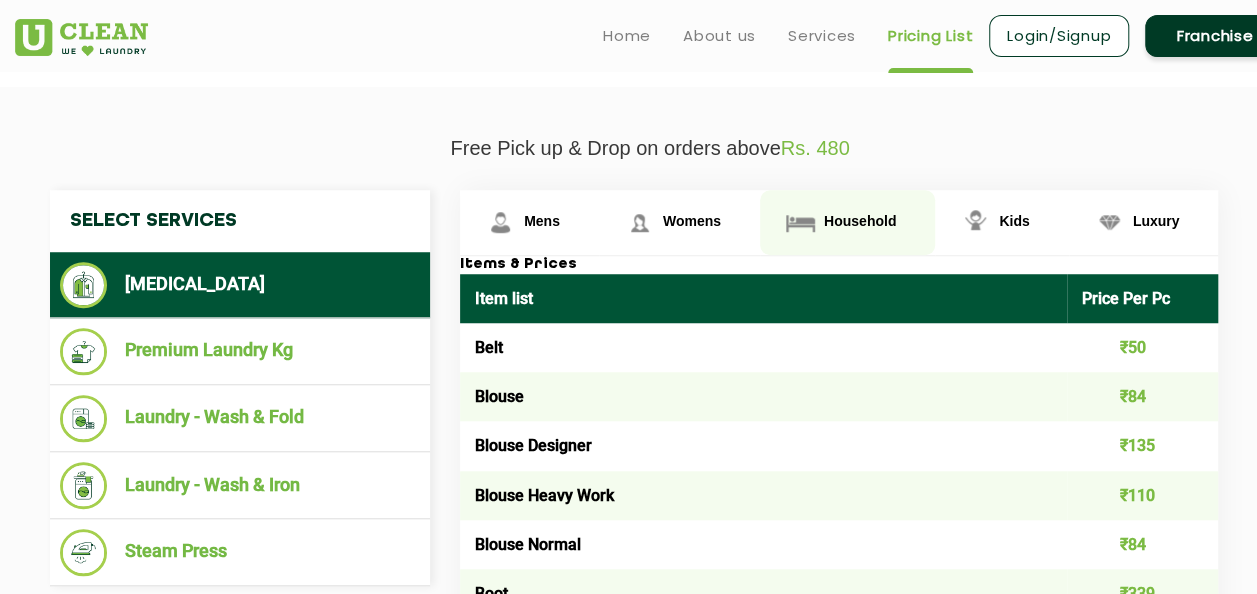 click on "Household" at bounding box center (529, 222) 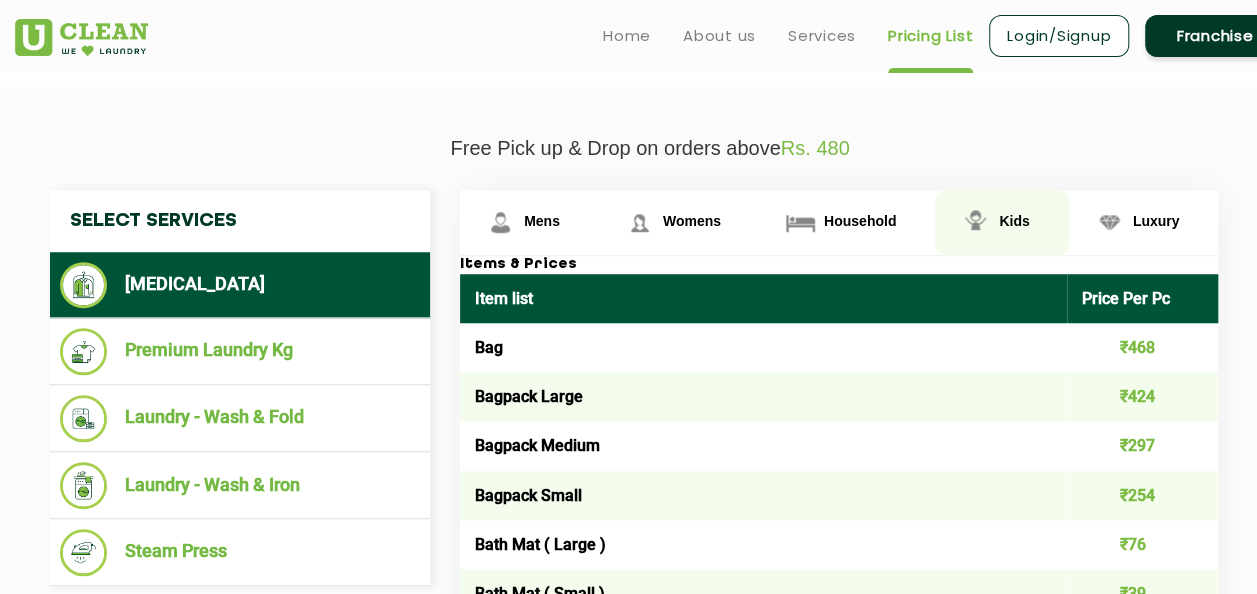 click on "Kids" at bounding box center (542, 221) 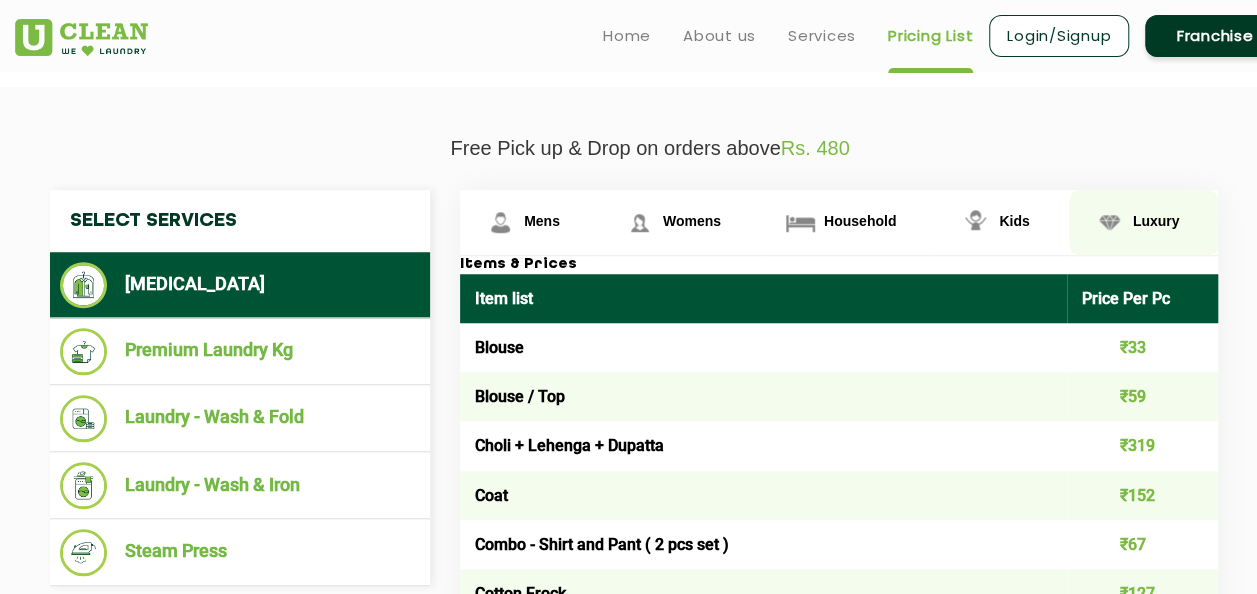 click on "Luxury" at bounding box center [542, 221] 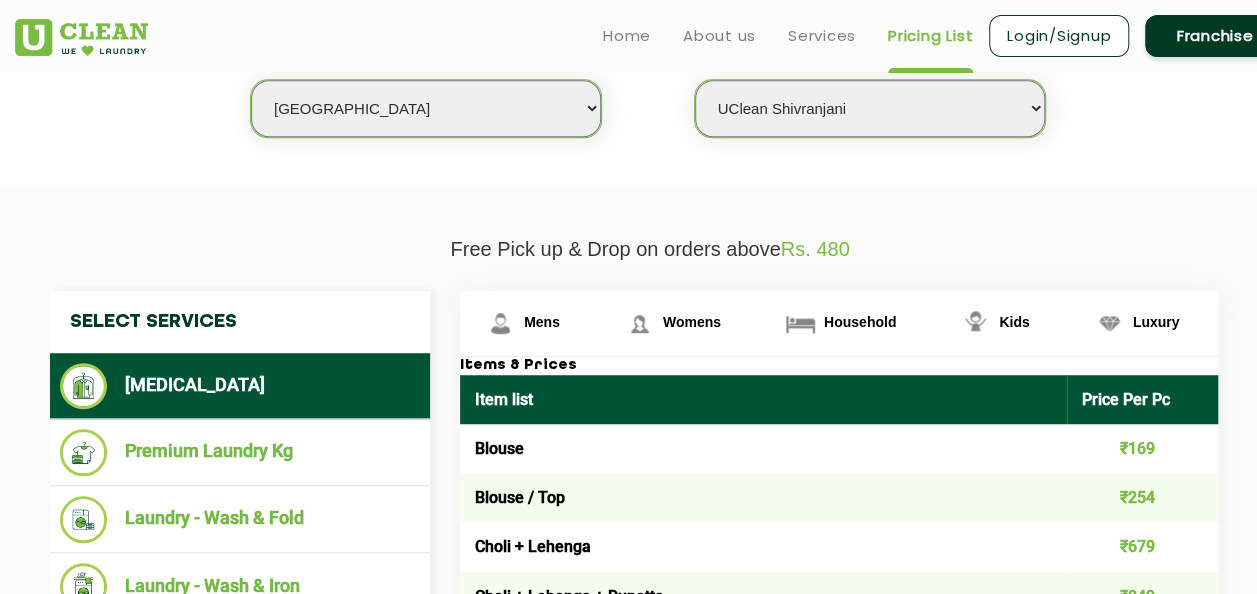 scroll, scrollTop: 547, scrollLeft: 0, axis: vertical 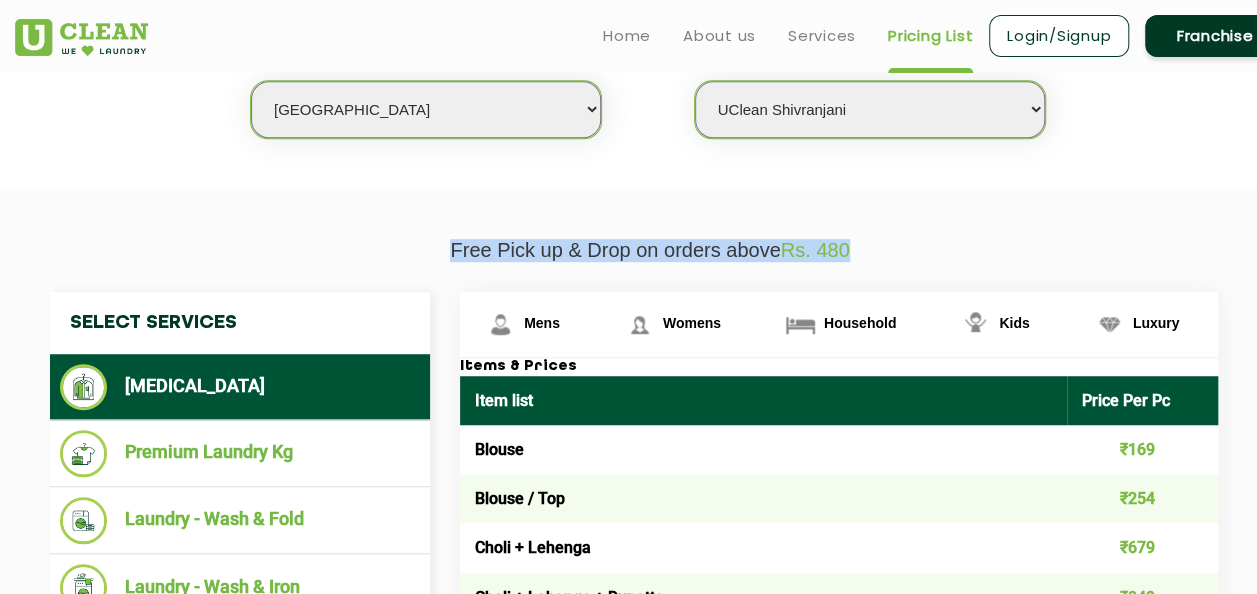 drag, startPoint x: 880, startPoint y: 241, endPoint x: 442, endPoint y: 247, distance: 438.0411 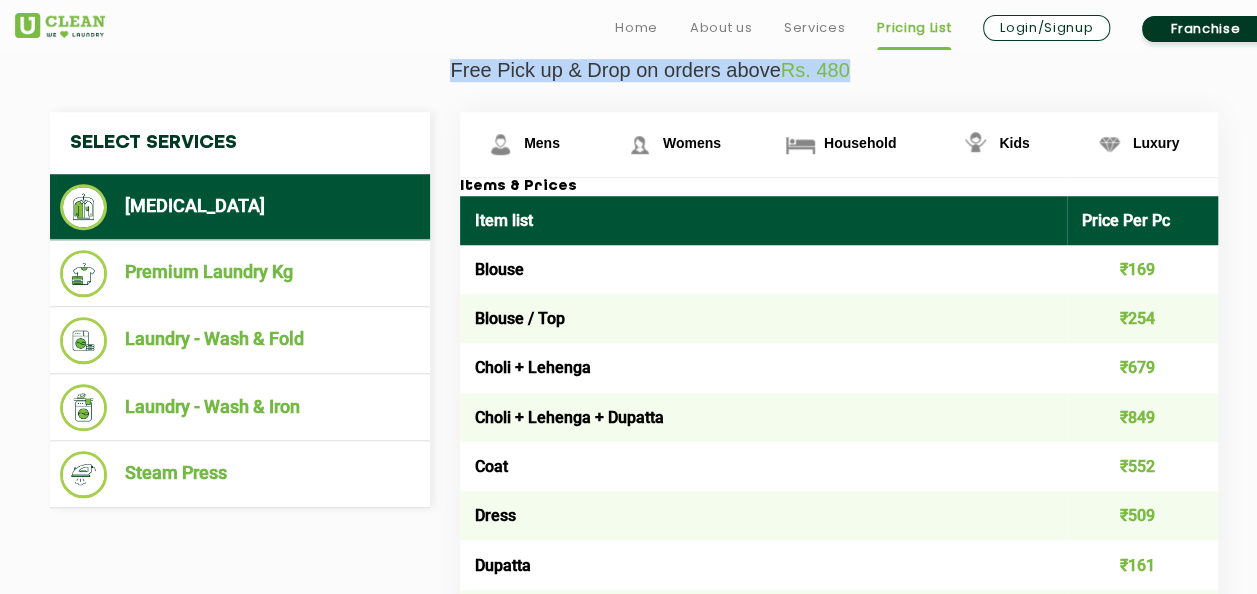 scroll, scrollTop: 731, scrollLeft: 0, axis: vertical 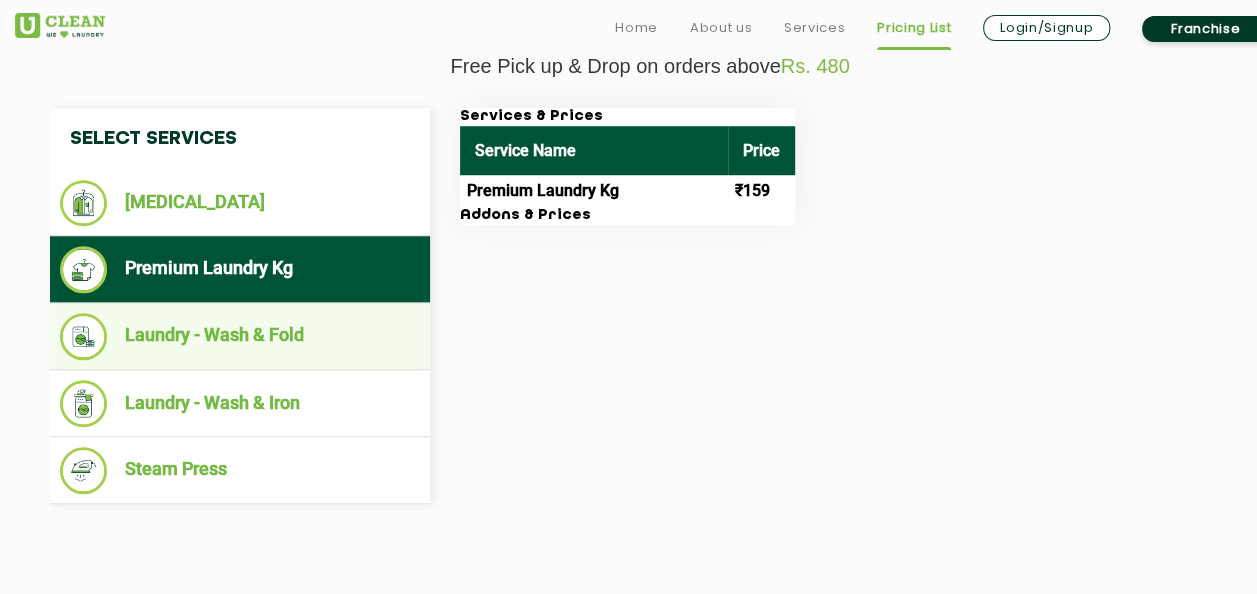 click on "Laundry - Wash & Fold" at bounding box center [240, 336] 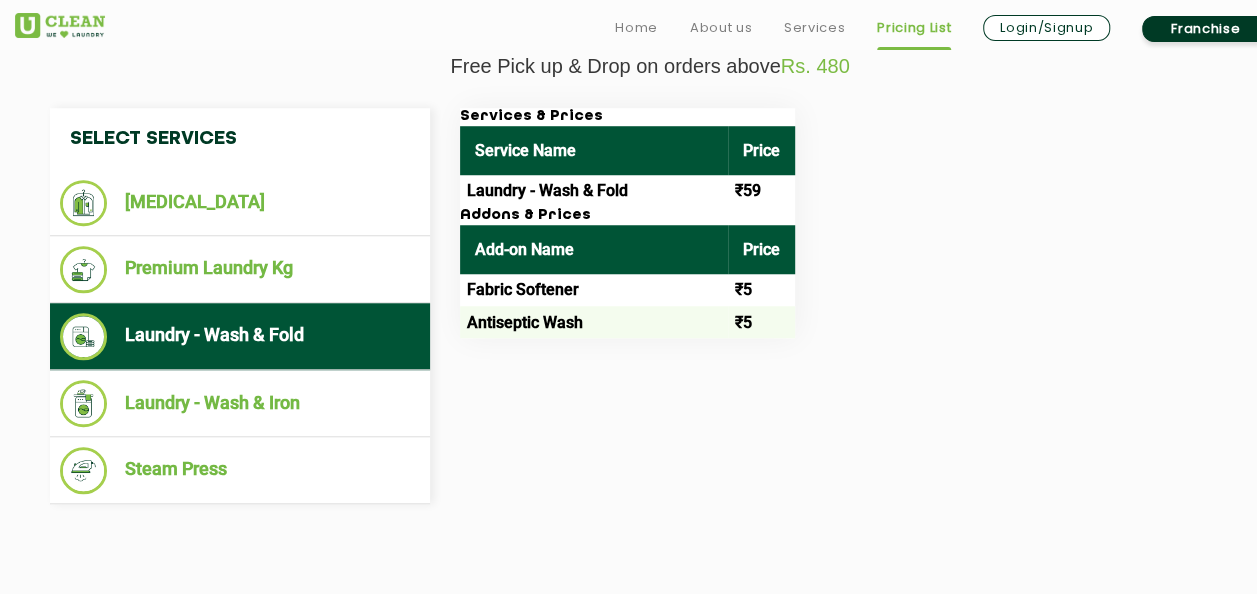 click on "Laundry - Wash & Fold" at bounding box center [240, 336] 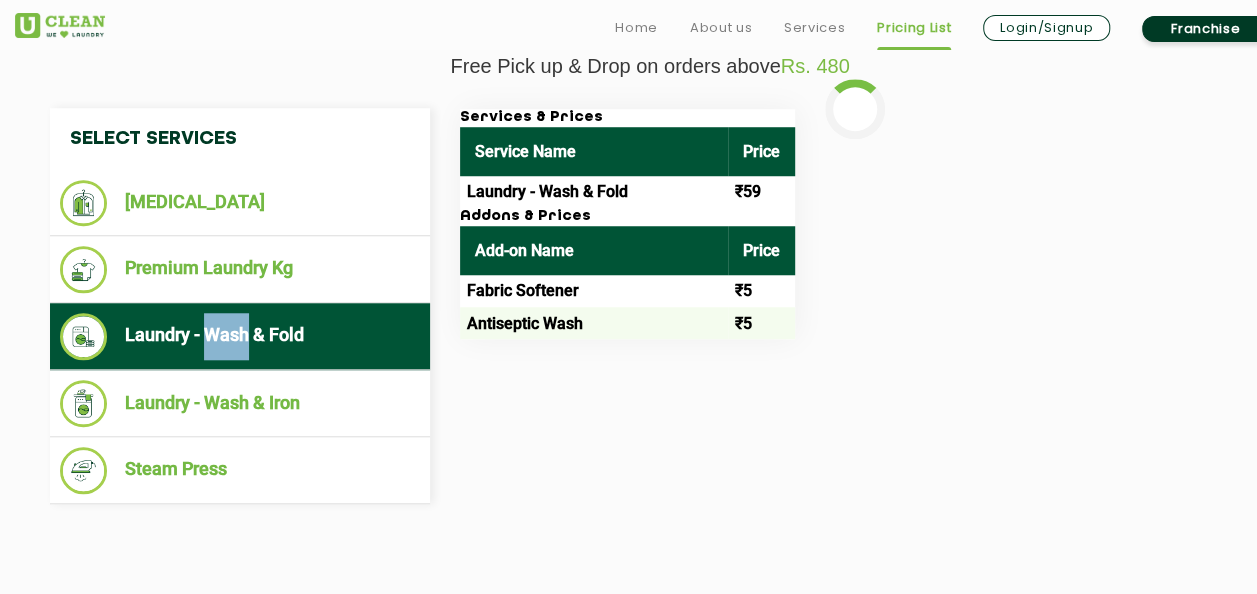 click on "Laundry - Wash & Fold" at bounding box center (240, 336) 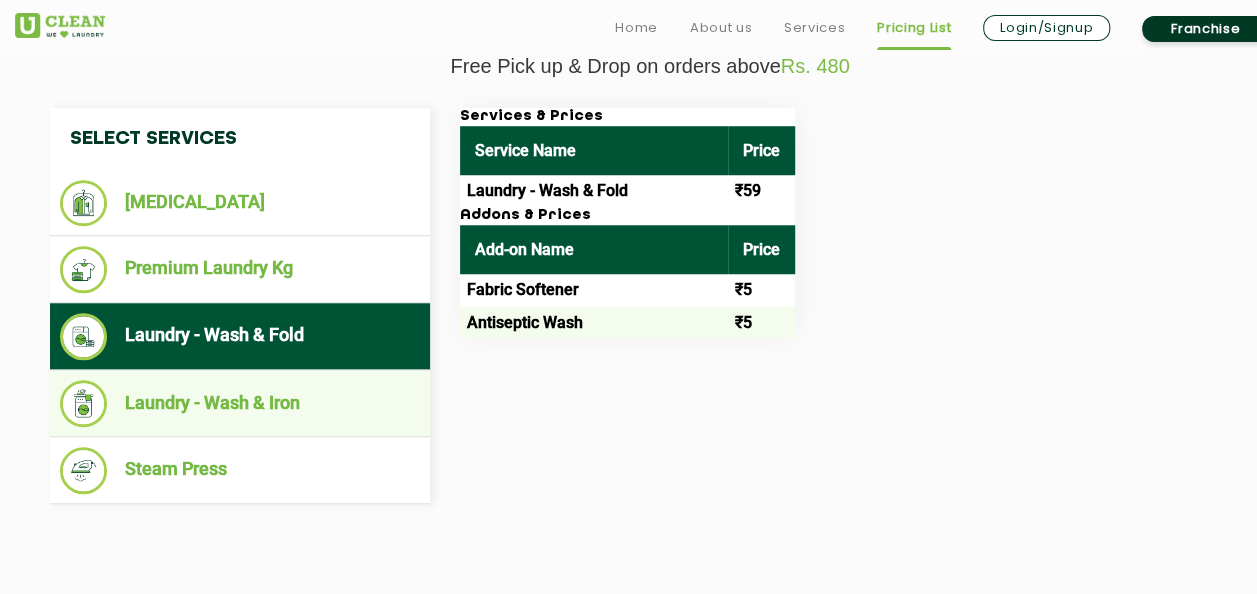 drag, startPoint x: 242, startPoint y: 329, endPoint x: 236, endPoint y: 396, distance: 67.26812 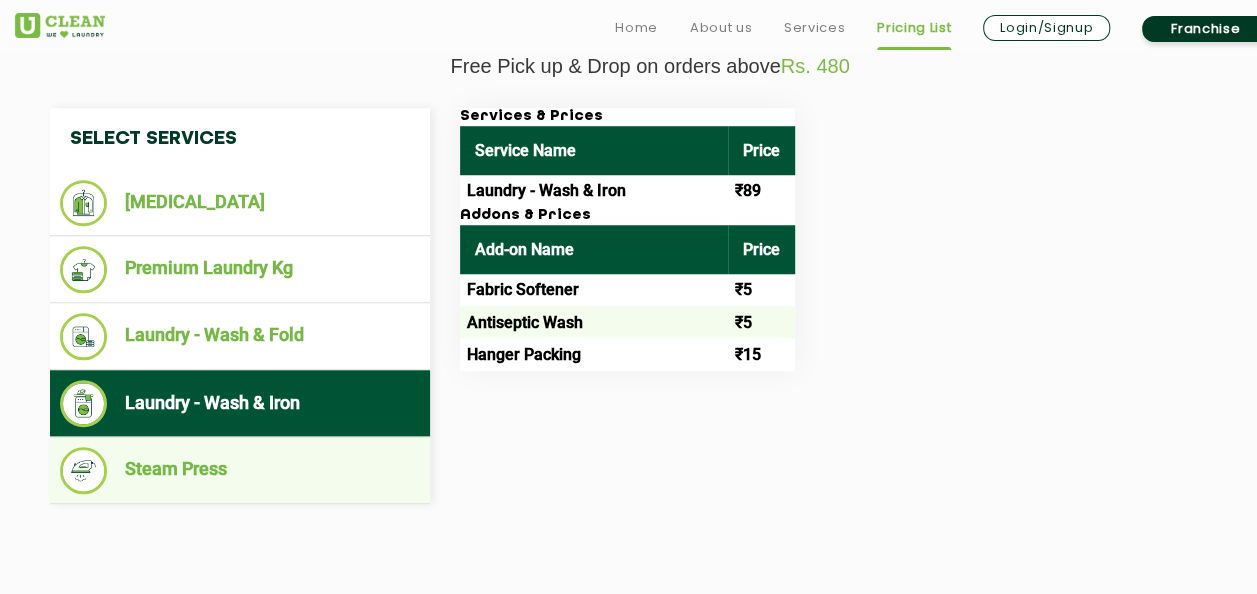 click on "Steam Press" at bounding box center (240, 470) 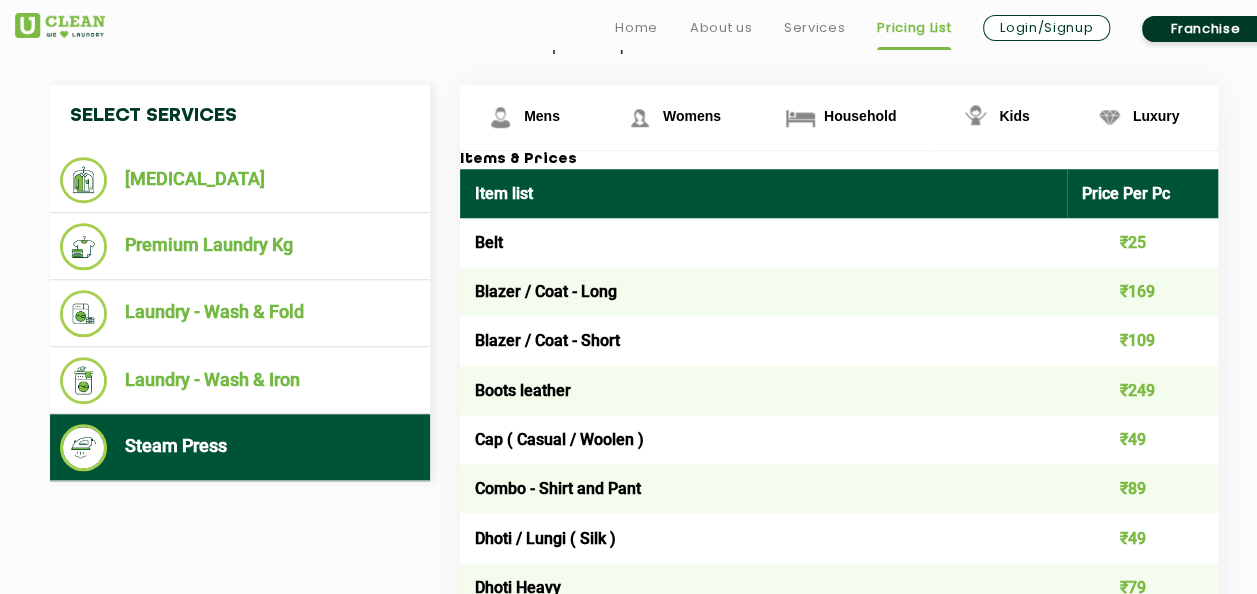 scroll, scrollTop: 756, scrollLeft: 0, axis: vertical 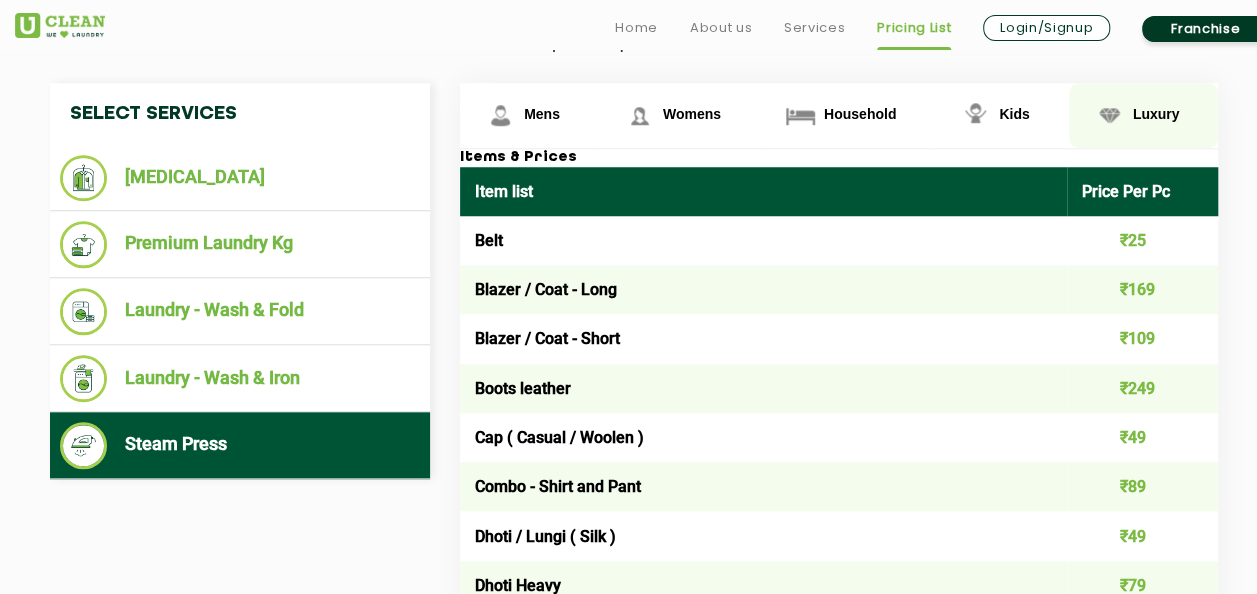 click on "Luxury" at bounding box center [542, 114] 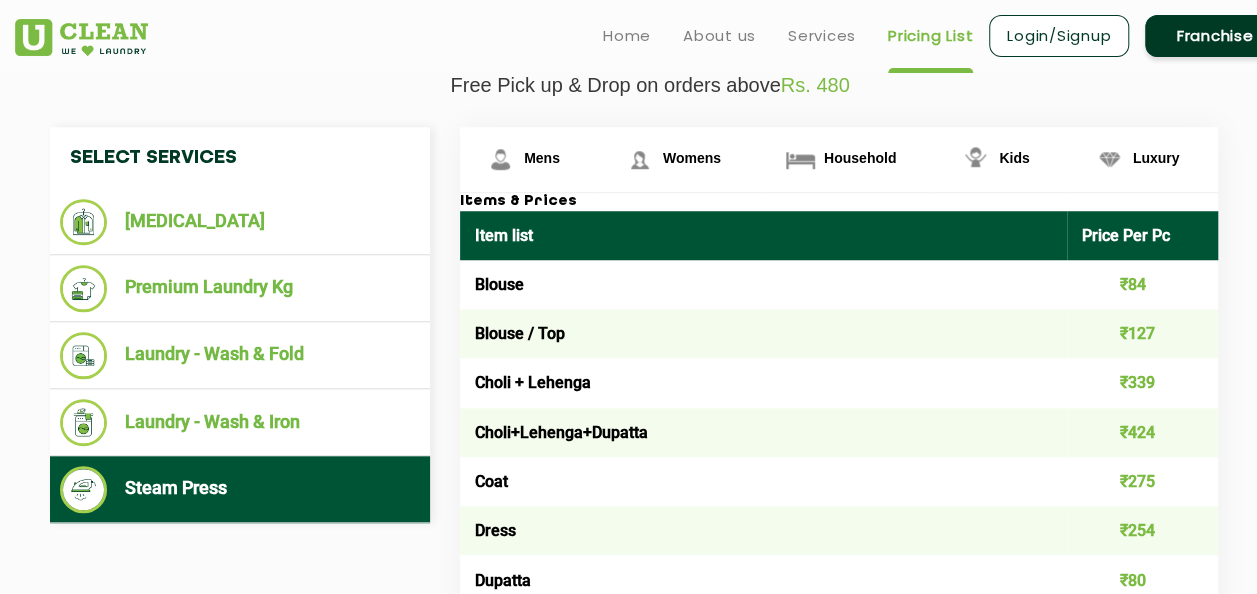 scroll, scrollTop: 710, scrollLeft: 0, axis: vertical 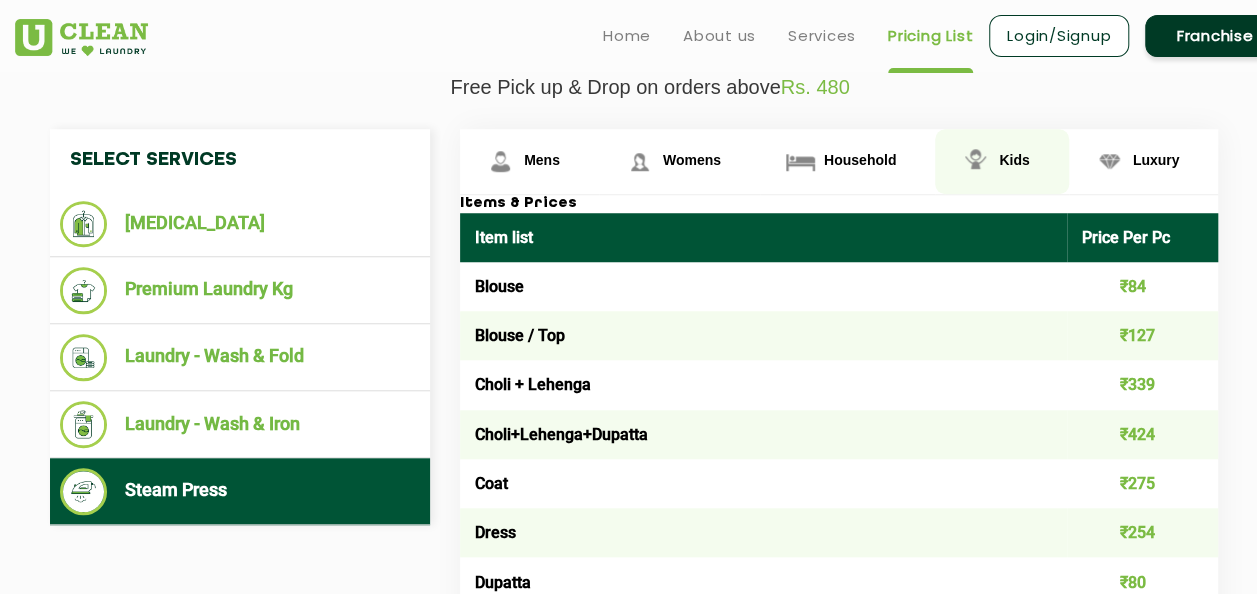click on "Kids" at bounding box center (542, 160) 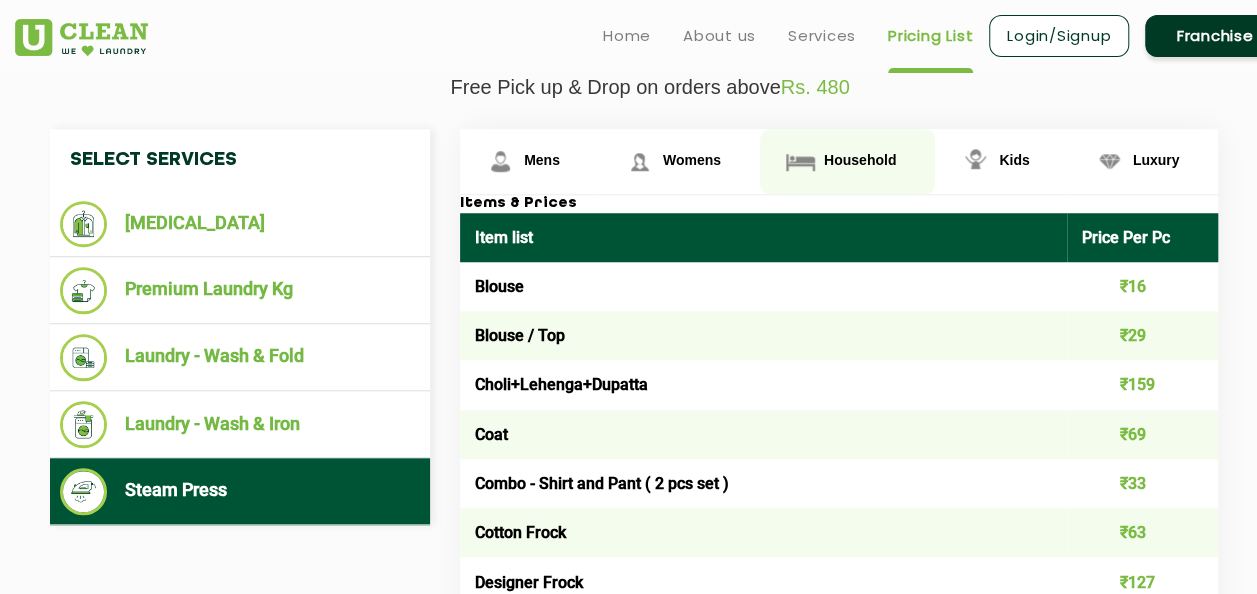 click on "Household" at bounding box center (542, 160) 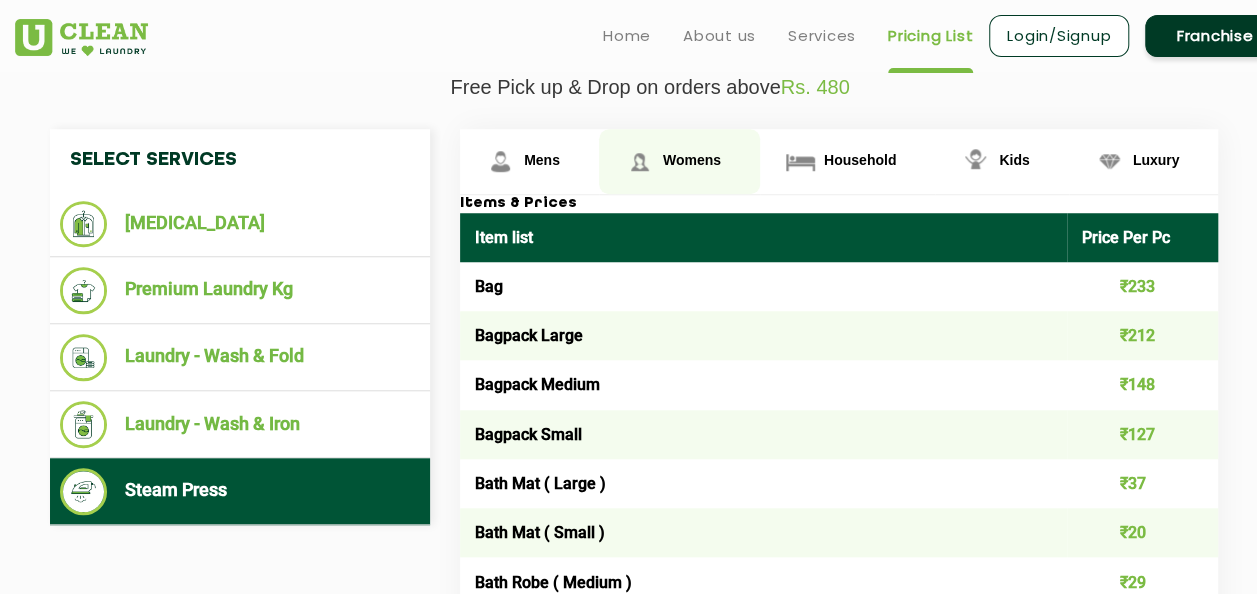 click on "Womens" at bounding box center (542, 160) 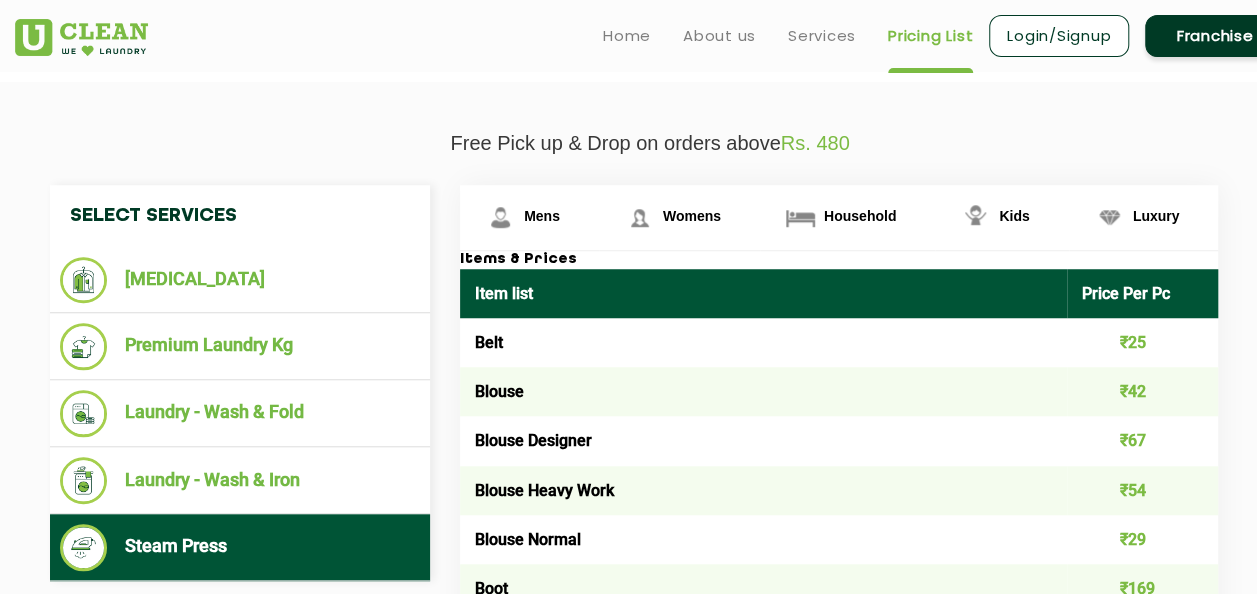 scroll, scrollTop: 653, scrollLeft: 0, axis: vertical 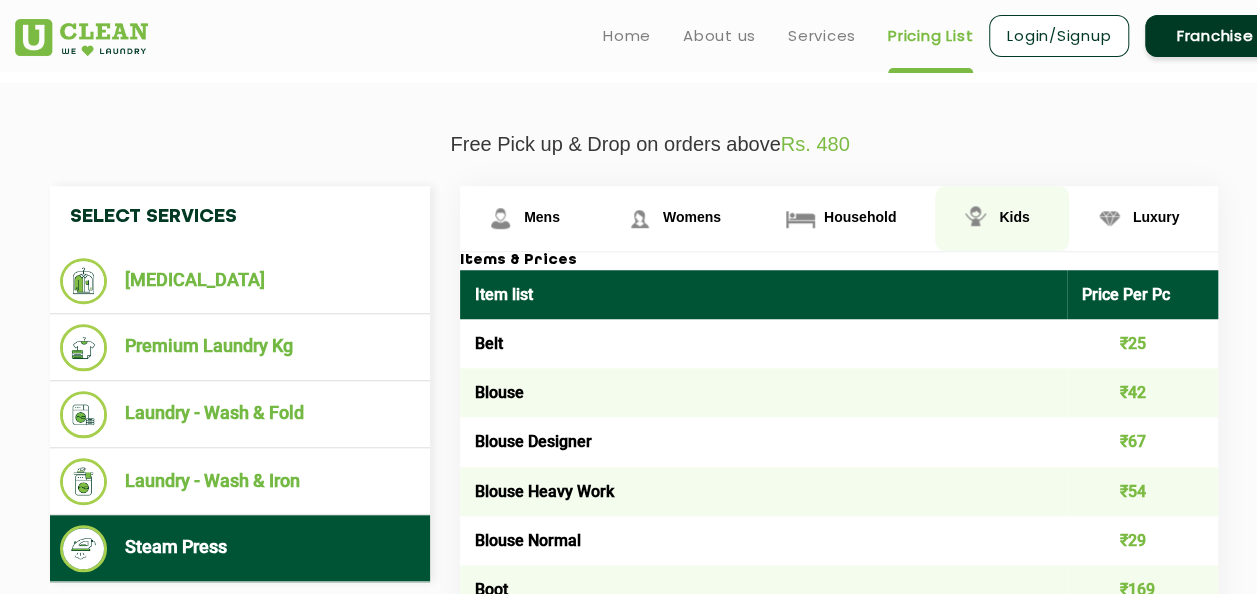 click on "Kids" at bounding box center [542, 217] 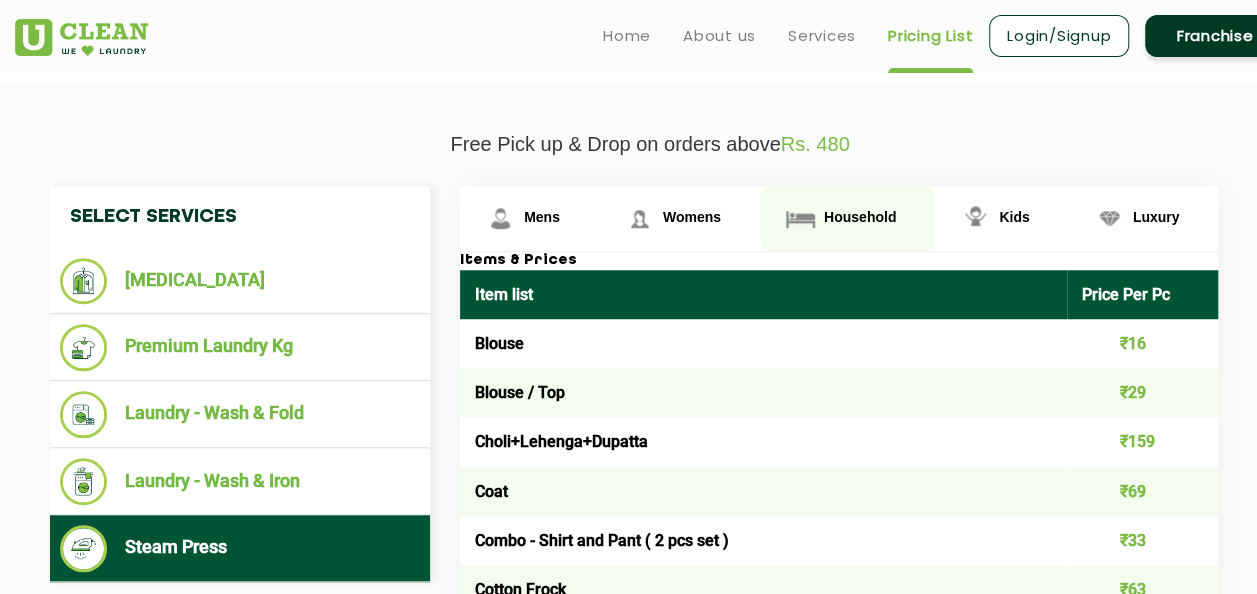 click on "Household" at bounding box center [542, 217] 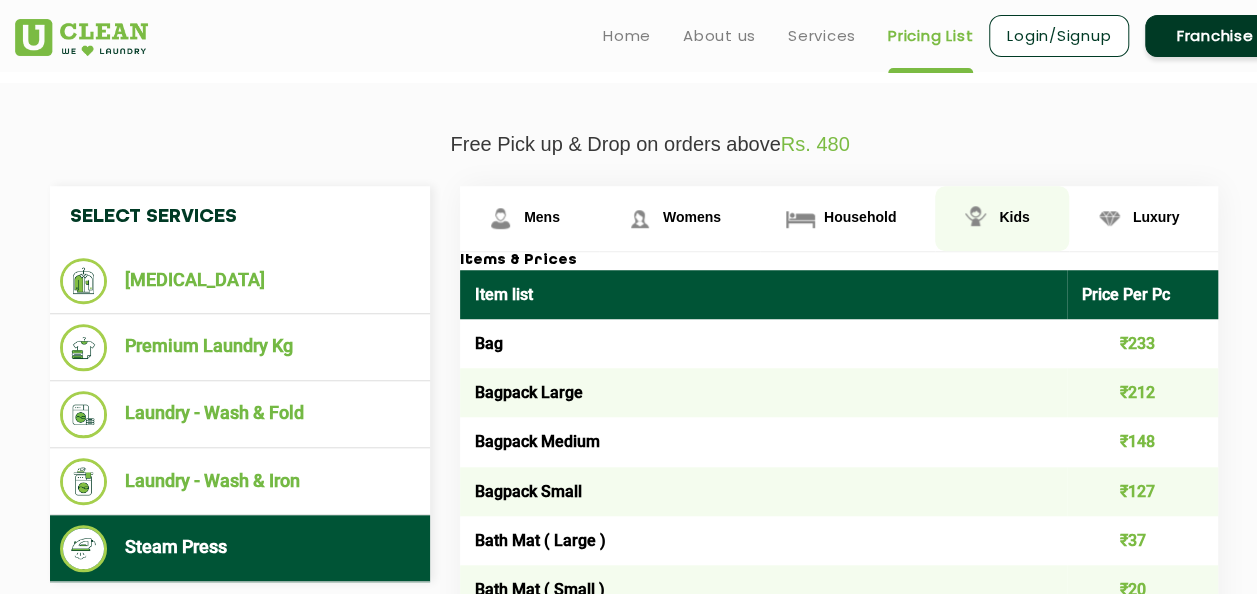 click on "Kids" at bounding box center (529, 218) 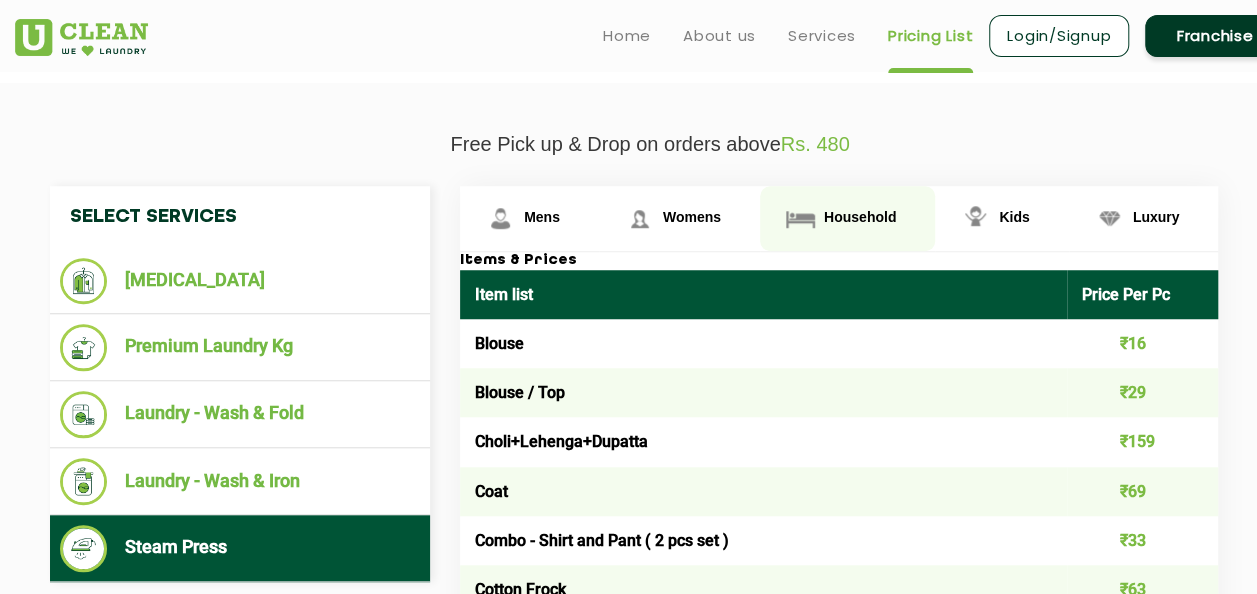 click on "Household" at bounding box center [542, 217] 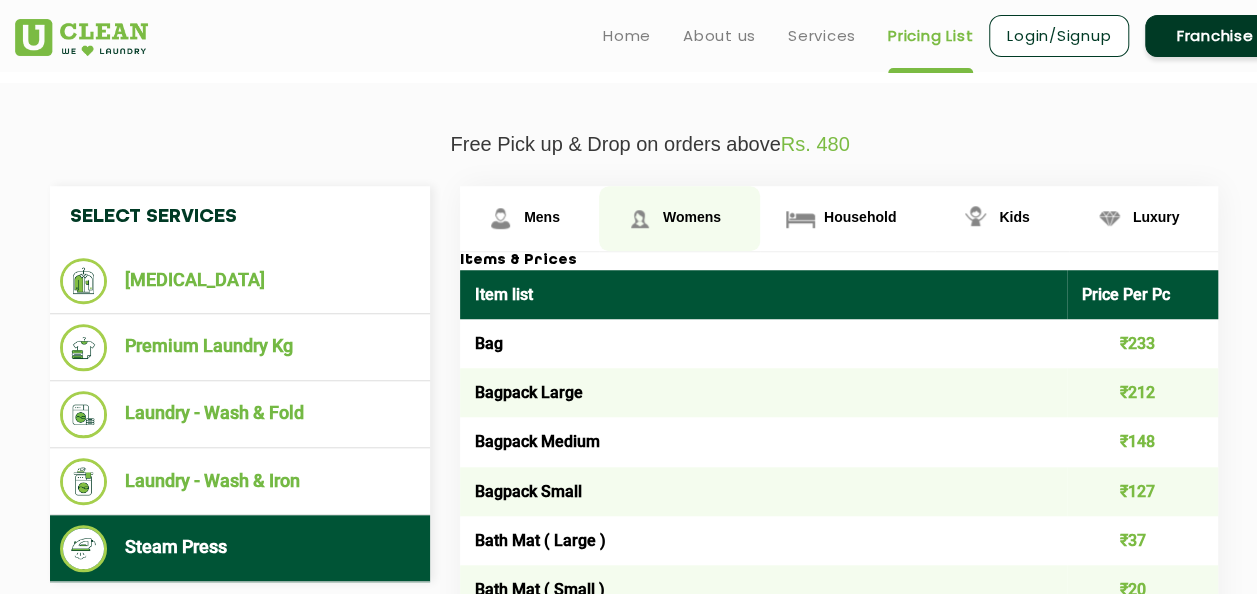 click on "Womens" at bounding box center (542, 217) 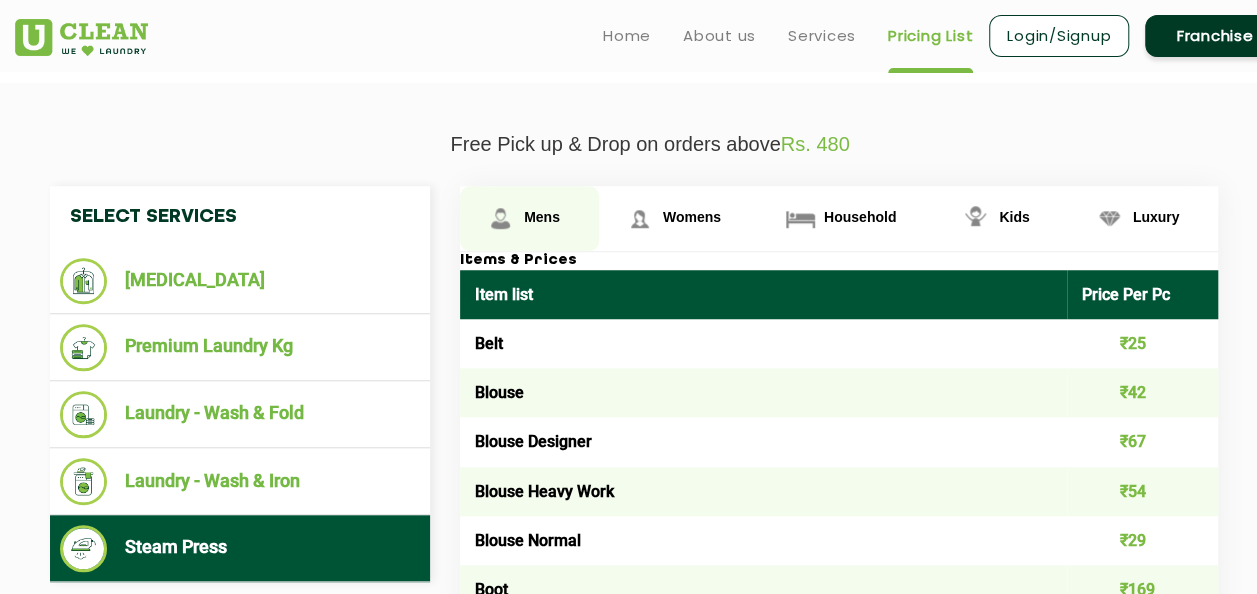 click on "Mens" at bounding box center [542, 217] 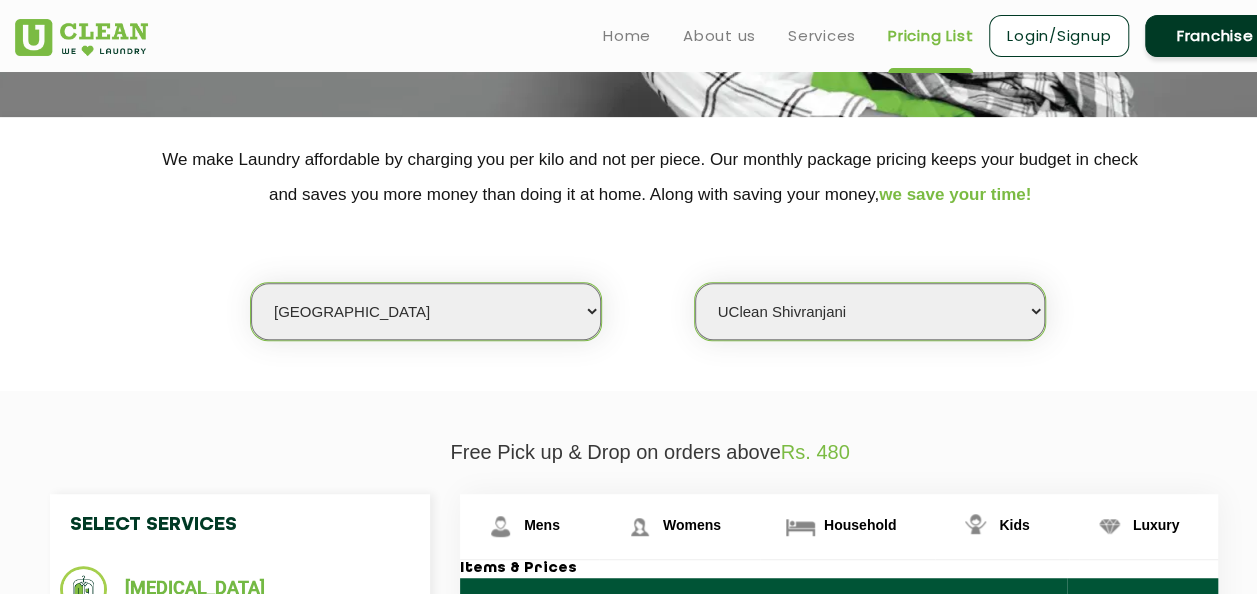 scroll, scrollTop: 344, scrollLeft: 0, axis: vertical 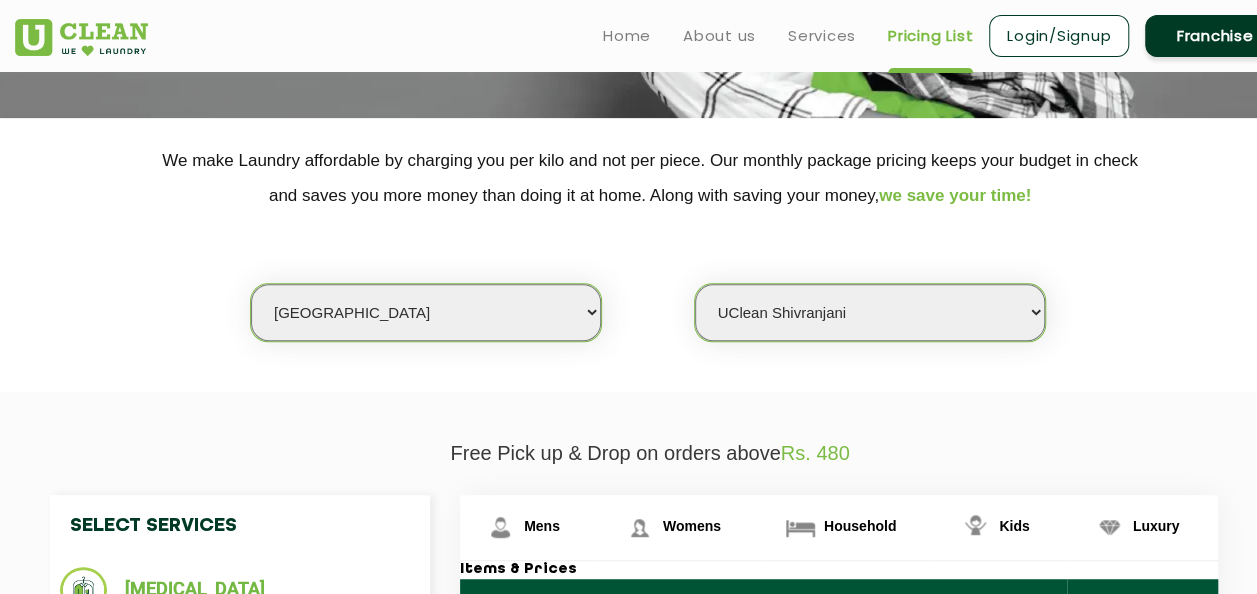 click on "Select city [GEOGRAPHIC_DATA] [GEOGRAPHIC_DATA] [GEOGRAPHIC_DATA] [GEOGRAPHIC_DATA] [GEOGRAPHIC_DATA] [GEOGRAPHIC_DATA] [GEOGRAPHIC_DATA] - [GEOGRAPHIC_DATA] Select [GEOGRAPHIC_DATA] [GEOGRAPHIC_DATA] [GEOGRAPHIC_DATA] [GEOGRAPHIC_DATA] [GEOGRAPHIC_DATA] [GEOGRAPHIC_DATA] [GEOGRAPHIC_DATA] [GEOGRAPHIC_DATA] [GEOGRAPHIC_DATA] [GEOGRAPHIC_DATA] [GEOGRAPHIC_DATA] [GEOGRAPHIC_DATA] [GEOGRAPHIC_DATA] [GEOGRAPHIC_DATA] [GEOGRAPHIC_DATA] [GEOGRAPHIC_DATA] [GEOGRAPHIC_DATA] [GEOGRAPHIC_DATA] [GEOGRAPHIC_DATA] [GEOGRAPHIC_DATA] [GEOGRAPHIC_DATA] [GEOGRAPHIC_DATA] [GEOGRAPHIC_DATA] [GEOGRAPHIC_DATA] [GEOGRAPHIC_DATA] [GEOGRAPHIC_DATA] [GEOGRAPHIC_DATA] [GEOGRAPHIC_DATA] [GEOGRAPHIC_DATA] [GEOGRAPHIC_DATA] [GEOGRAPHIC_DATA] [GEOGRAPHIC_DATA] [GEOGRAPHIC_DATA] [GEOGRAPHIC_DATA] [GEOGRAPHIC_DATA] [GEOGRAPHIC_DATA] [GEOGRAPHIC_DATA] [GEOGRAPHIC_DATA] [GEOGRAPHIC_DATA] [GEOGRAPHIC_DATA] [GEOGRAPHIC_DATA] [GEOGRAPHIC_DATA] [GEOGRAPHIC_DATA] [GEOGRAPHIC_DATA] [GEOGRAPHIC_DATA] [GEOGRAPHIC_DATA] [GEOGRAPHIC_DATA] [GEOGRAPHIC_DATA] [GEOGRAPHIC_DATA] [GEOGRAPHIC_DATA] [GEOGRAPHIC_DATA] [GEOGRAPHIC_DATA] [GEOGRAPHIC_DATA] [GEOGRAPHIC_DATA] [GEOGRAPHIC_DATA] [GEOGRAPHIC_DATA] [GEOGRAPHIC_DATA] [GEOGRAPHIC_DATA] [GEOGRAPHIC_DATA] [GEOGRAPHIC_DATA] [GEOGRAPHIC_DATA] [GEOGRAPHIC_DATA] [GEOGRAPHIC_DATA] [GEOGRAPHIC_DATA] [GEOGRAPHIC_DATA] [GEOGRAPHIC_DATA] [GEOGRAPHIC_DATA] [GEOGRAPHIC_DATA] [GEOGRAPHIC_DATA] [GEOGRAPHIC_DATA] [GEOGRAPHIC_DATA] [GEOGRAPHIC_DATA] [GEOGRAPHIC_DATA] [GEOGRAPHIC_DATA] [GEOGRAPHIC_DATA] [GEOGRAPHIC_DATA] [GEOGRAPHIC_DATA] [GEOGRAPHIC_DATA] [GEOGRAPHIC_DATA] - Select [GEOGRAPHIC_DATA] [GEOGRAPHIC_DATA] [GEOGRAPHIC_DATA] [GEOGRAPHIC_DATA] [GEOGRAPHIC_DATA] [GEOGRAPHIC_DATA] [GEOGRAPHIC_DATA] [GEOGRAPHIC_DATA] [GEOGRAPHIC_DATA] [GEOGRAPHIC_DATA] [GEOGRAPHIC_DATA] [GEOGRAPHIC_DATA] [GEOGRAPHIC_DATA] [GEOGRAPHIC_DATA] [GEOGRAPHIC_DATA] [GEOGRAPHIC_DATA] [GEOGRAPHIC_DATA] [GEOGRAPHIC_DATA] [GEOGRAPHIC_DATA] [GEOGRAPHIC_DATA] [GEOGRAPHIC_DATA] [GEOGRAPHIC_DATA] [GEOGRAPHIC_DATA] [GEOGRAPHIC_DATA] [GEOGRAPHIC_DATA] [GEOGRAPHIC_DATA] [GEOGRAPHIC_DATA] [GEOGRAPHIC_DATA] [GEOGRAPHIC_DATA] [GEOGRAPHIC_DATA] [GEOGRAPHIC_DATA]" at bounding box center [426, 312] 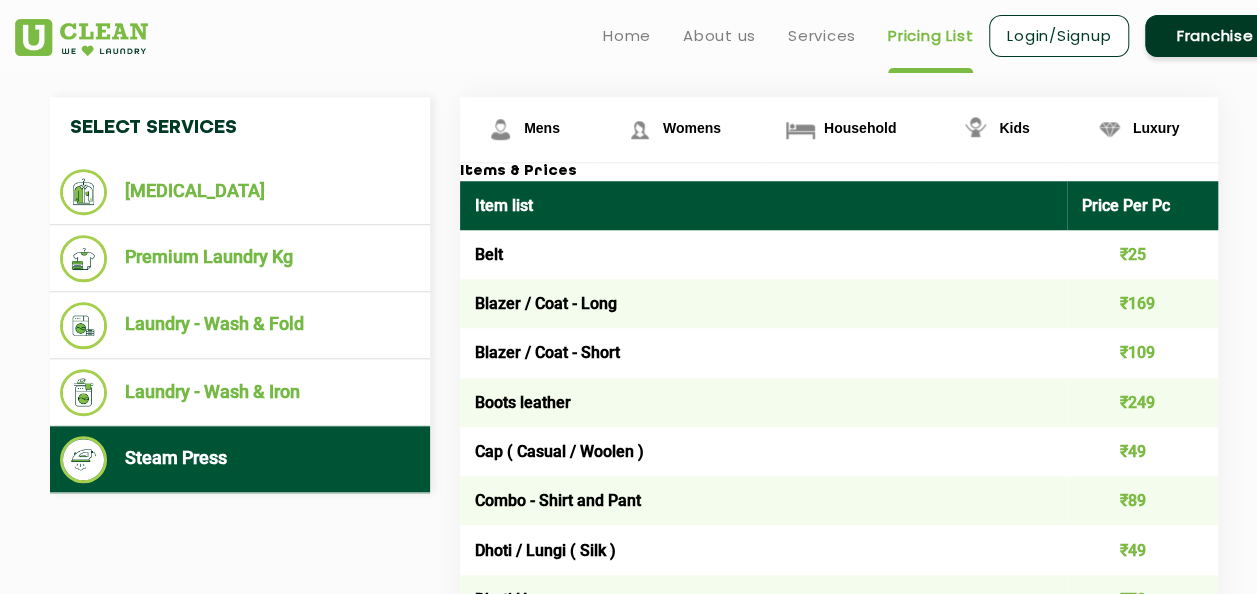 scroll, scrollTop: 744, scrollLeft: 0, axis: vertical 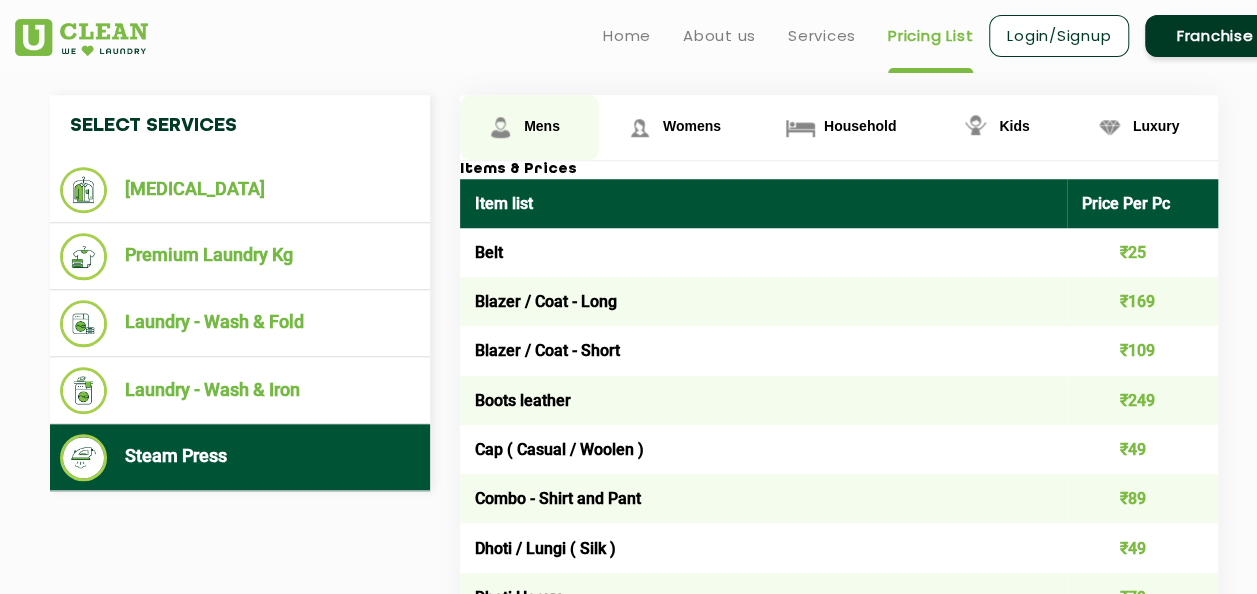 click on "Mens" at bounding box center [542, 126] 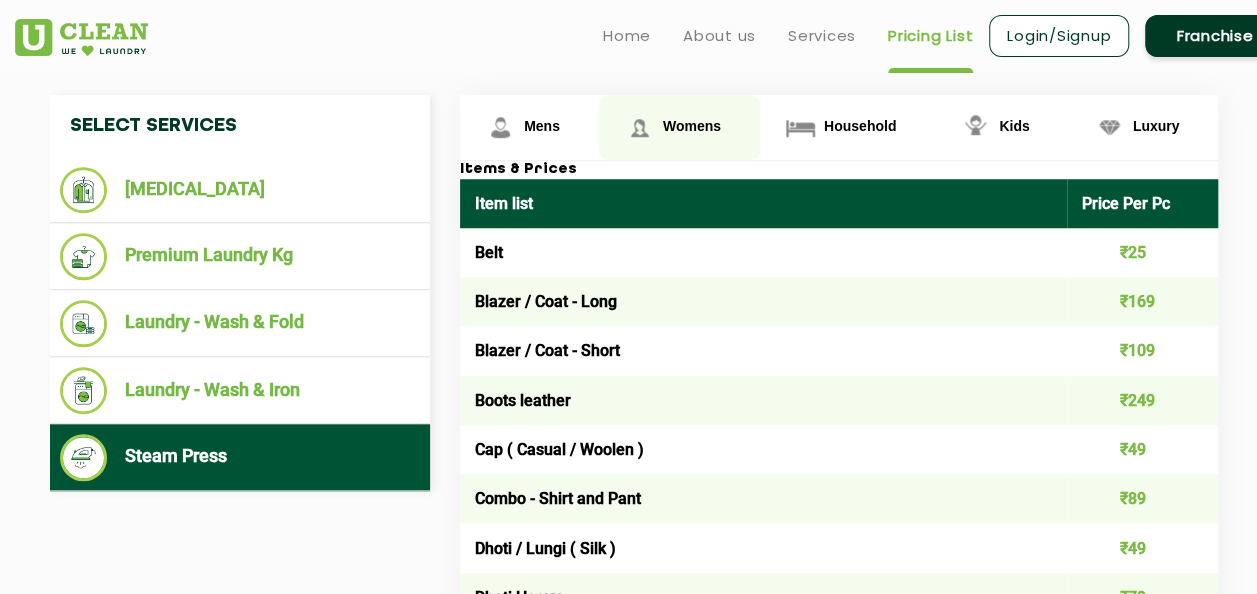click on "Womens" at bounding box center [542, 126] 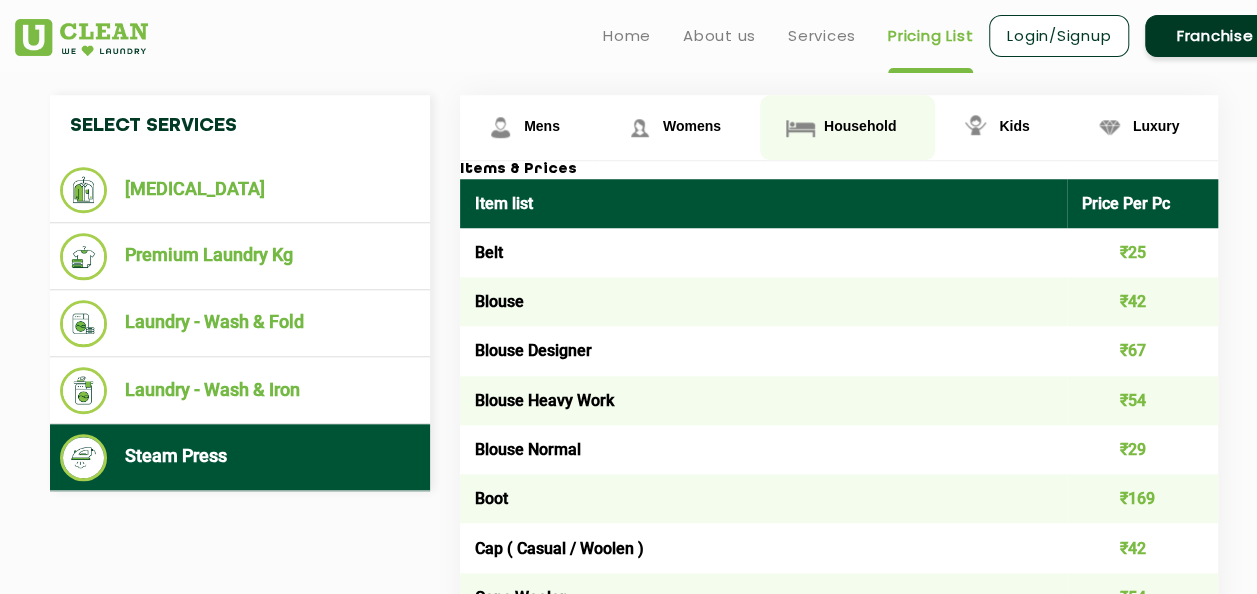 click on "Household" at bounding box center (542, 126) 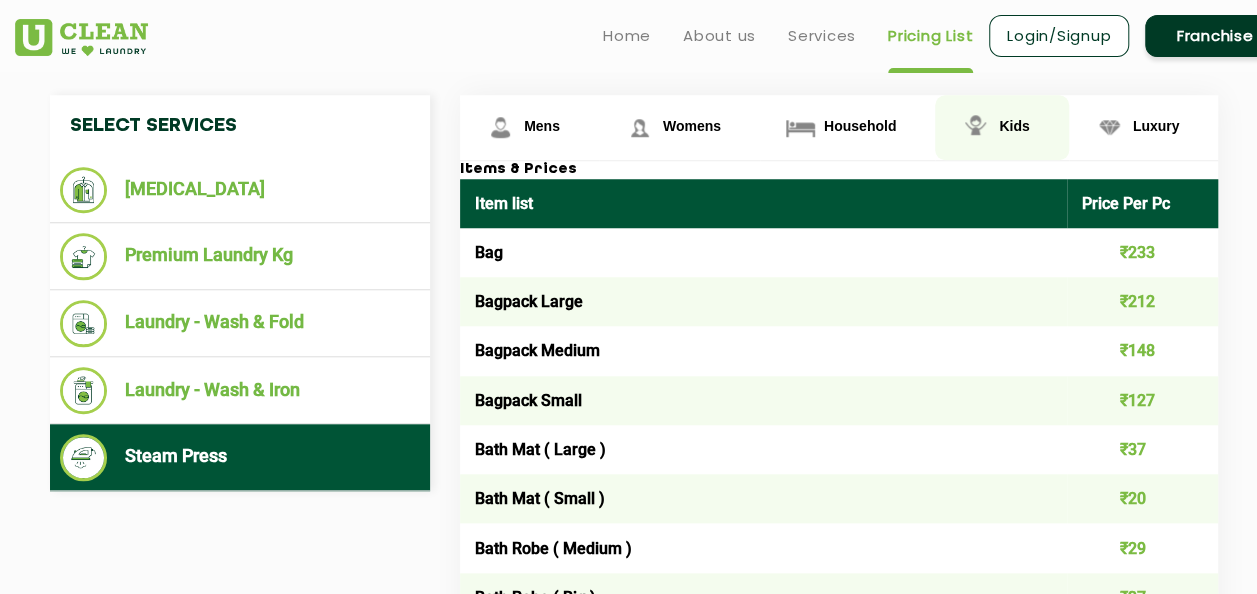 click on "Kids" at bounding box center [542, 126] 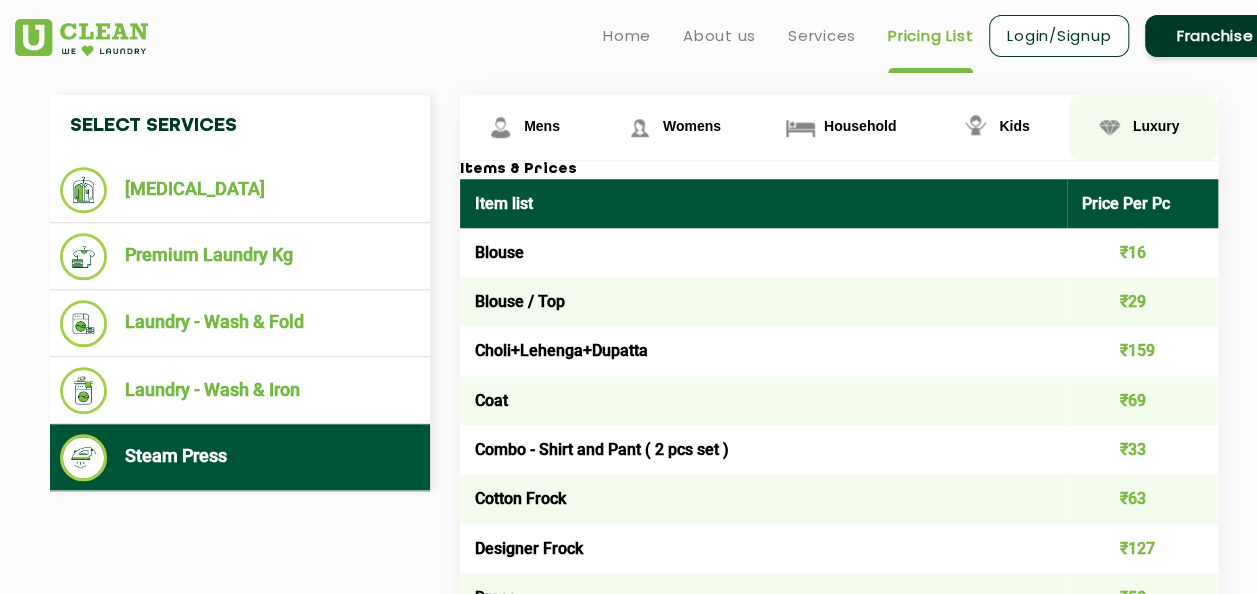 click on "Luxury" at bounding box center (529, 127) 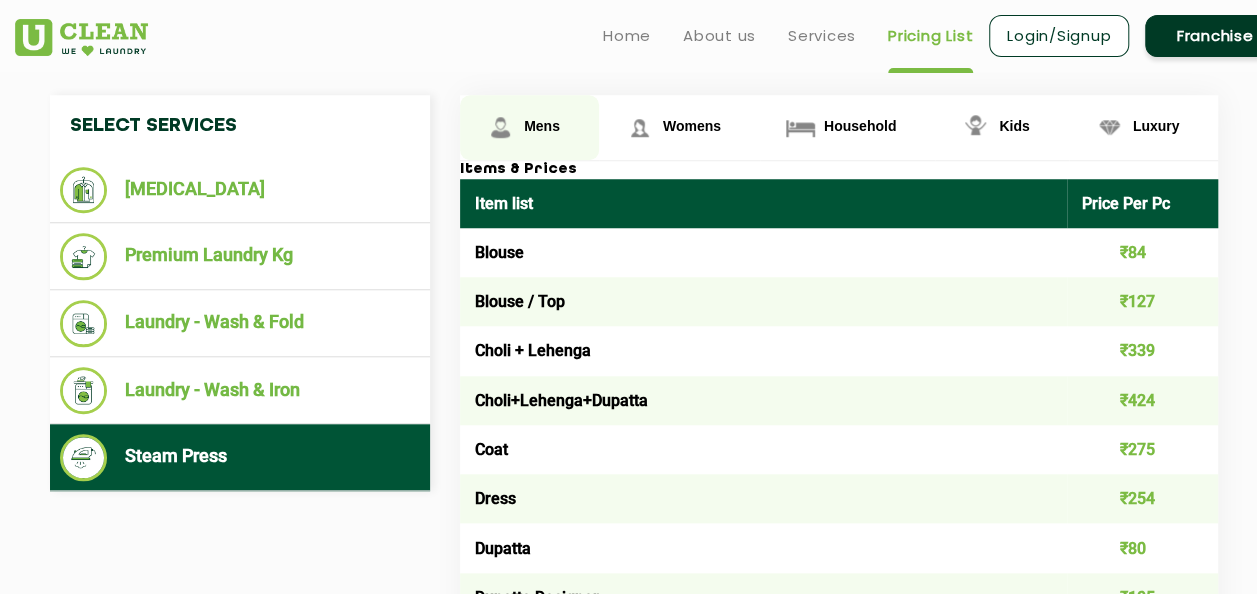 click on "Mens" at bounding box center [542, 126] 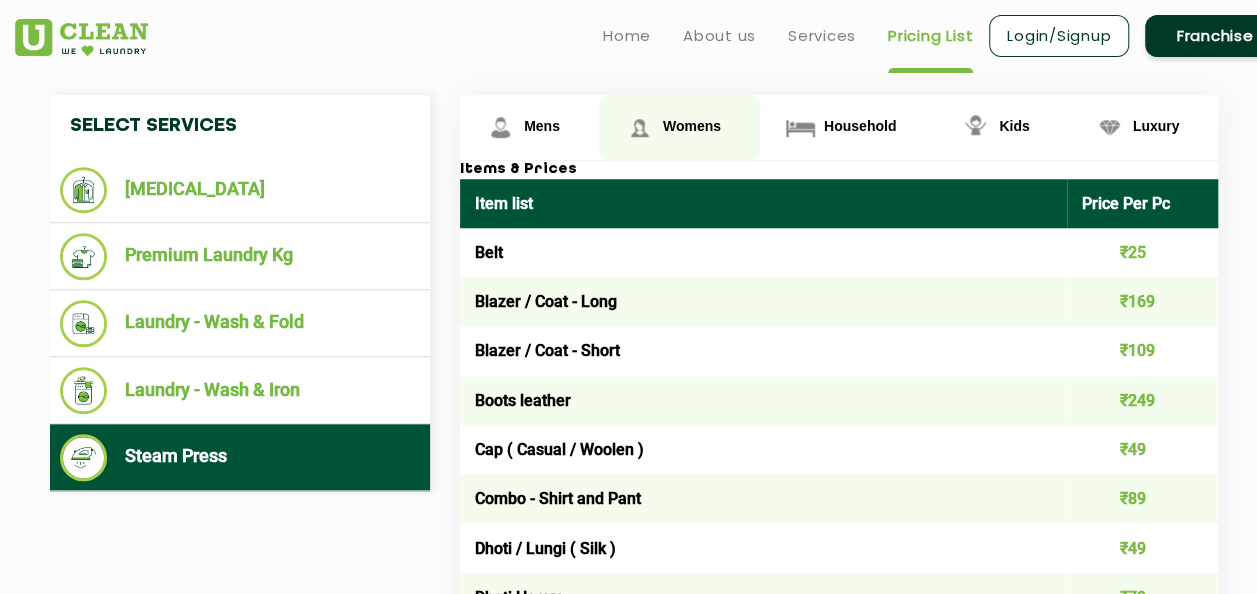 click on "Womens" at bounding box center (542, 126) 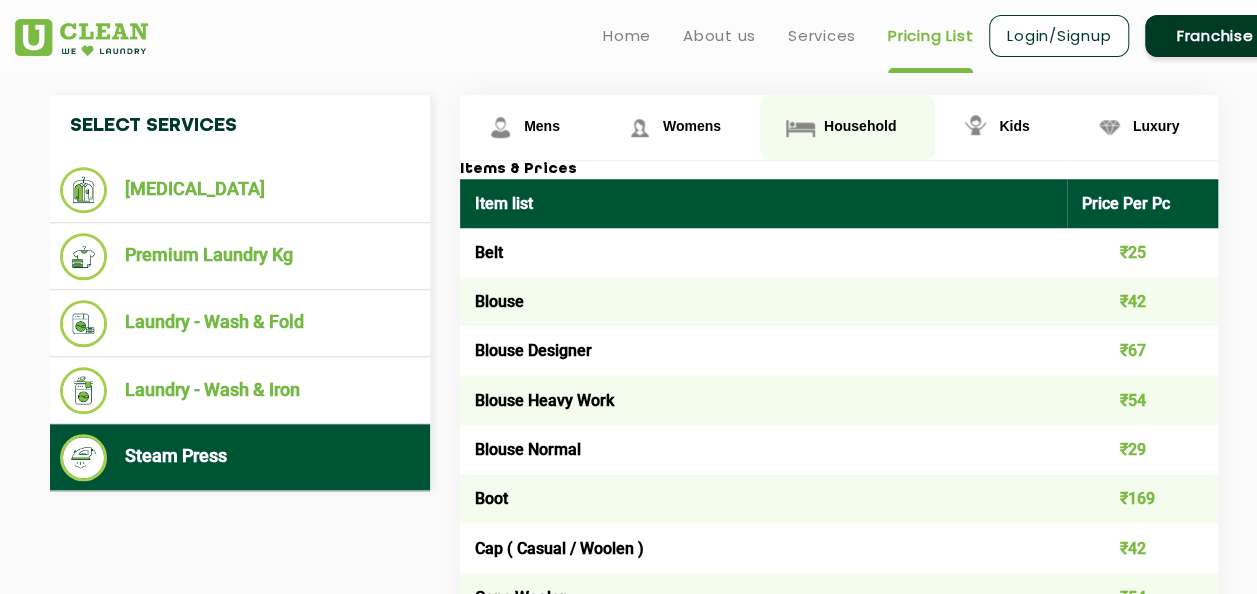 click on "Household" at bounding box center (529, 127) 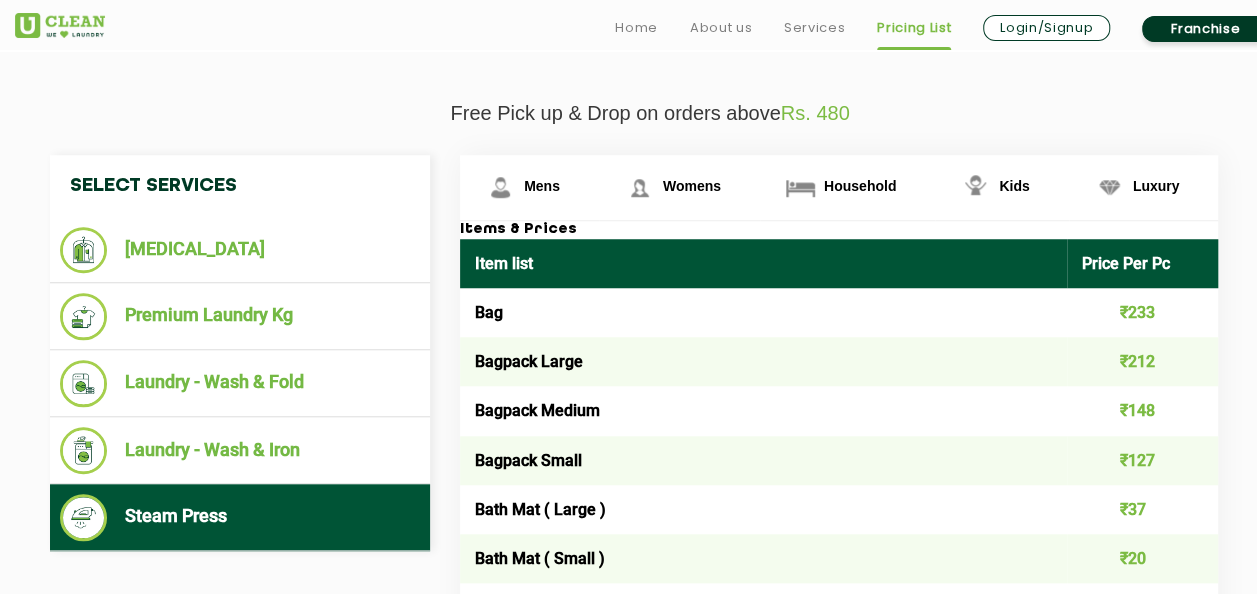 scroll, scrollTop: 694, scrollLeft: 0, axis: vertical 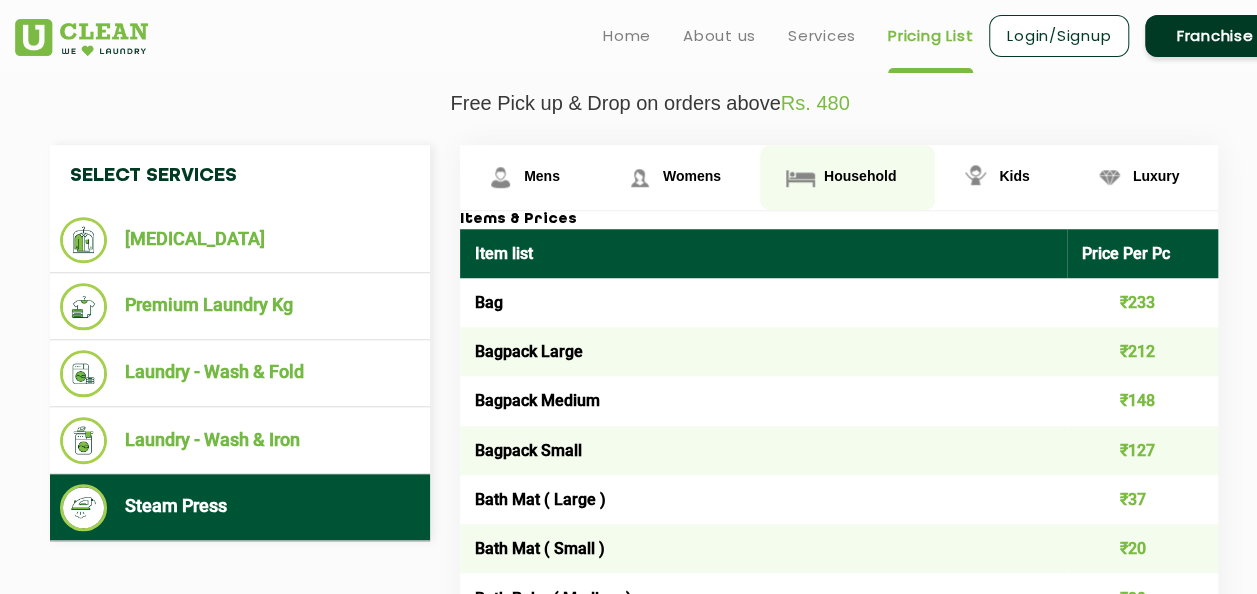 click on "Household" at bounding box center (860, 176) 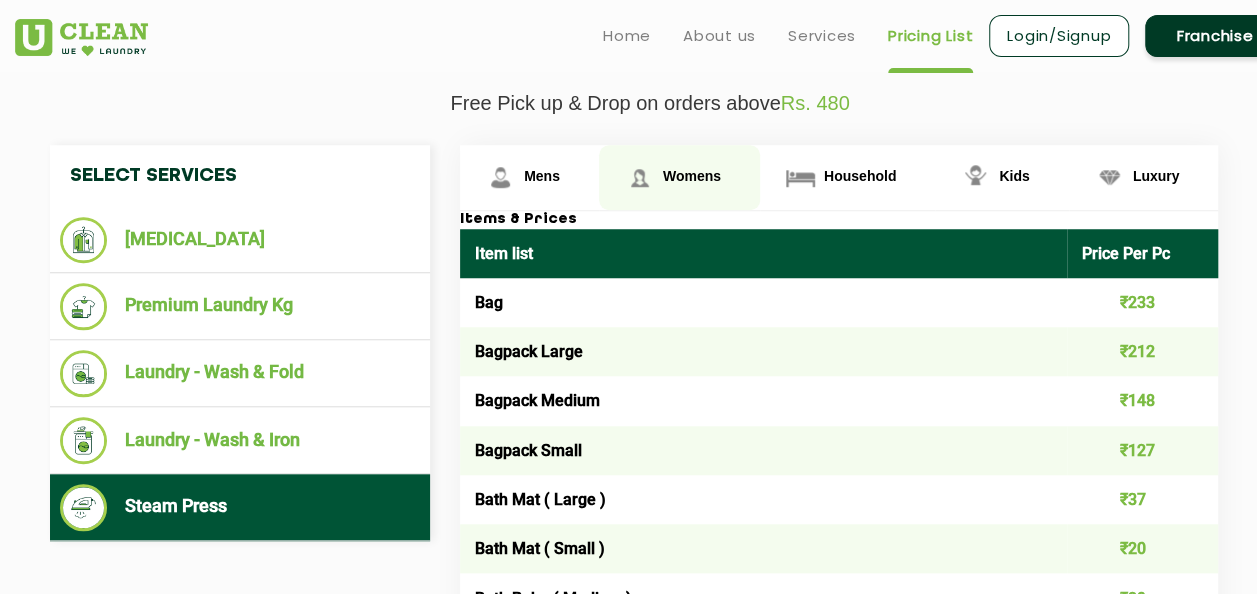 click on "Womens" at bounding box center (542, 176) 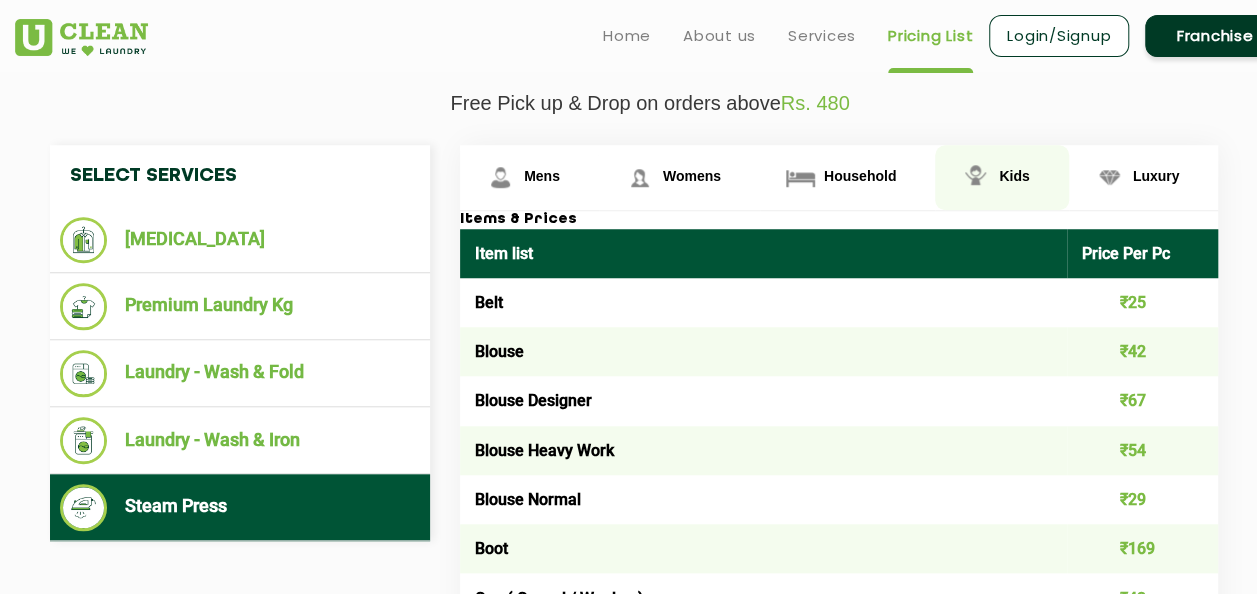 click on "Kids" at bounding box center (529, 177) 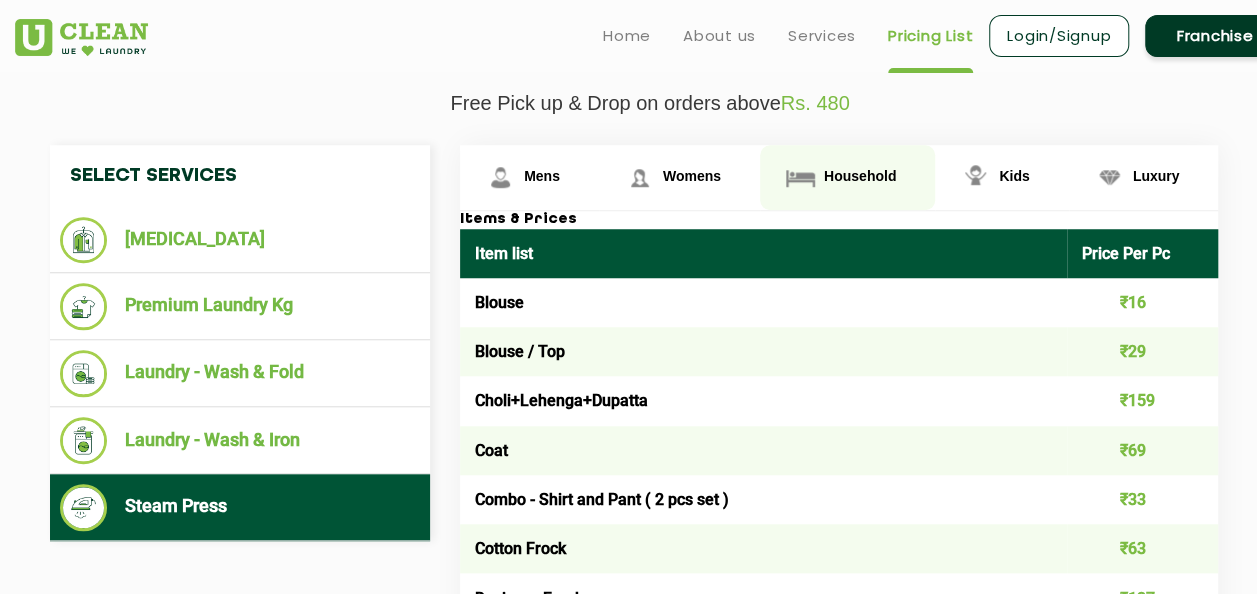 click on "Household" at bounding box center (542, 176) 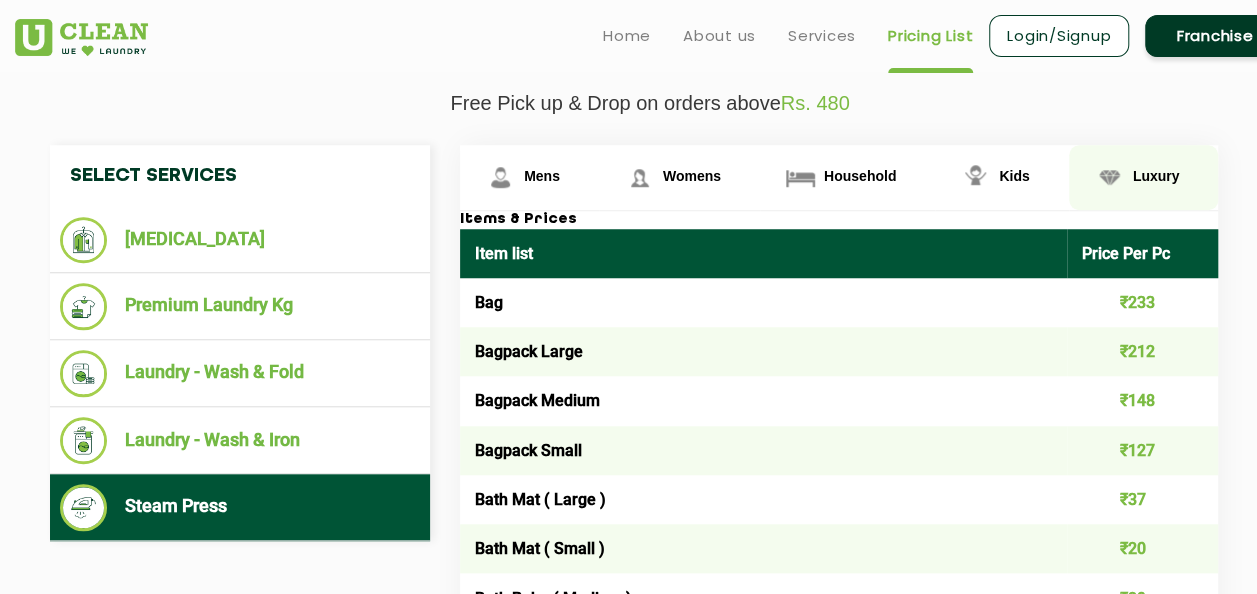 click on "Luxury" at bounding box center (542, 176) 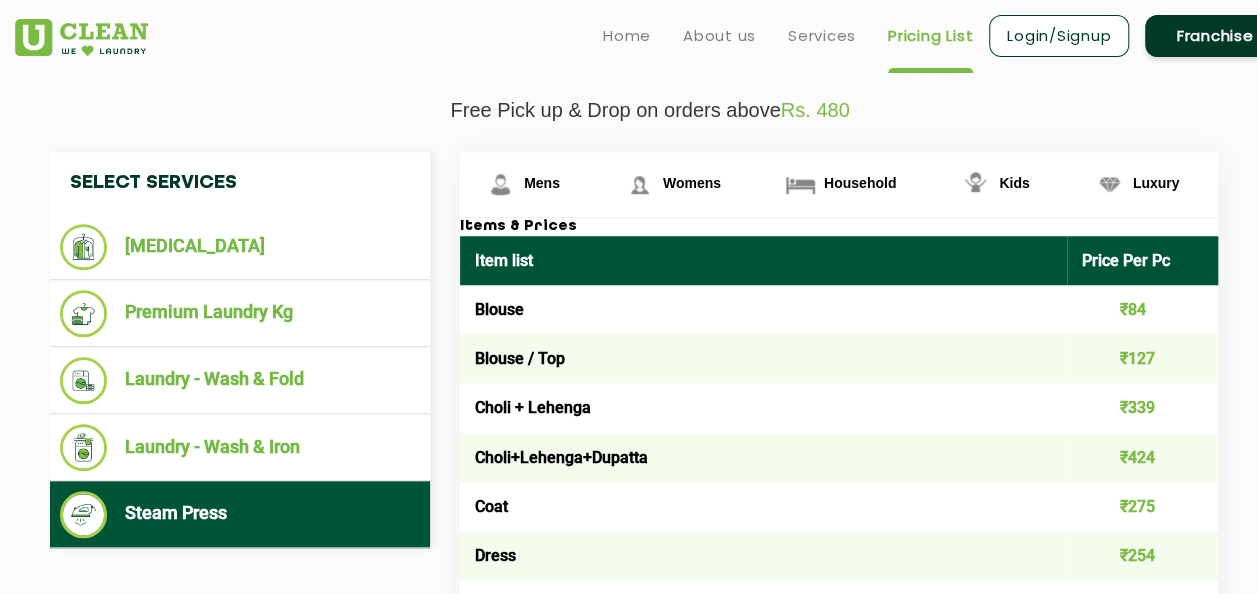 scroll, scrollTop: 690, scrollLeft: 0, axis: vertical 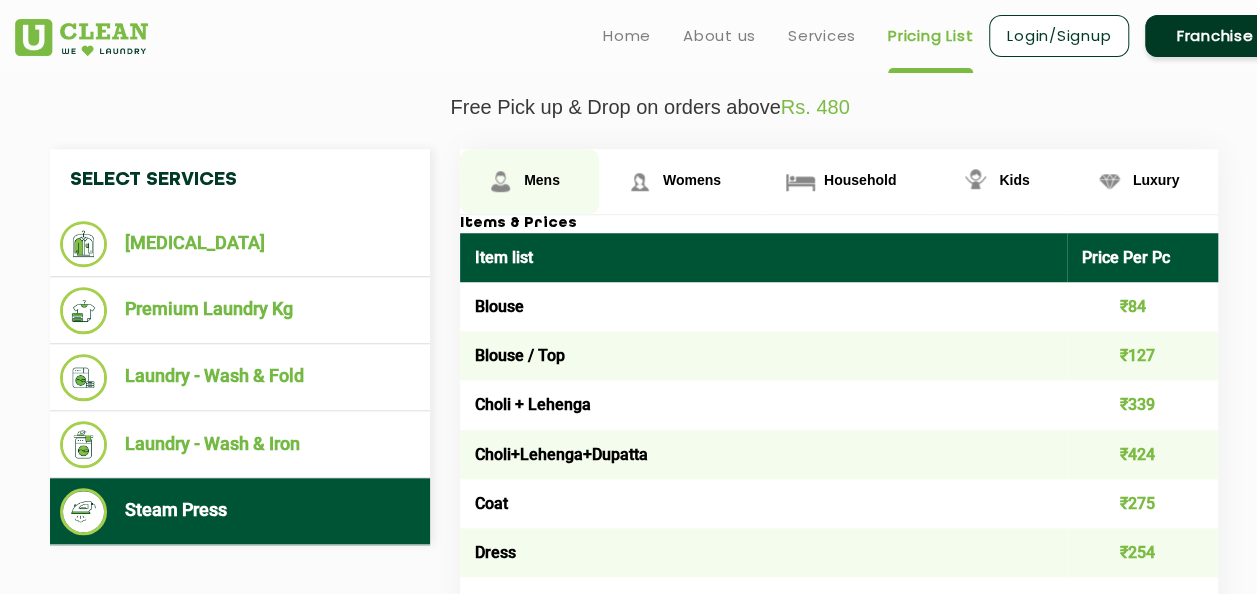 click on "Mens" at bounding box center (542, 180) 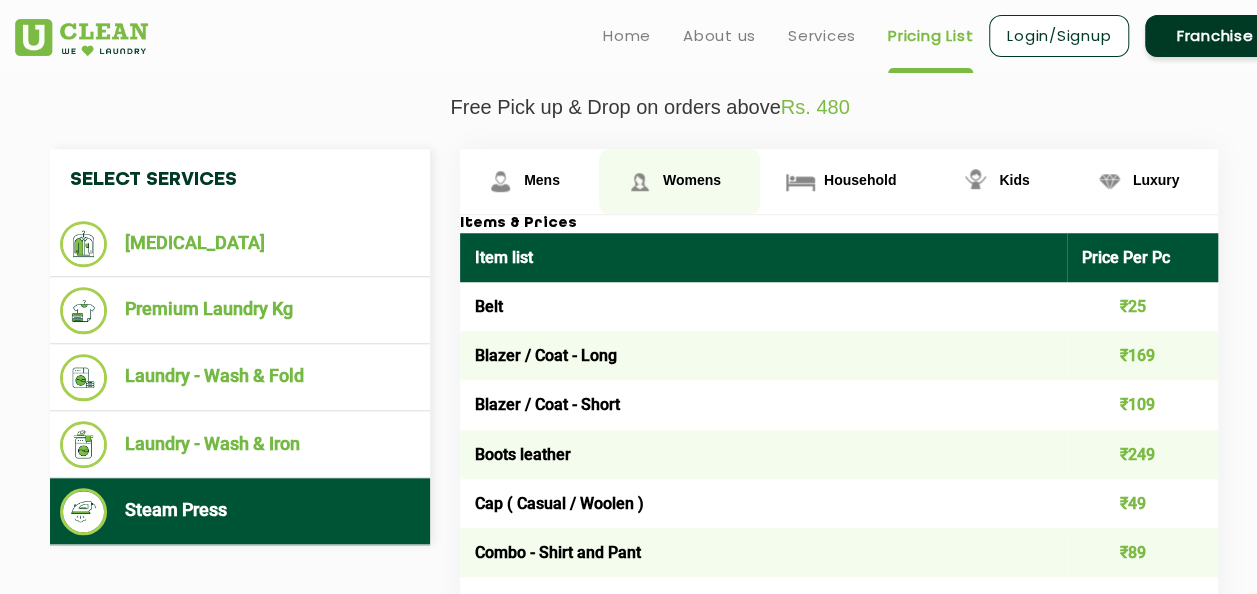click on "Womens" at bounding box center (542, 180) 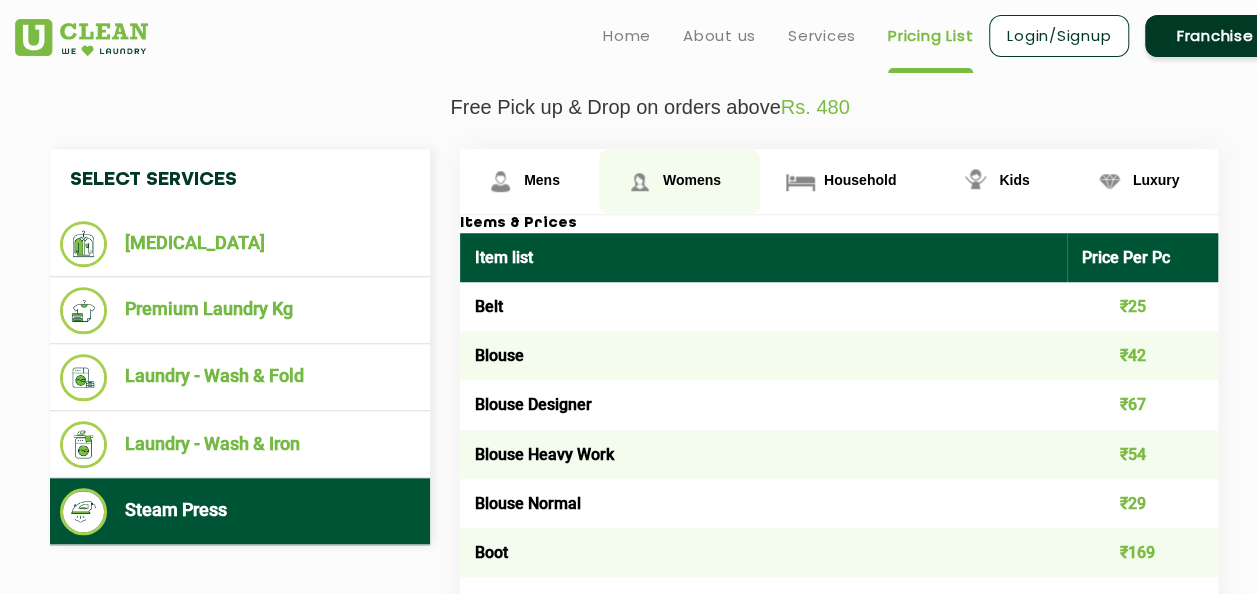 click on "Womens" at bounding box center [692, 180] 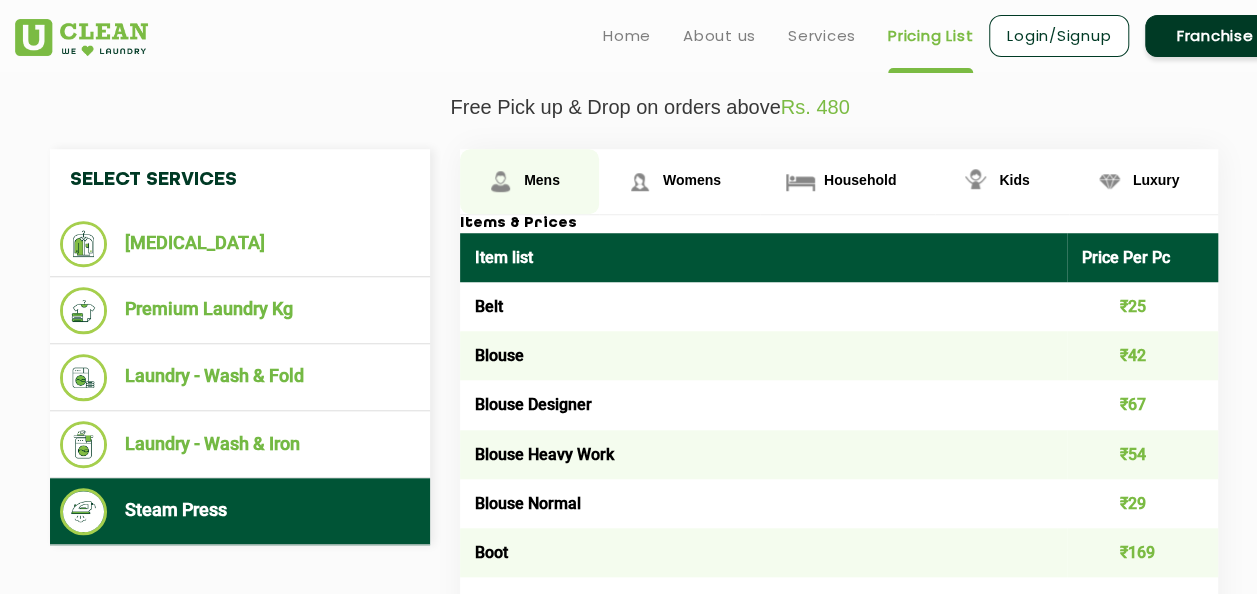 click on "Mens" at bounding box center (542, 180) 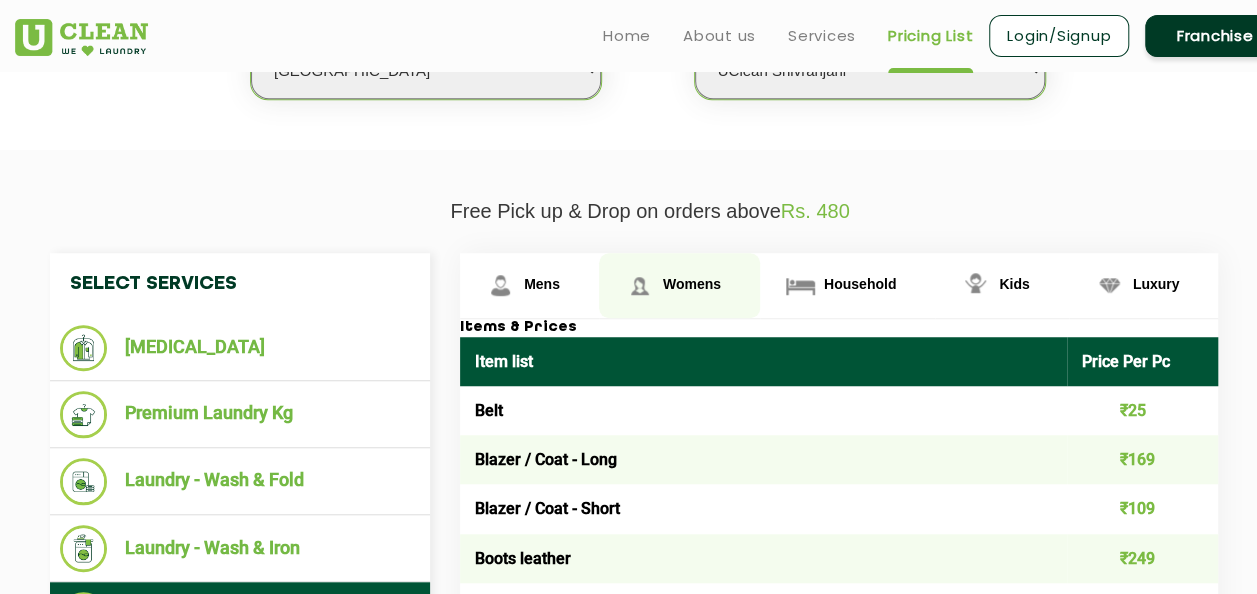 scroll, scrollTop: 569, scrollLeft: 0, axis: vertical 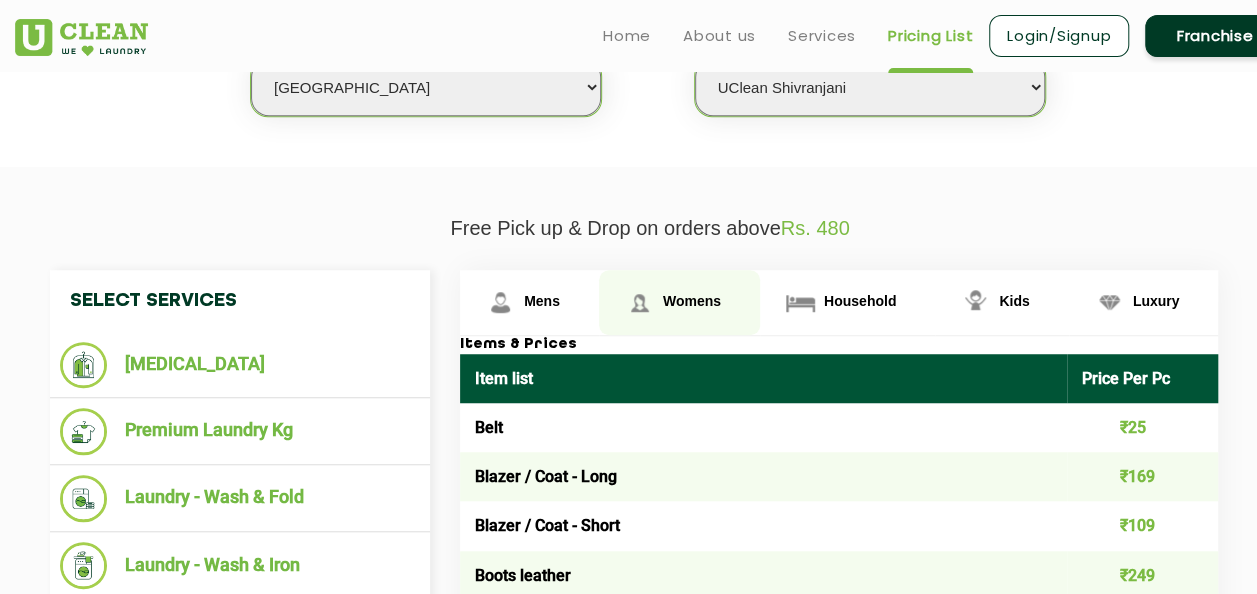 click on "Womens" at bounding box center [542, 301] 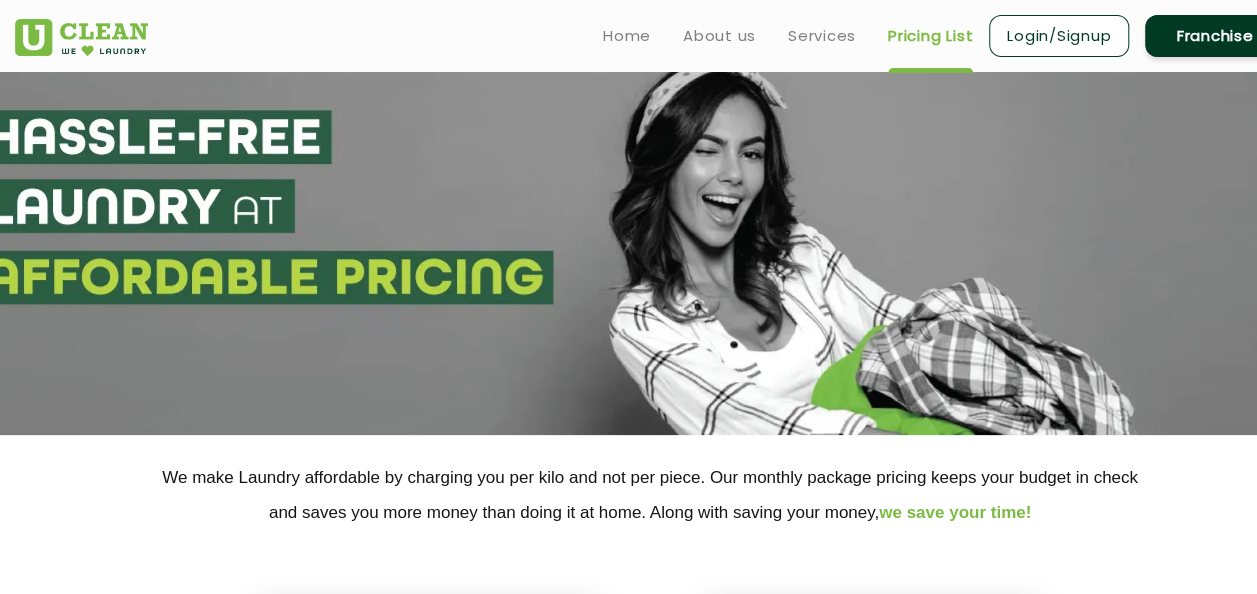 scroll, scrollTop: 23, scrollLeft: 0, axis: vertical 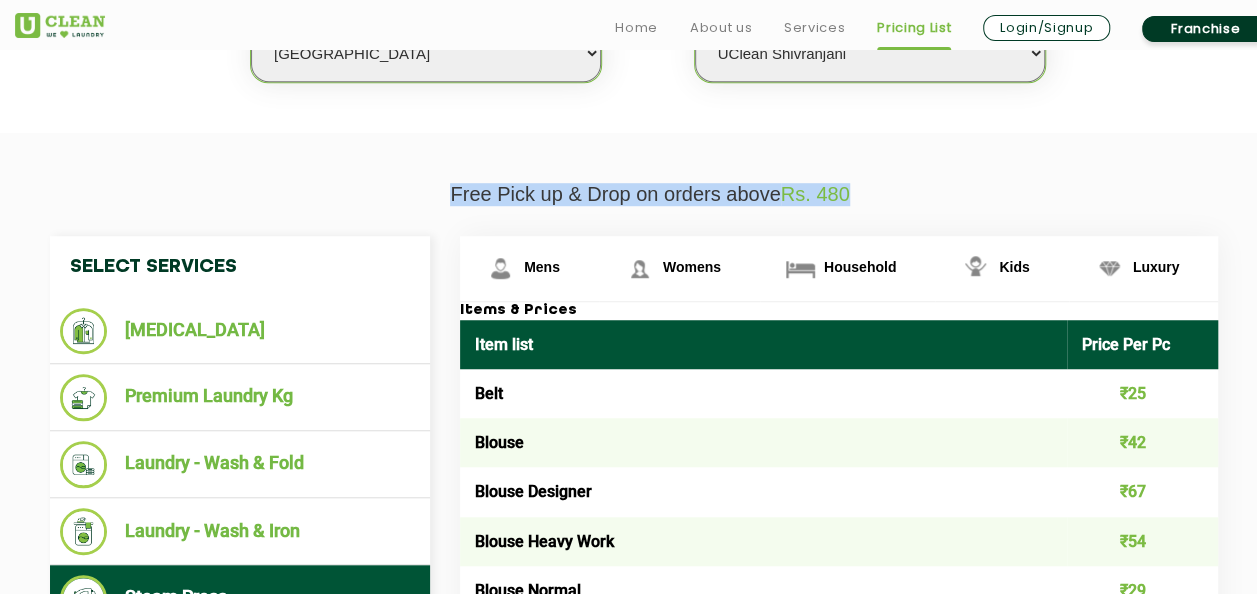 drag, startPoint x: 443, startPoint y: 194, endPoint x: 856, endPoint y: 166, distance: 413.94806 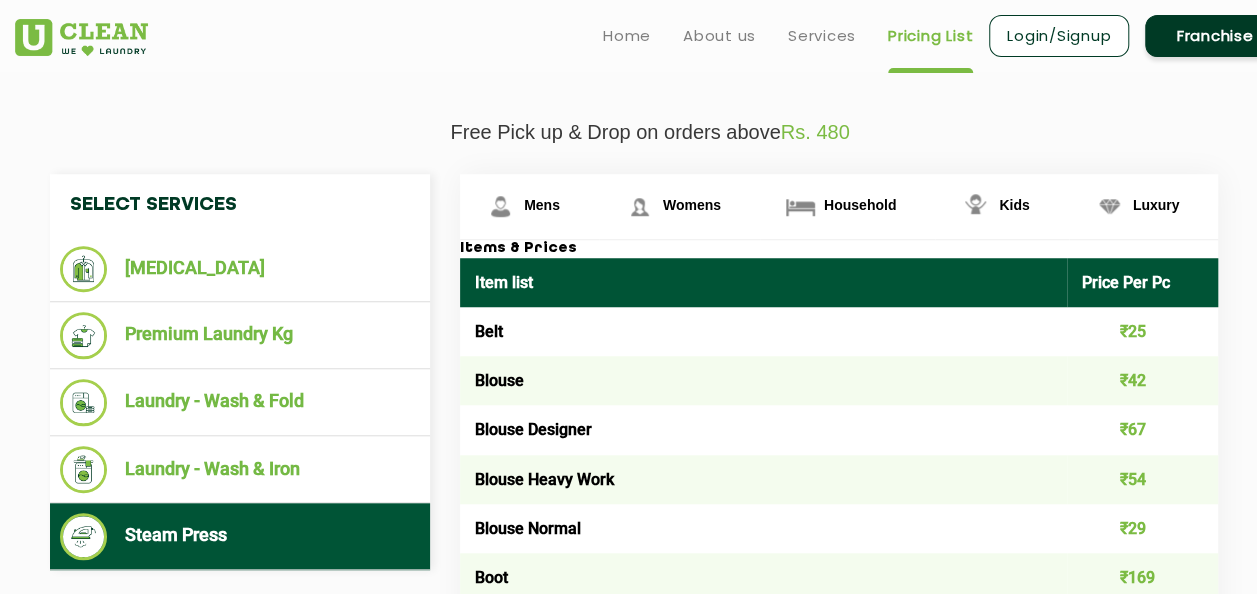 scroll, scrollTop: 664, scrollLeft: 0, axis: vertical 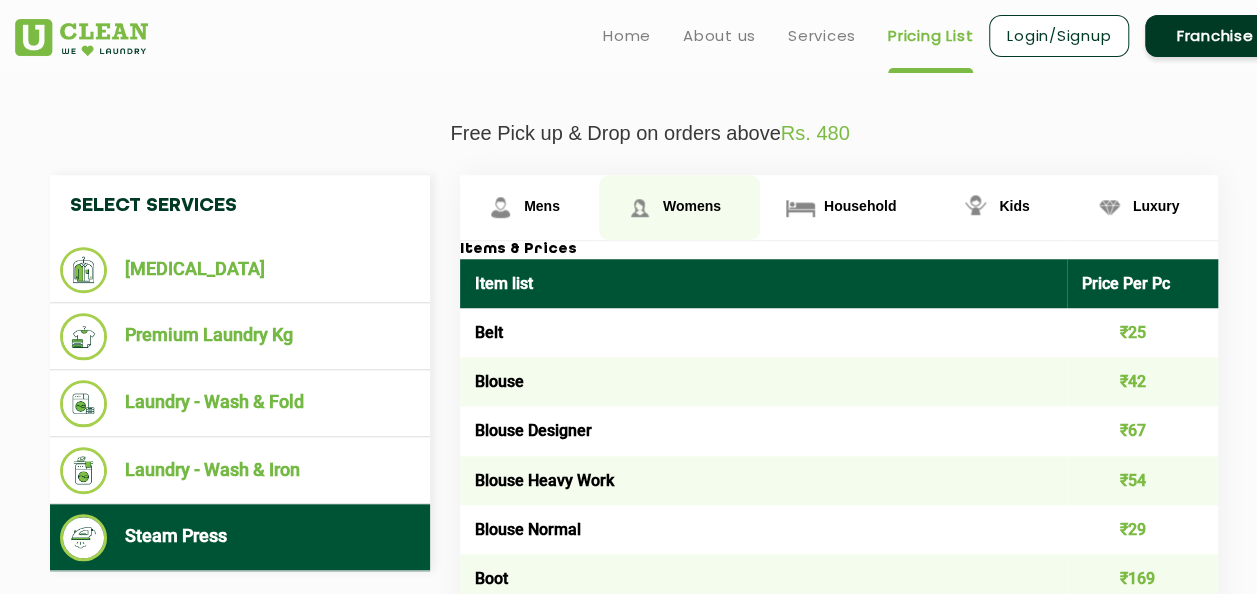 click on "Womens" at bounding box center [692, 206] 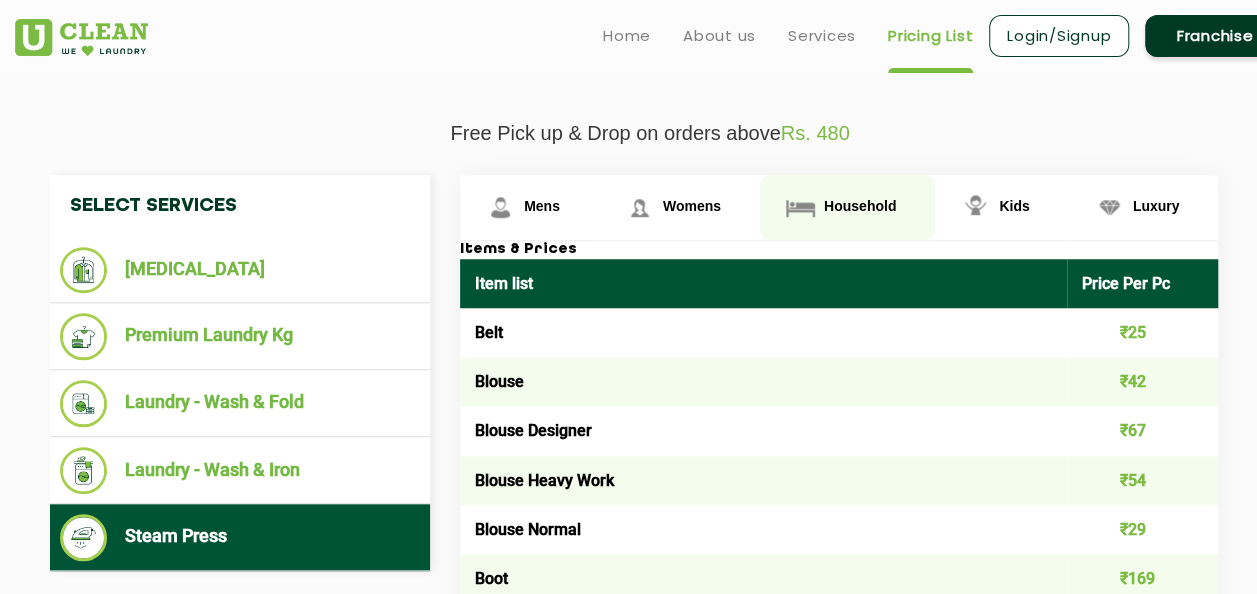 click on "Household" at bounding box center [542, 206] 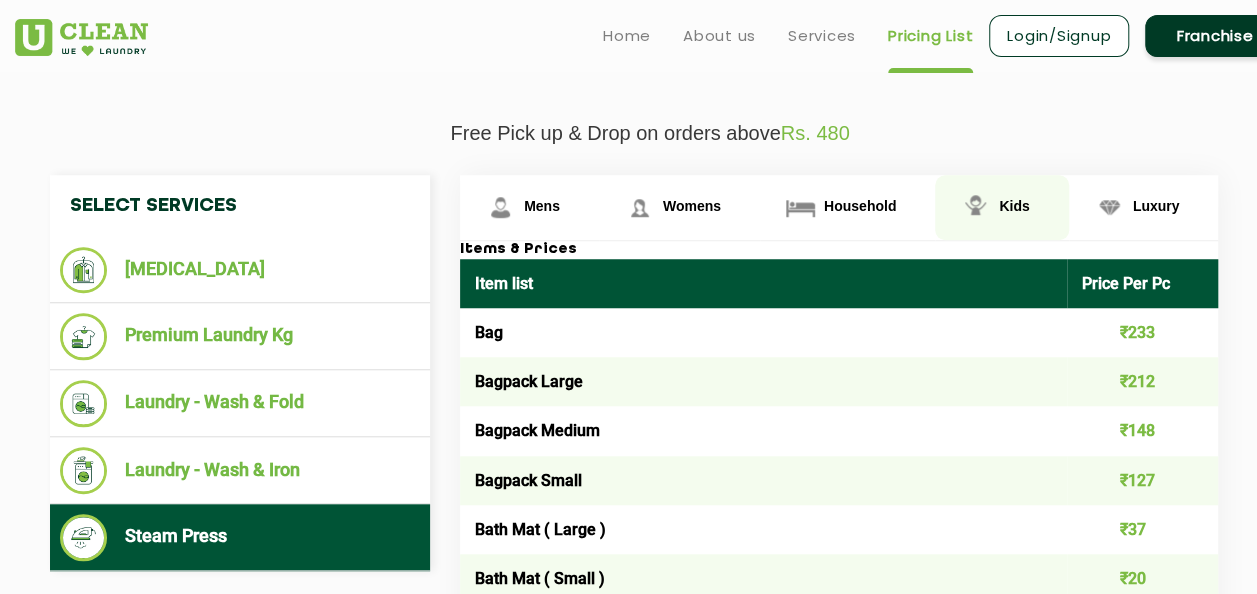 click on "Kids" at bounding box center (542, 206) 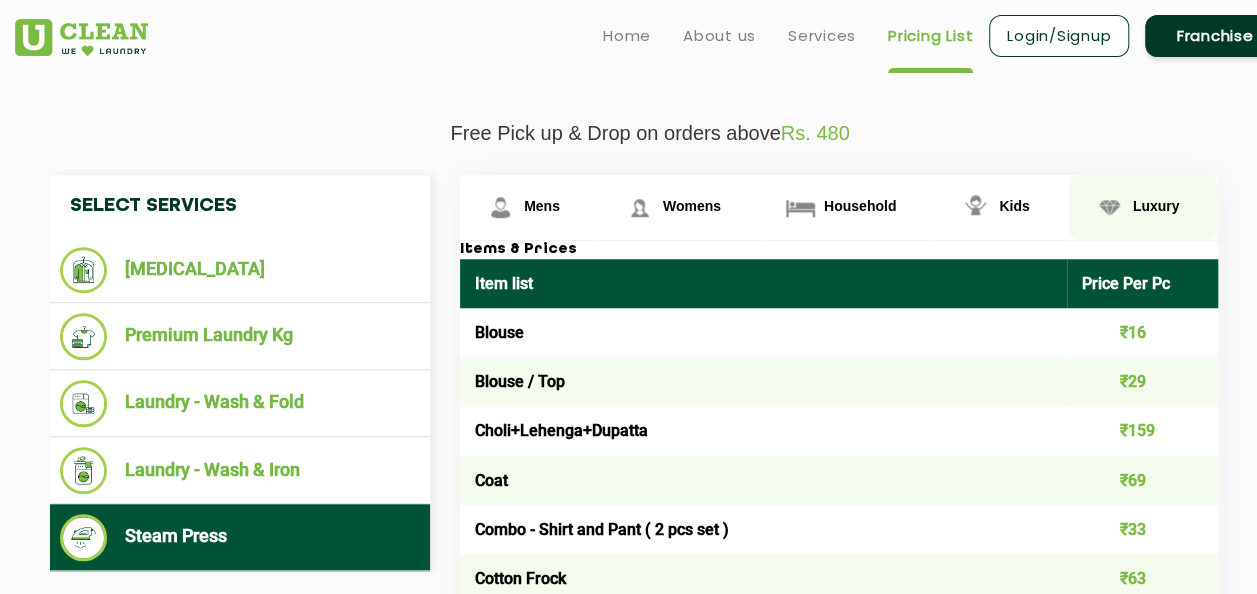 click on "Luxury" at bounding box center (542, 206) 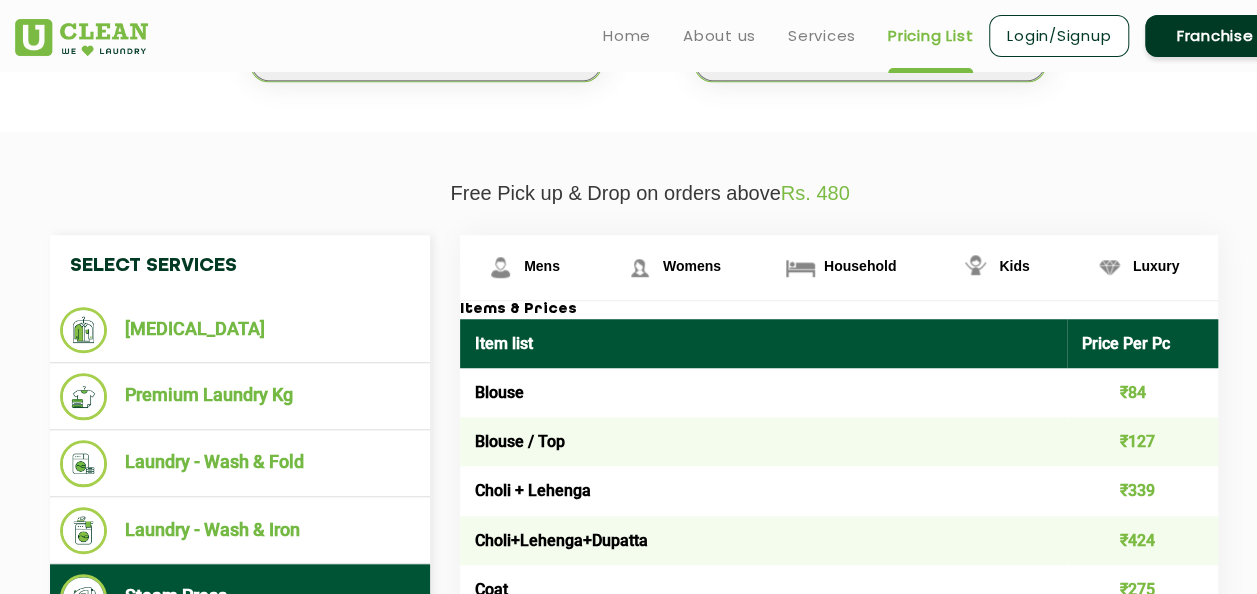 scroll, scrollTop: 603, scrollLeft: 0, axis: vertical 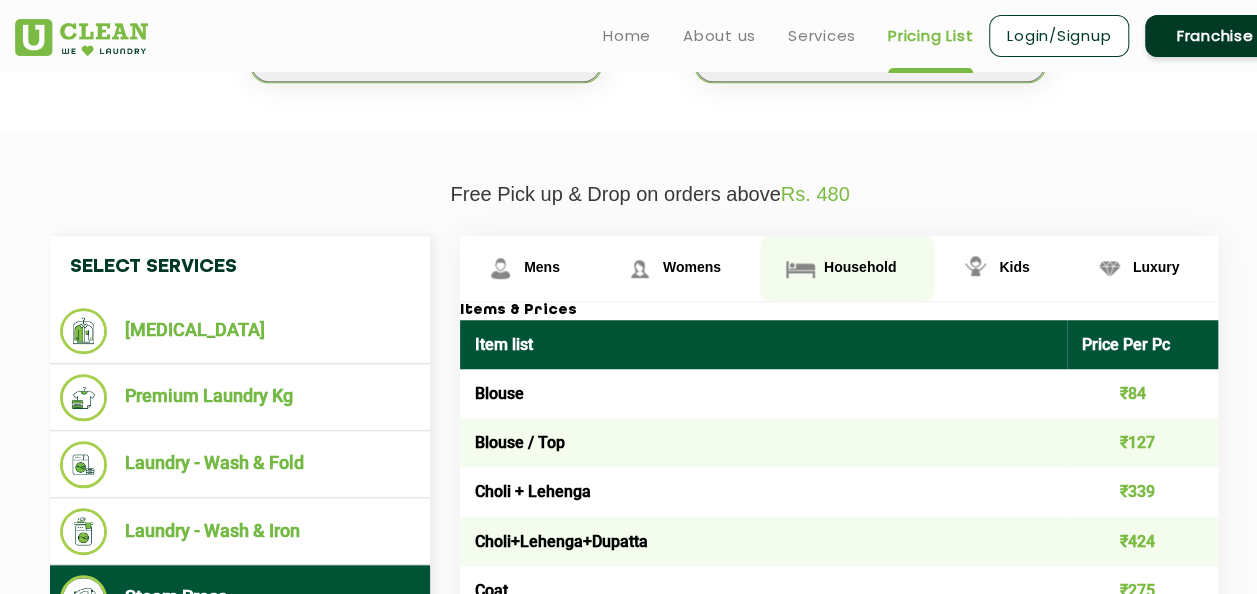 click on "Household" at bounding box center [529, 268] 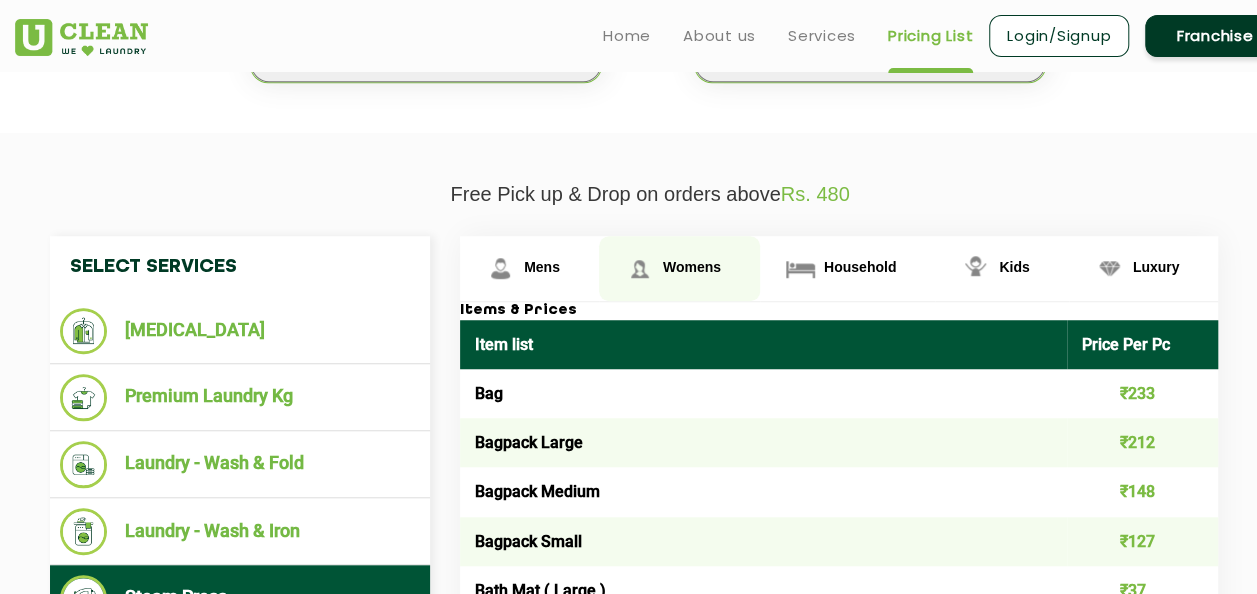 click on "Womens" at bounding box center (542, 267) 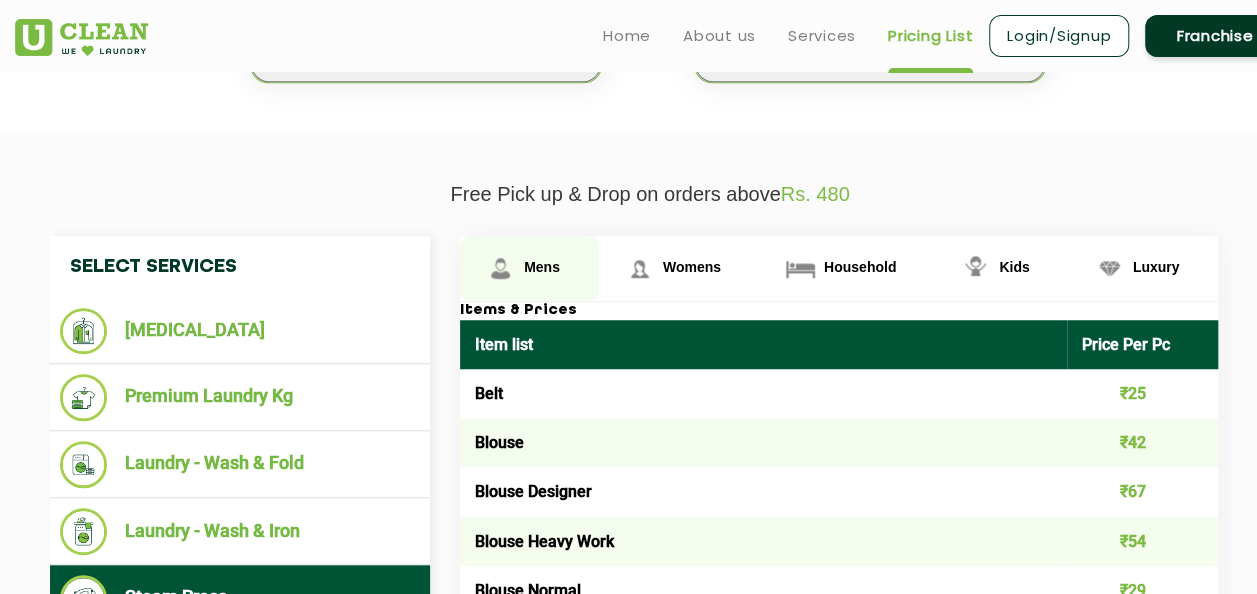 click on "Mens" at bounding box center [542, 267] 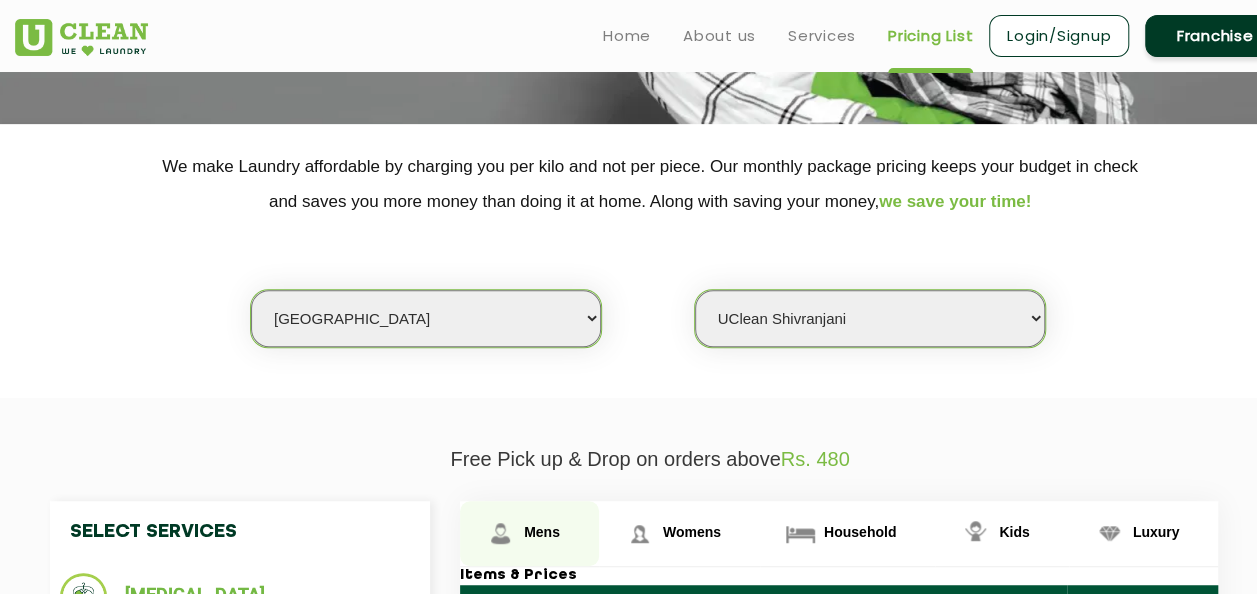 scroll, scrollTop: 337, scrollLeft: 0, axis: vertical 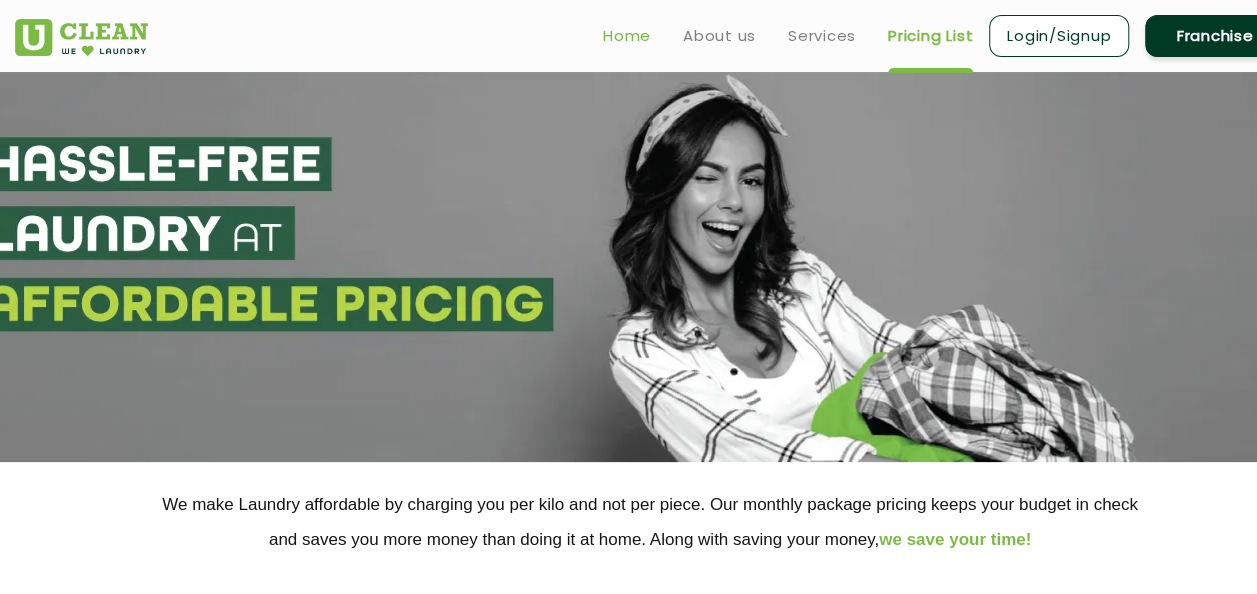 click on "Home" at bounding box center [627, 36] 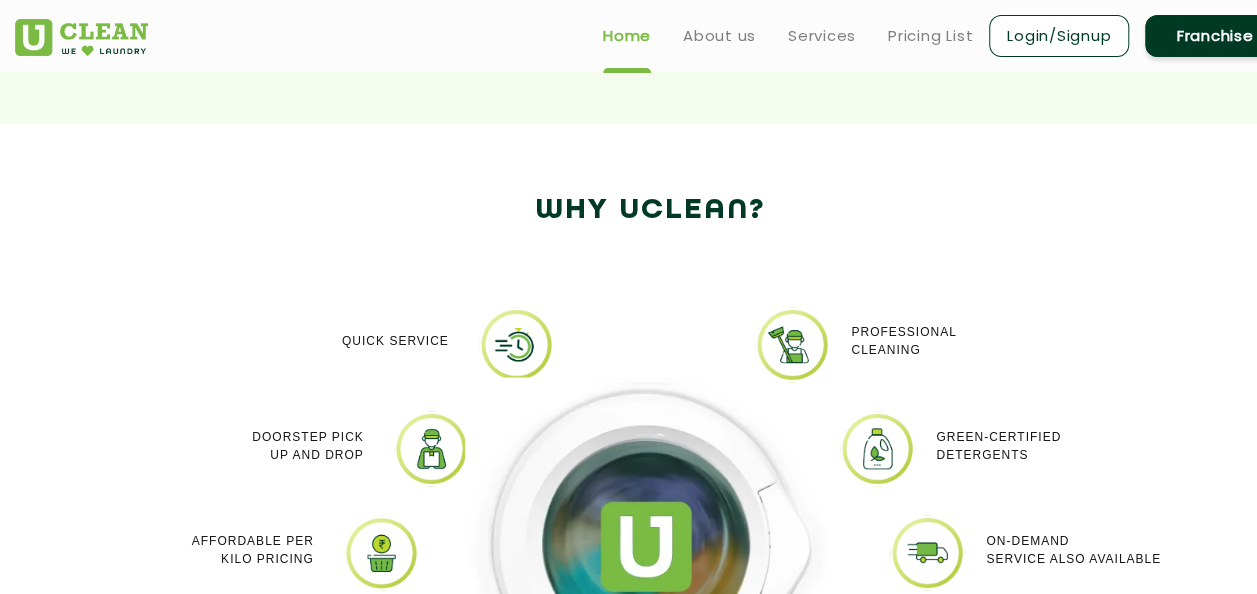 scroll, scrollTop: 1526, scrollLeft: 0, axis: vertical 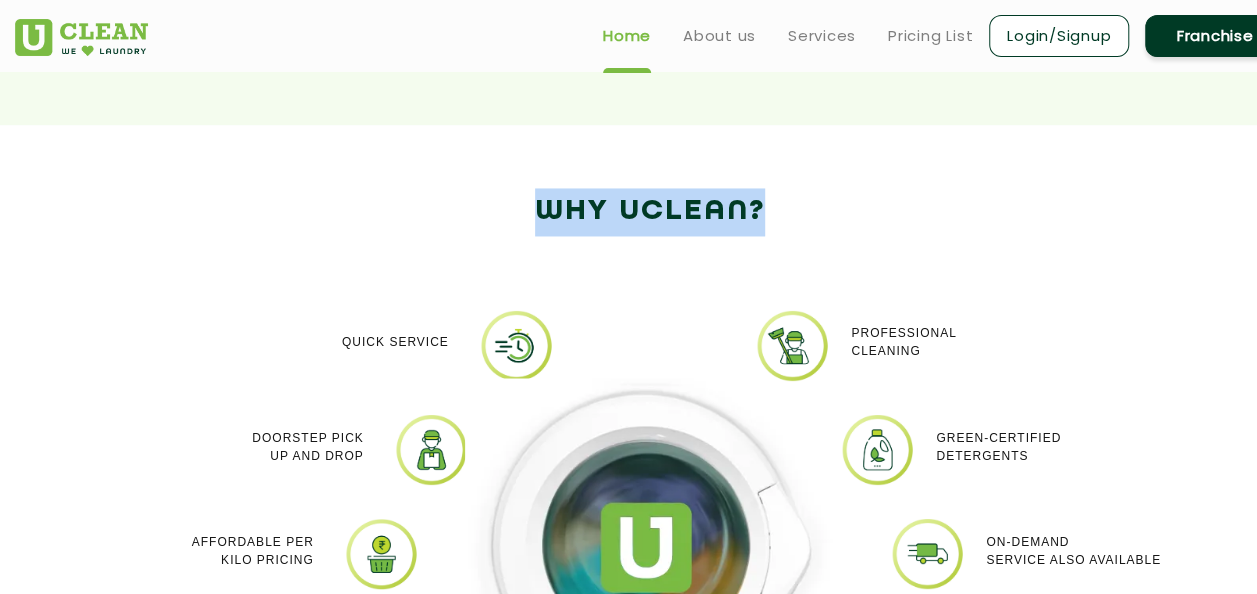 drag, startPoint x: 515, startPoint y: 194, endPoint x: 772, endPoint y: 196, distance: 257.00778 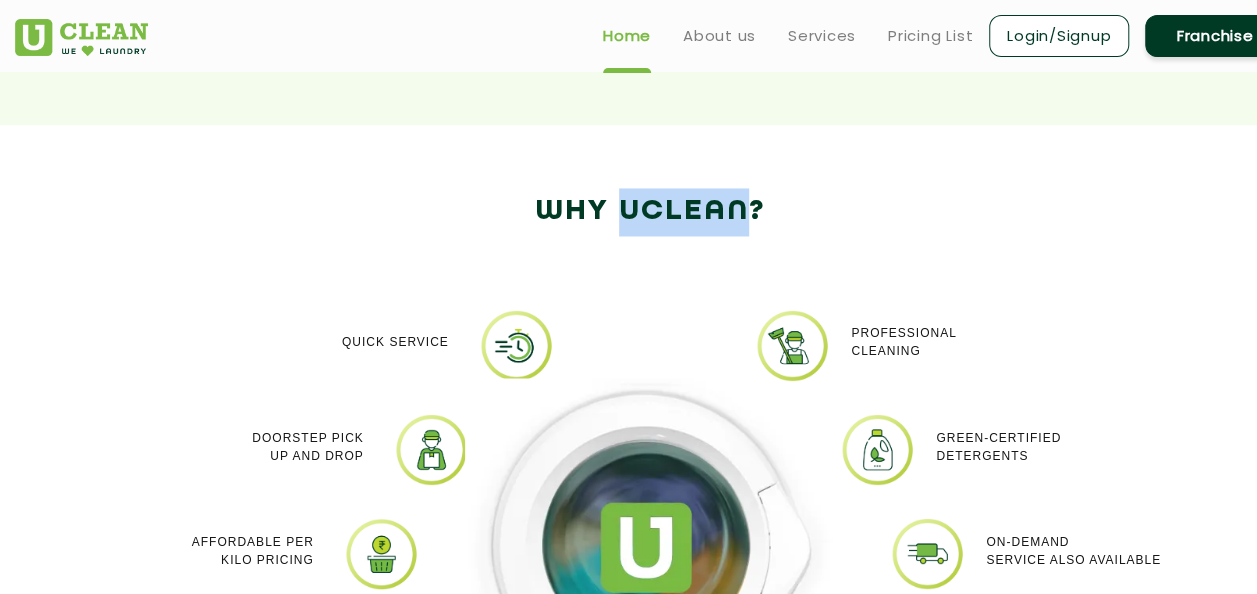 drag, startPoint x: 619, startPoint y: 208, endPoint x: 752, endPoint y: 200, distance: 133.24039 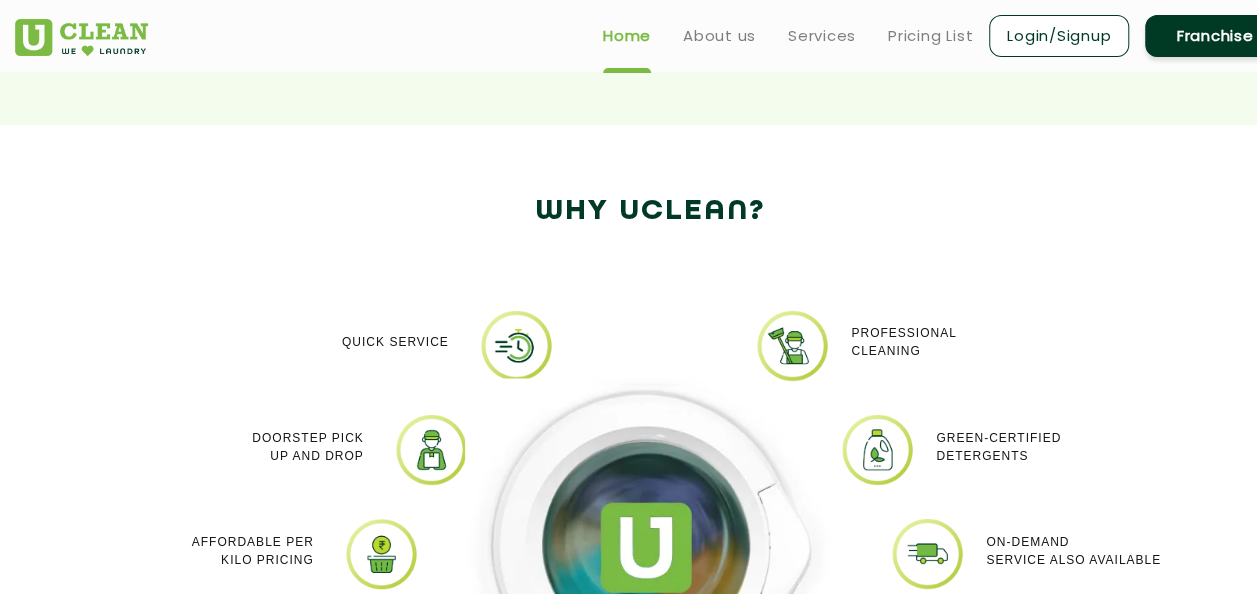 click on "Why Uclean?" 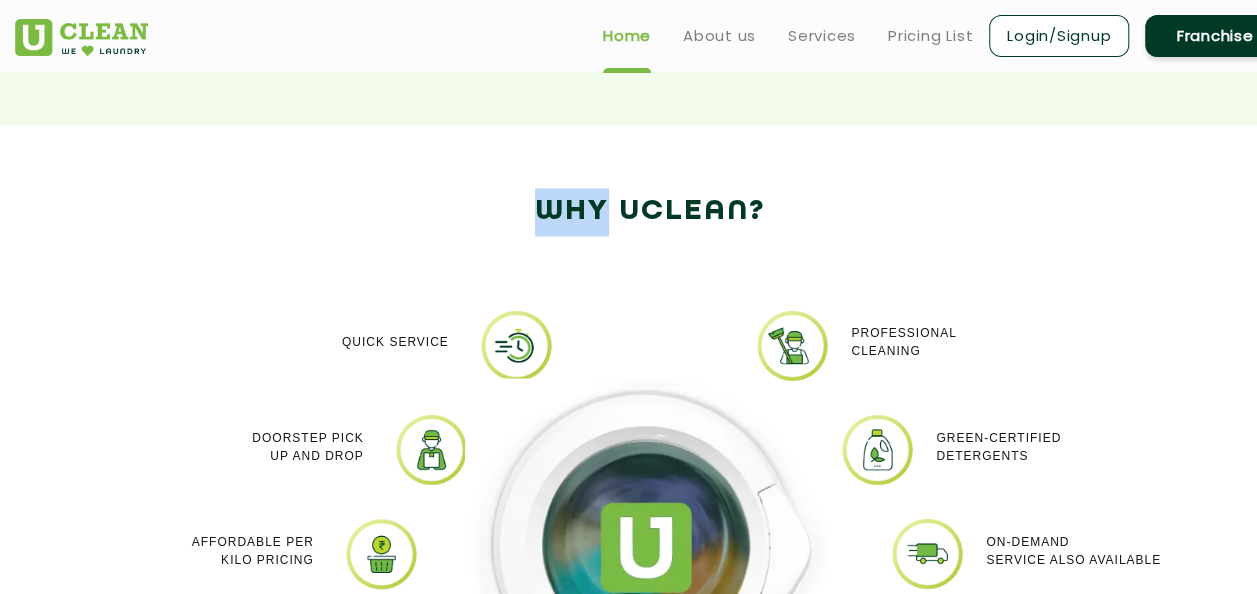 drag, startPoint x: 534, startPoint y: 208, endPoint x: 604, endPoint y: 211, distance: 70.064255 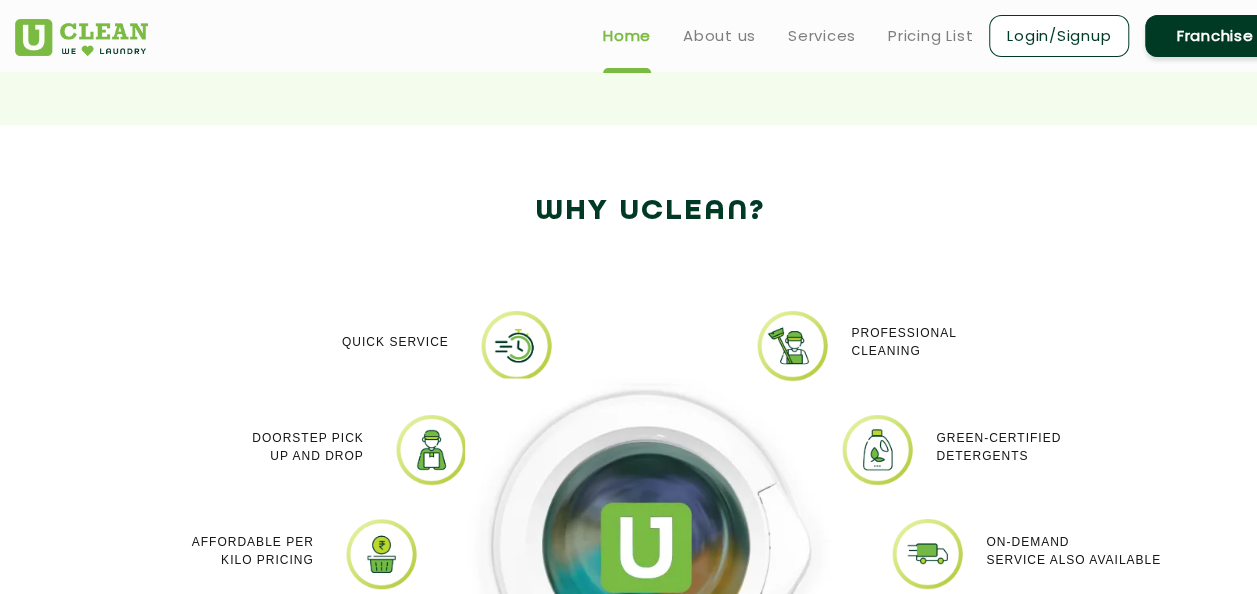 drag, startPoint x: 604, startPoint y: 211, endPoint x: 620, endPoint y: 210, distance: 16.03122 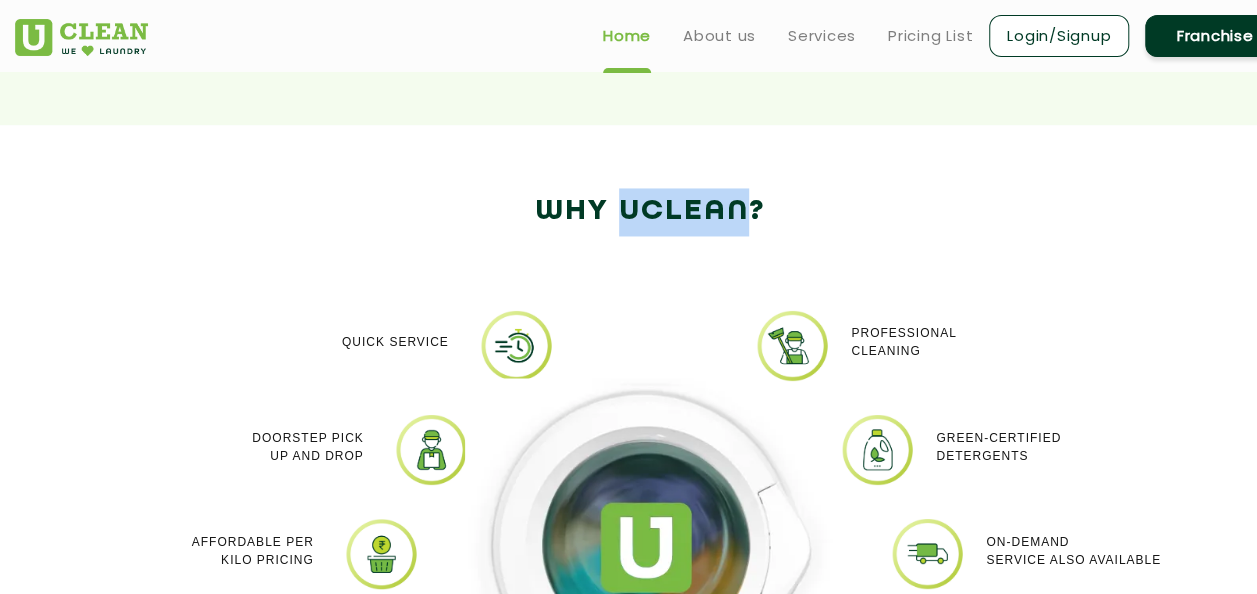 drag, startPoint x: 620, startPoint y: 210, endPoint x: 746, endPoint y: 206, distance: 126.06348 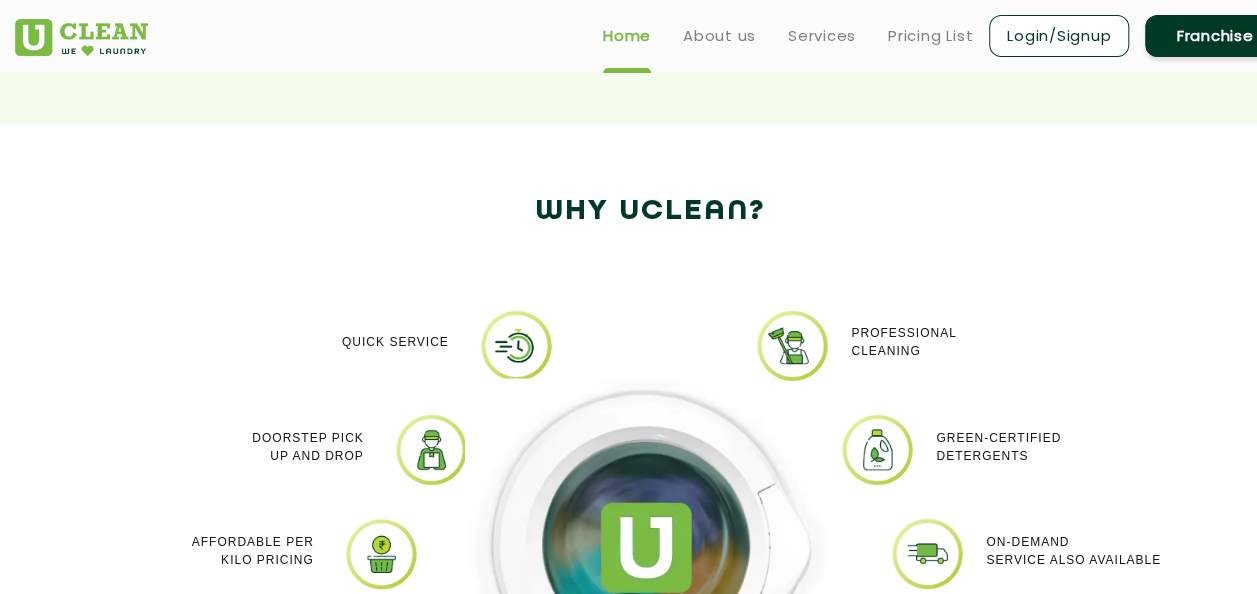 click on "Why Uclean?" 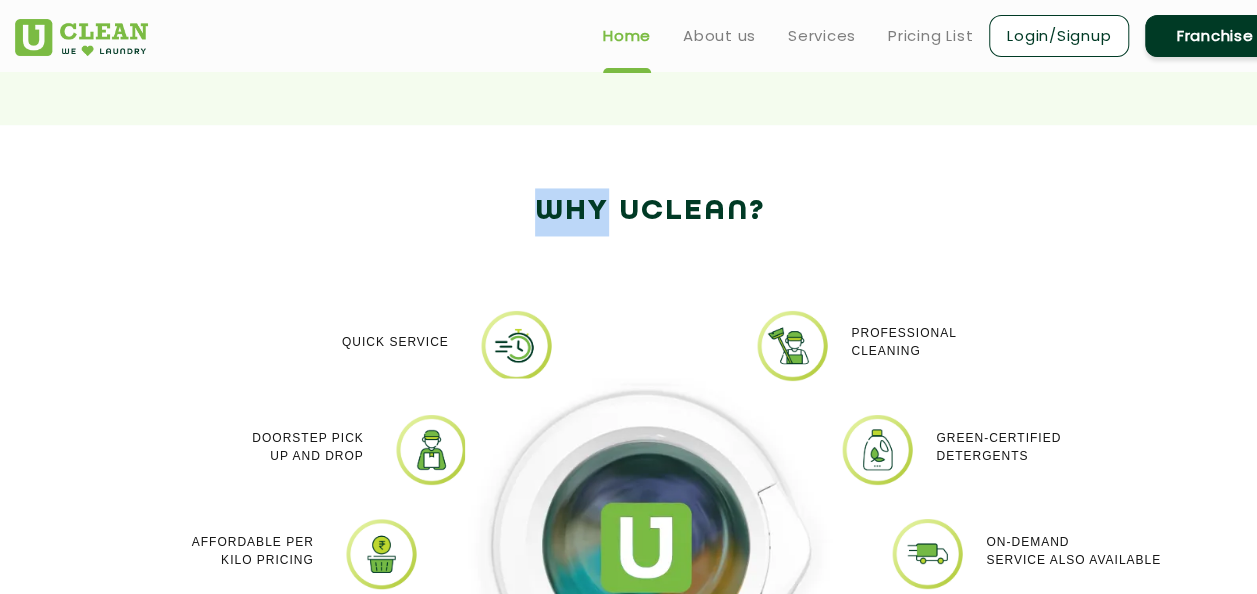 drag, startPoint x: 534, startPoint y: 209, endPoint x: 607, endPoint y: 209, distance: 73 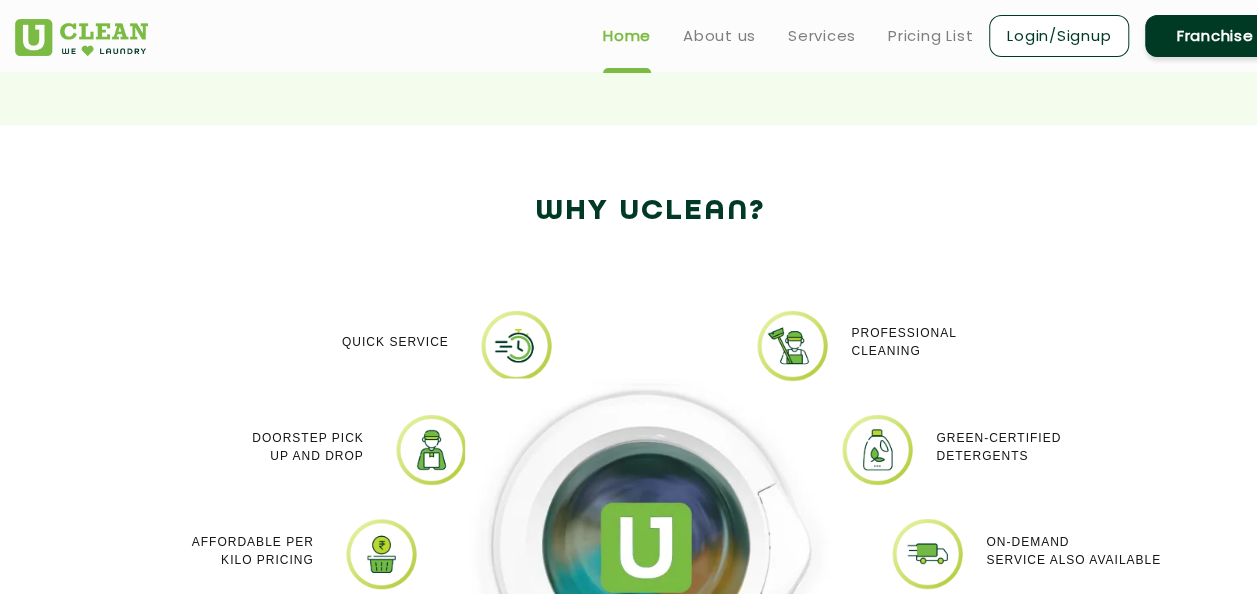 drag, startPoint x: 607, startPoint y: 209, endPoint x: 628, endPoint y: 220, distance: 23.70654 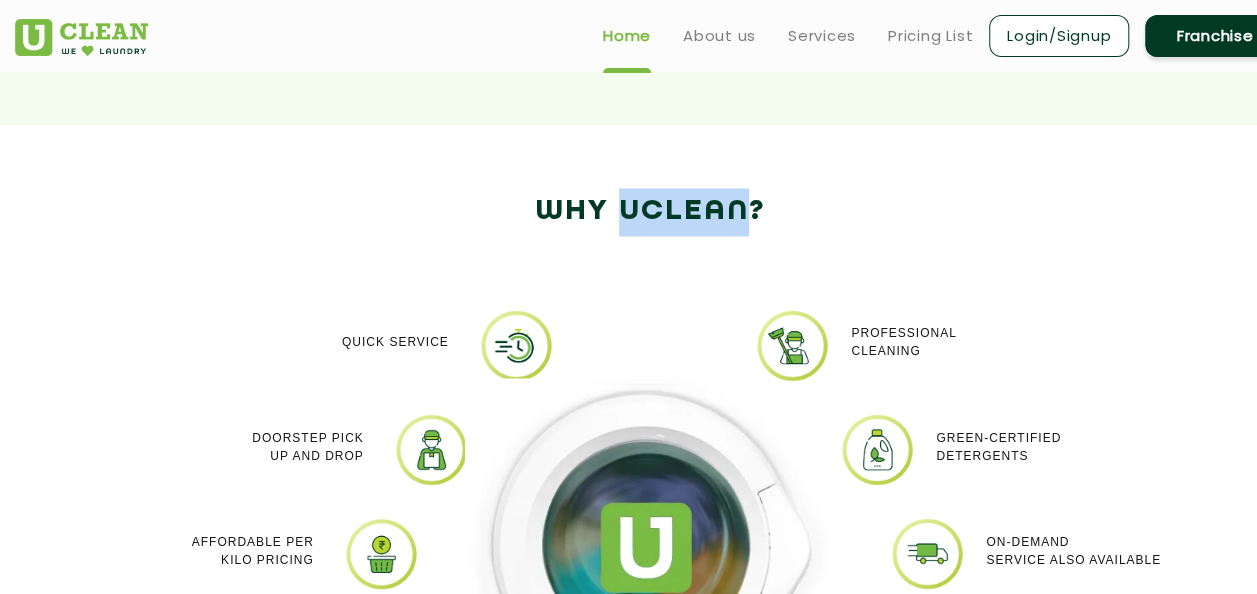 drag, startPoint x: 621, startPoint y: 206, endPoint x: 753, endPoint y: 205, distance: 132.00378 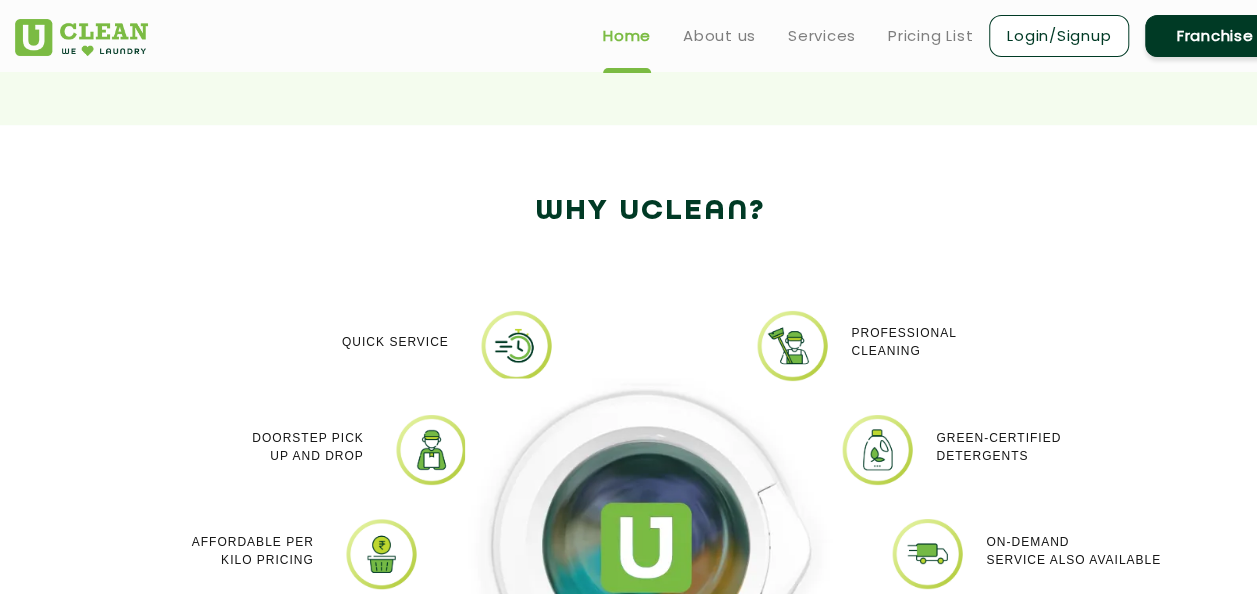 drag, startPoint x: 753, startPoint y: 205, endPoint x: 770, endPoint y: 218, distance: 21.400934 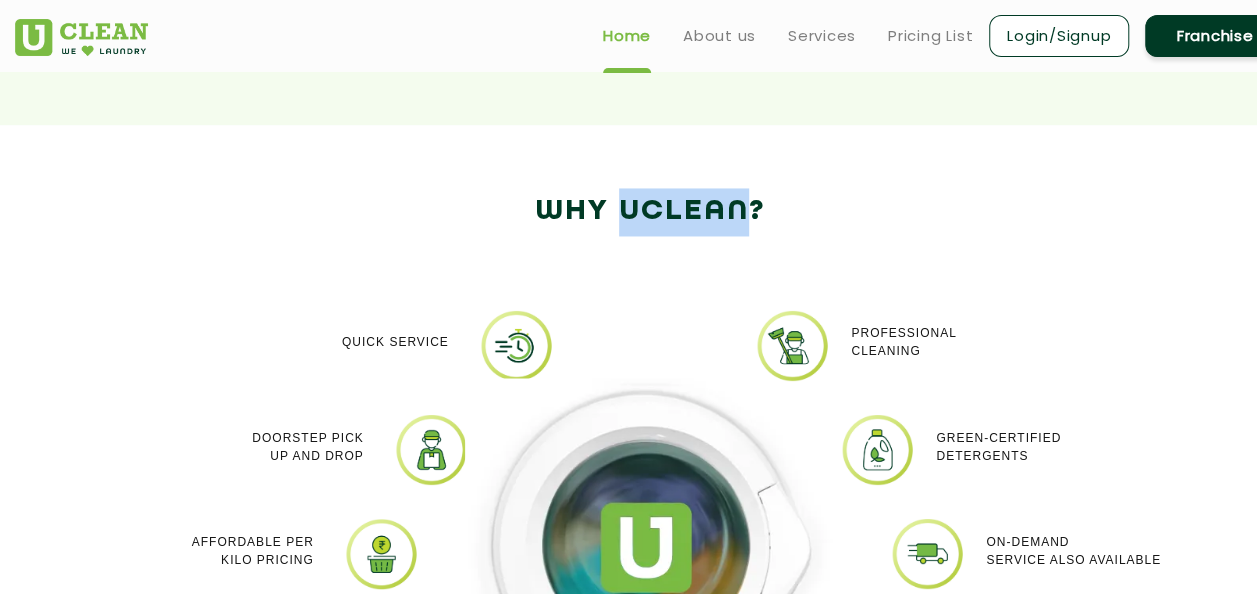 drag, startPoint x: 622, startPoint y: 208, endPoint x: 748, endPoint y: 216, distance: 126.253716 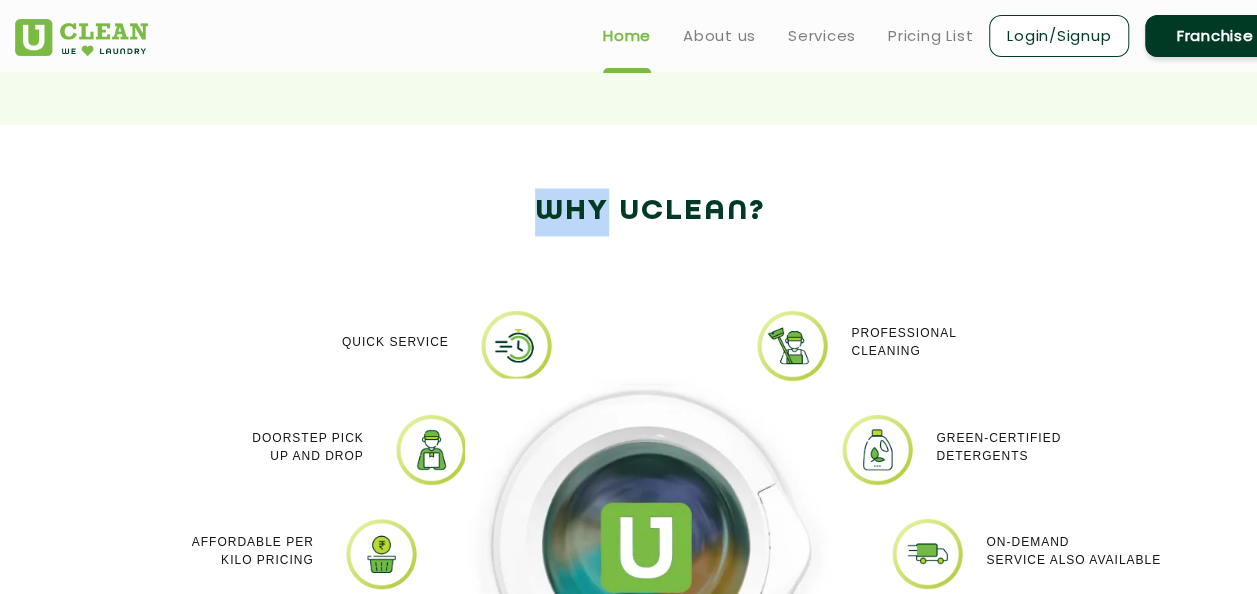 drag, startPoint x: 532, startPoint y: 206, endPoint x: 602, endPoint y: 206, distance: 70 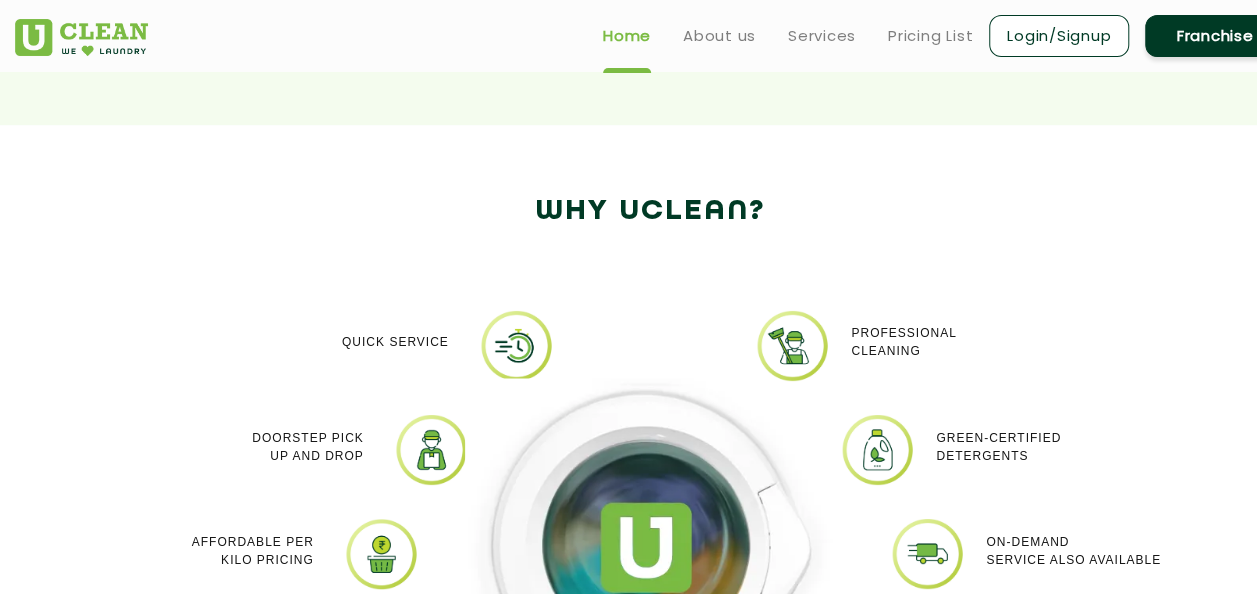 drag, startPoint x: 602, startPoint y: 206, endPoint x: 638, endPoint y: 237, distance: 47.507893 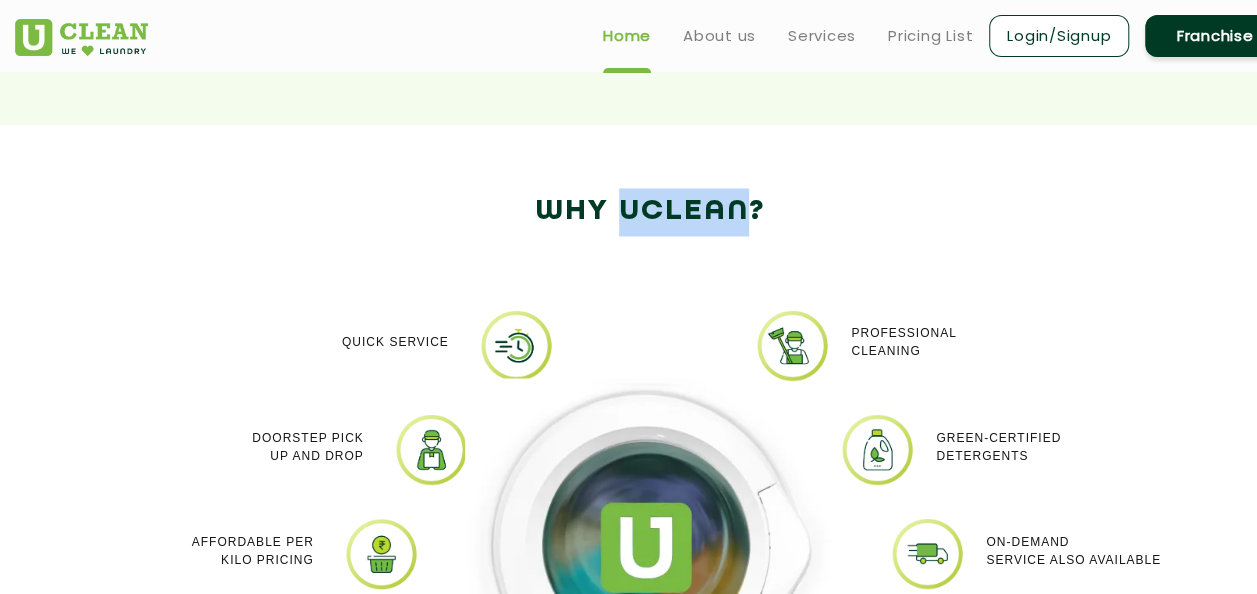 drag, startPoint x: 618, startPoint y: 207, endPoint x: 744, endPoint y: 212, distance: 126.09917 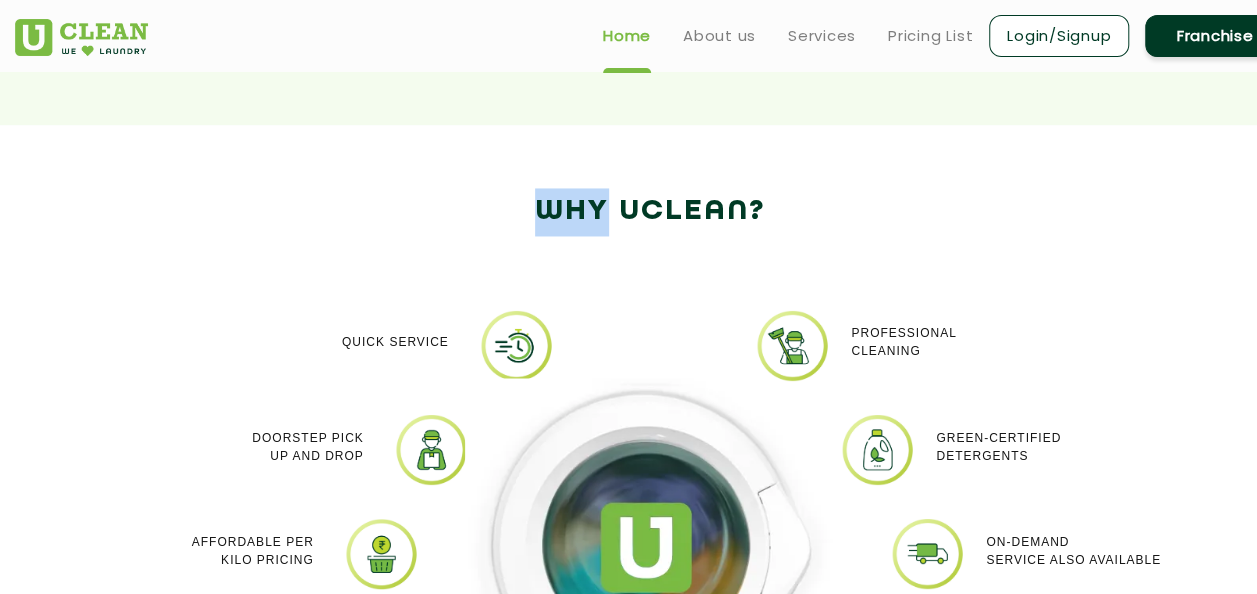 drag, startPoint x: 532, startPoint y: 207, endPoint x: 603, endPoint y: 206, distance: 71.00704 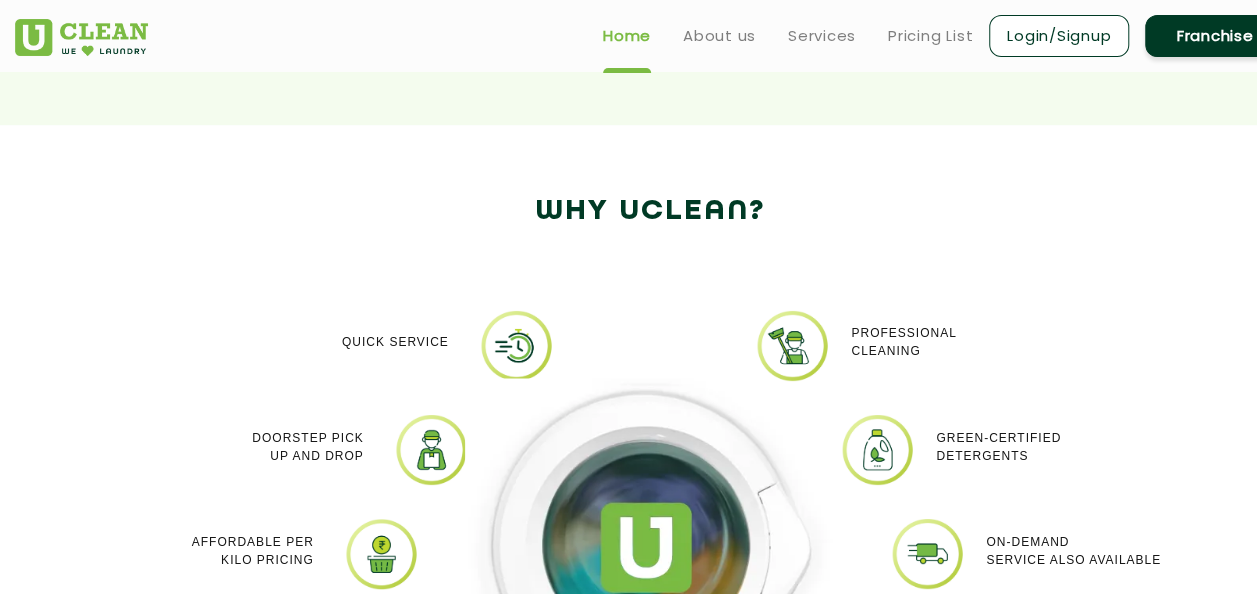 drag, startPoint x: 603, startPoint y: 206, endPoint x: 624, endPoint y: 224, distance: 27.658634 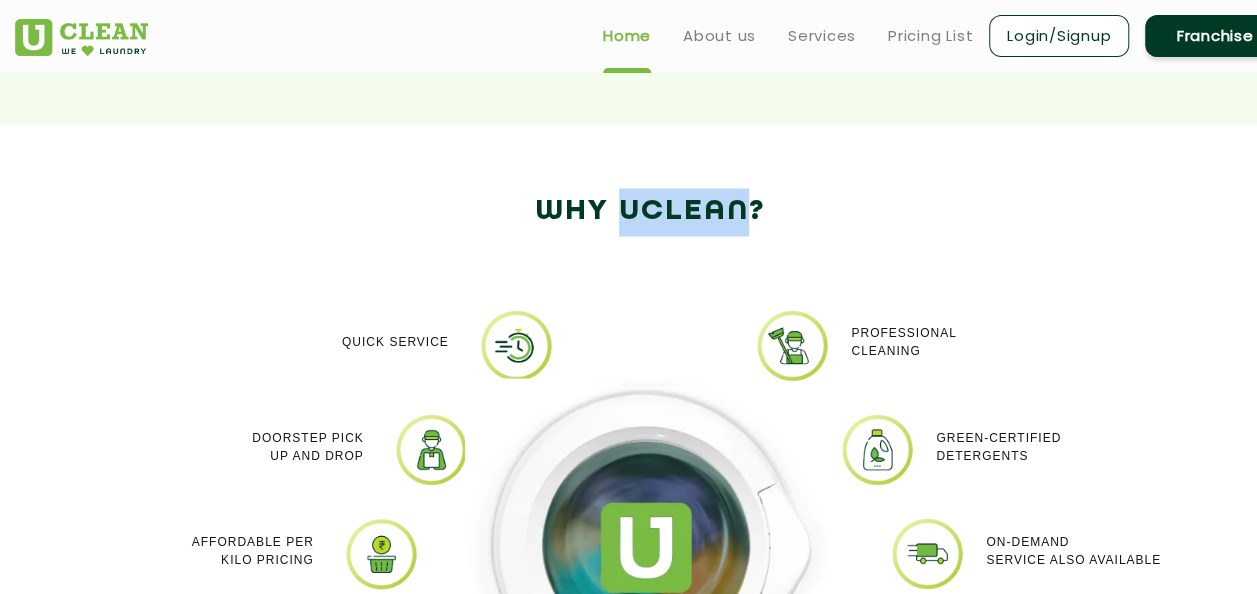 drag, startPoint x: 620, startPoint y: 208, endPoint x: 749, endPoint y: 213, distance: 129.09686 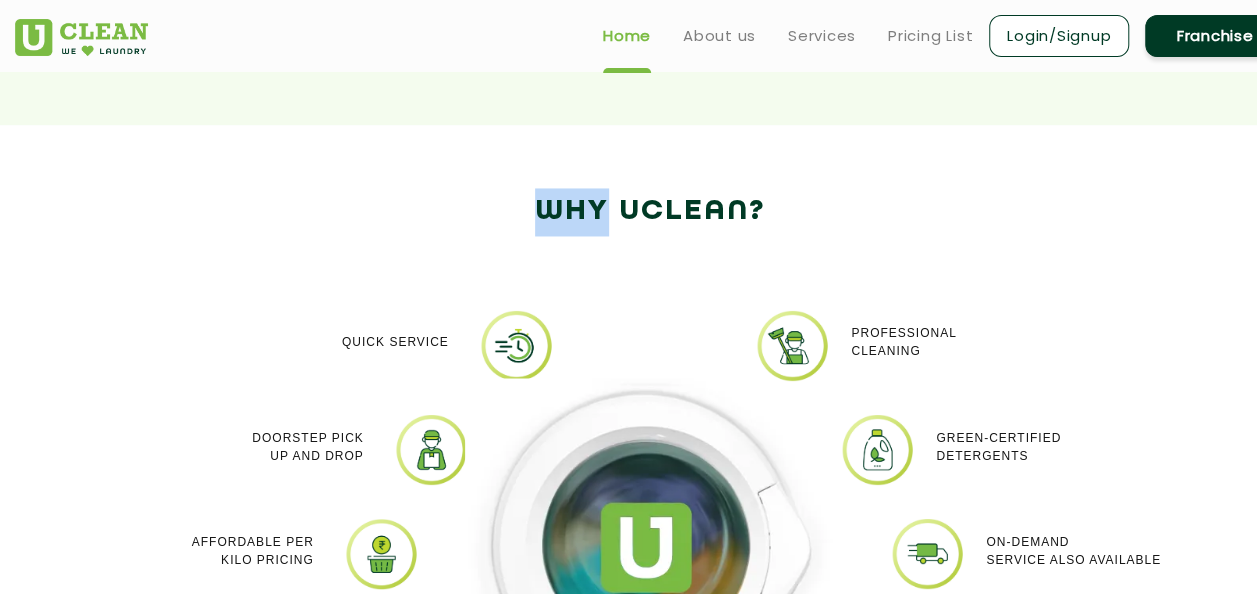 drag, startPoint x: 536, startPoint y: 210, endPoint x: 605, endPoint y: 210, distance: 69 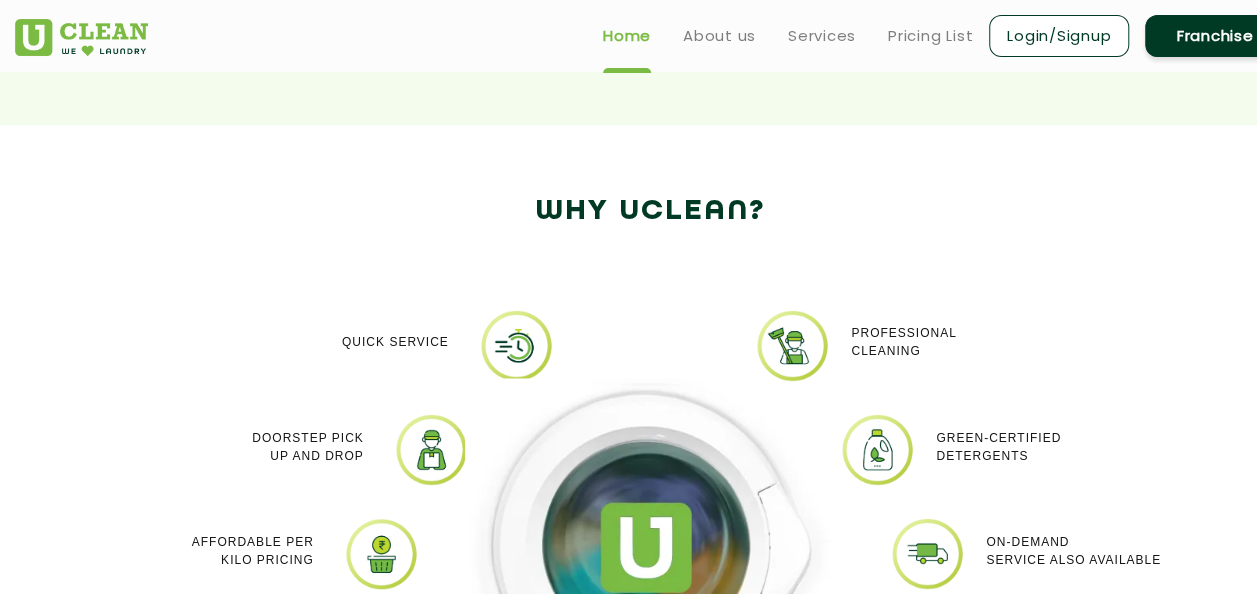 drag, startPoint x: 605, startPoint y: 210, endPoint x: 637, endPoint y: 239, distance: 43.185646 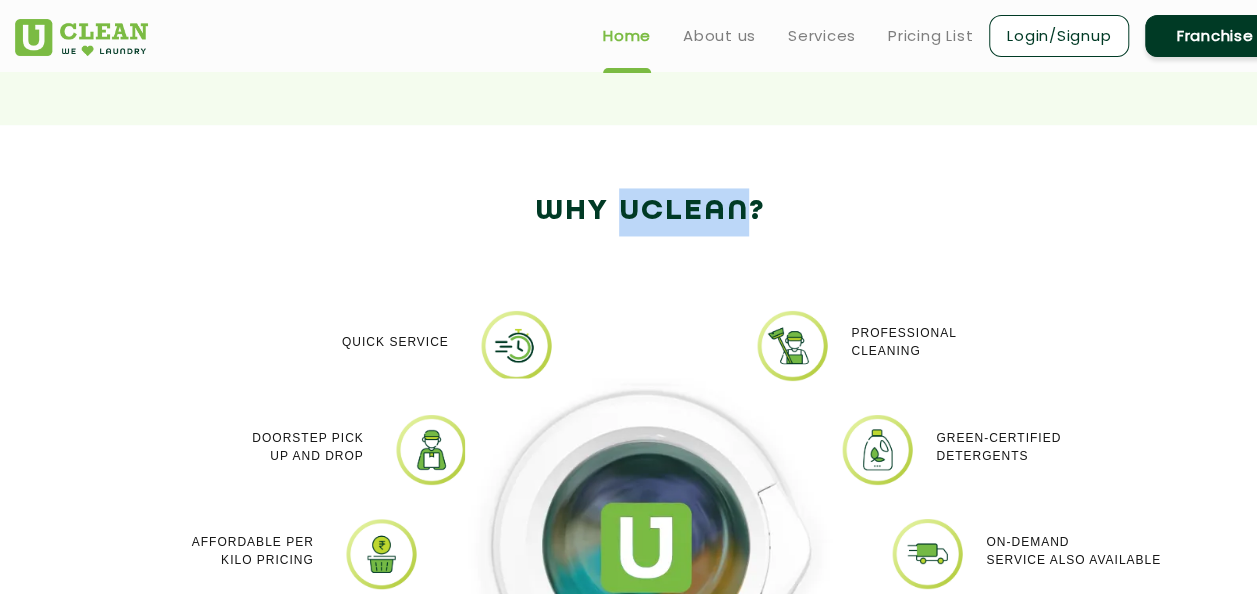drag, startPoint x: 619, startPoint y: 200, endPoint x: 743, endPoint y: 202, distance: 124.01613 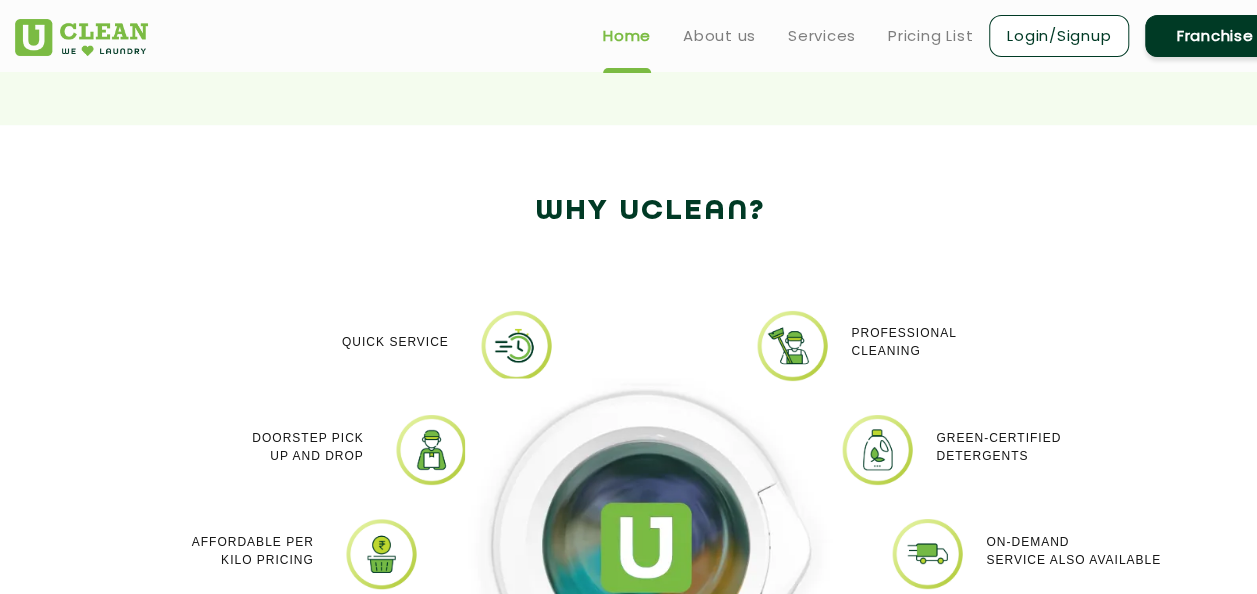 click on "Why Uclean?" 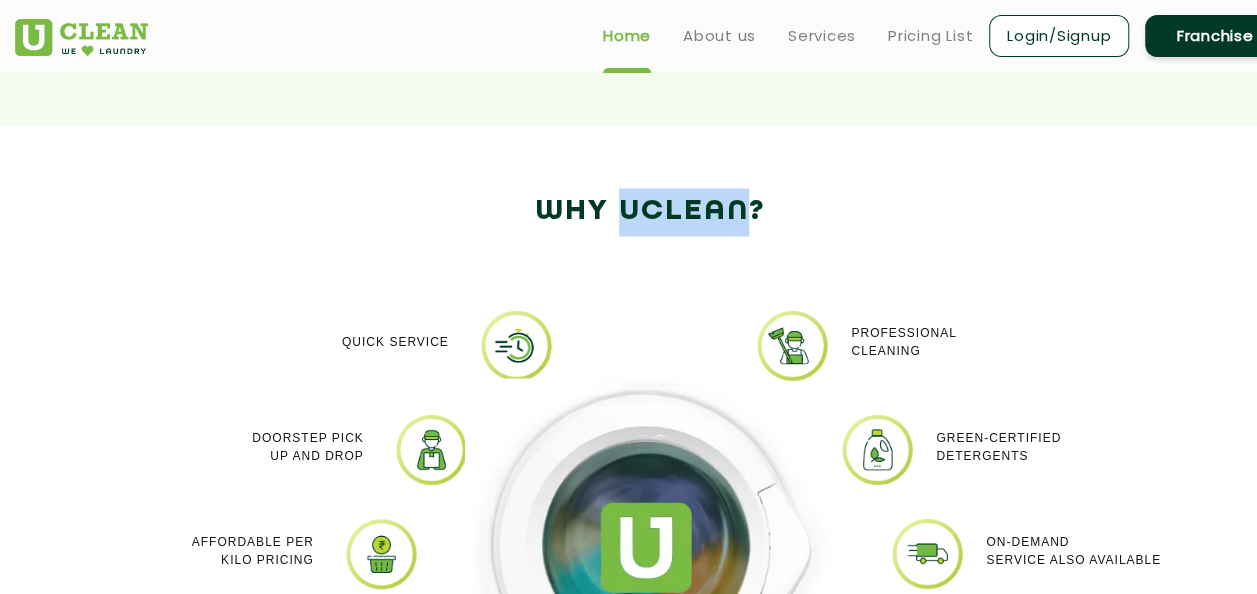 drag, startPoint x: 622, startPoint y: 213, endPoint x: 758, endPoint y: 218, distance: 136.09187 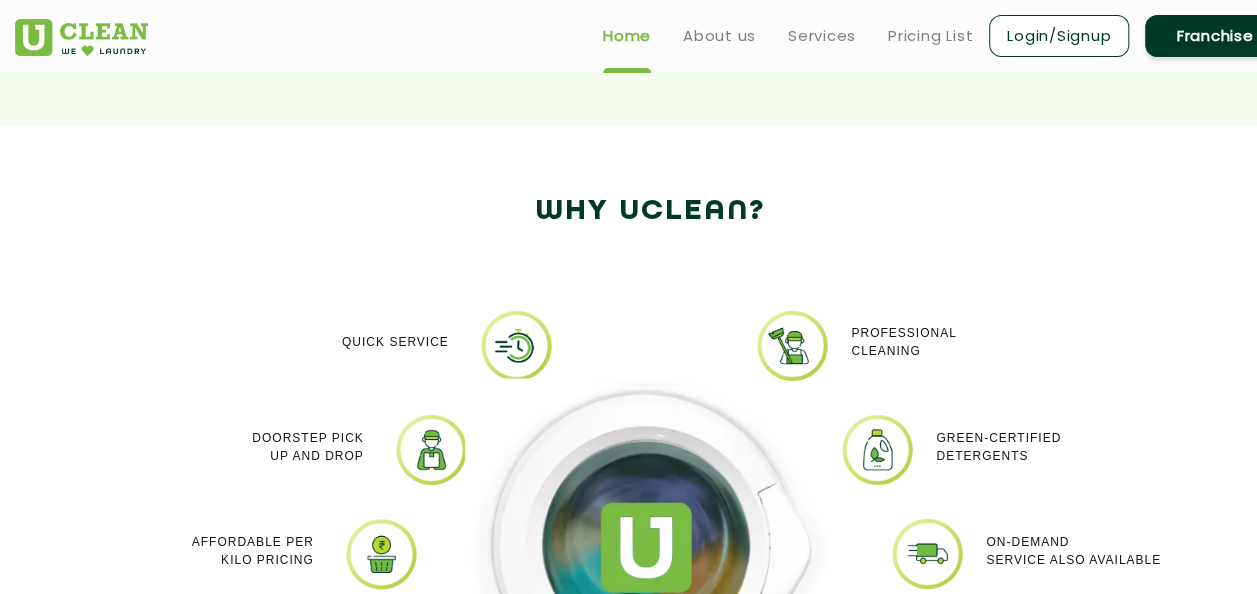 click on "Why Uclean?" 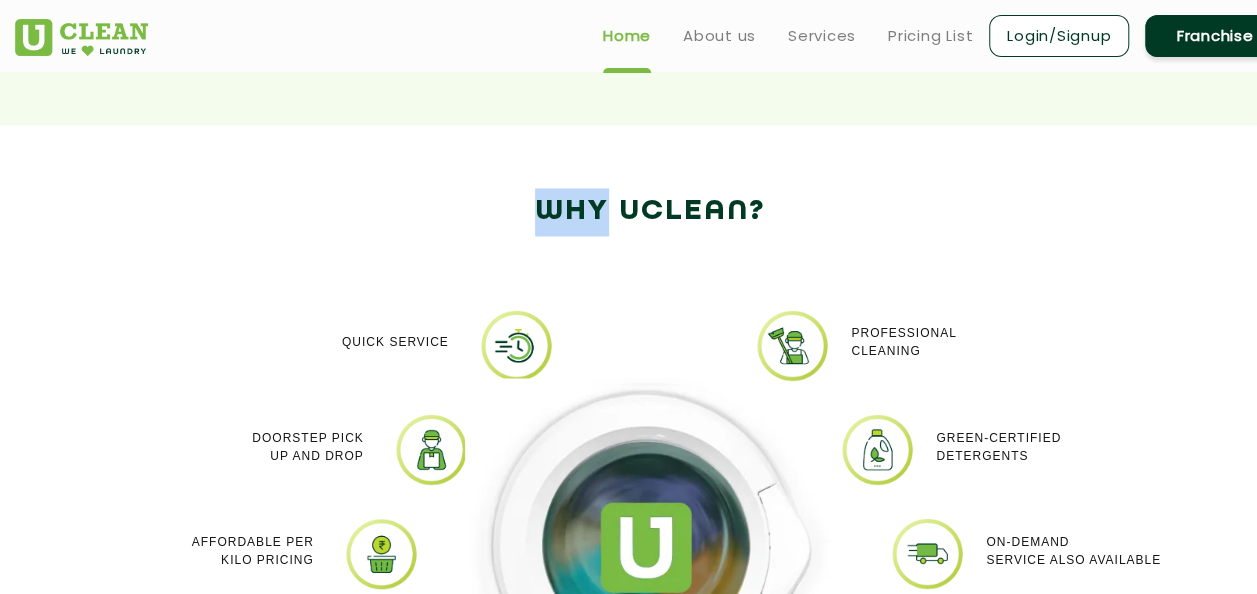 drag, startPoint x: 536, startPoint y: 205, endPoint x: 606, endPoint y: 210, distance: 70.178345 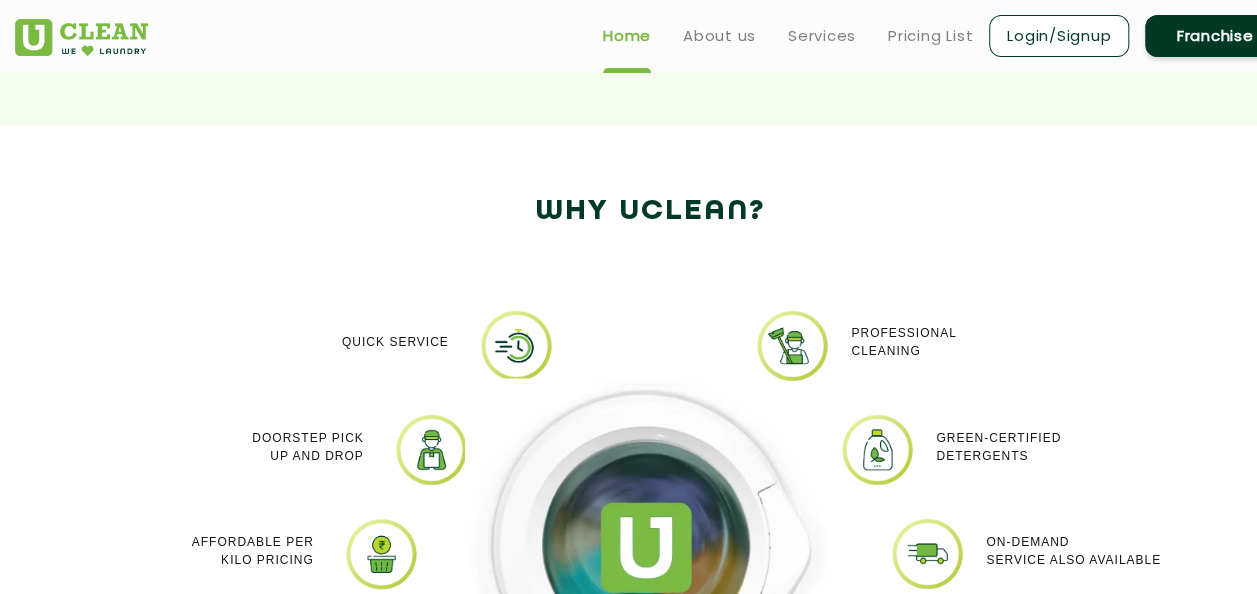drag, startPoint x: 606, startPoint y: 210, endPoint x: 629, endPoint y: 230, distance: 30.479502 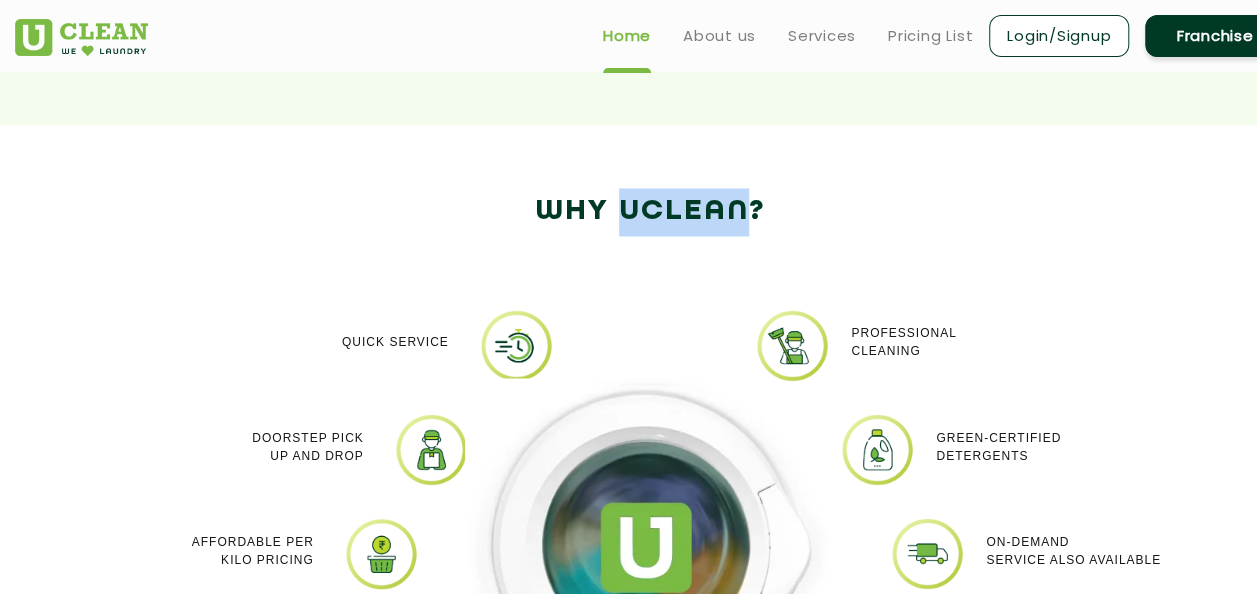 drag, startPoint x: 621, startPoint y: 202, endPoint x: 743, endPoint y: 206, distance: 122.06556 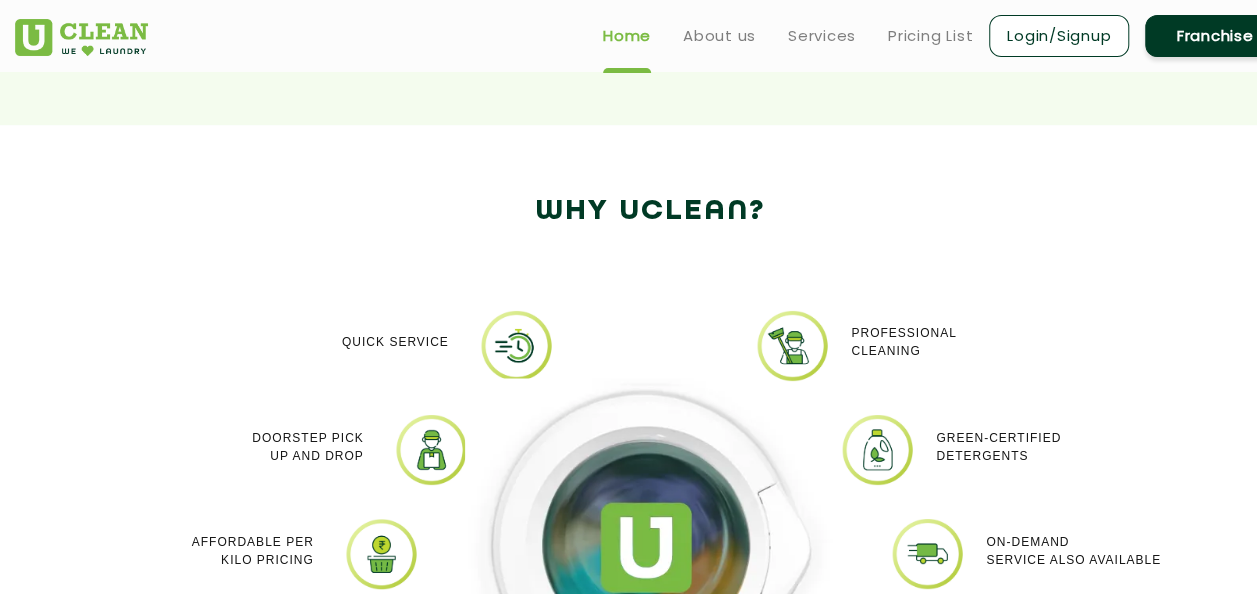 click on "Why Uclean?" 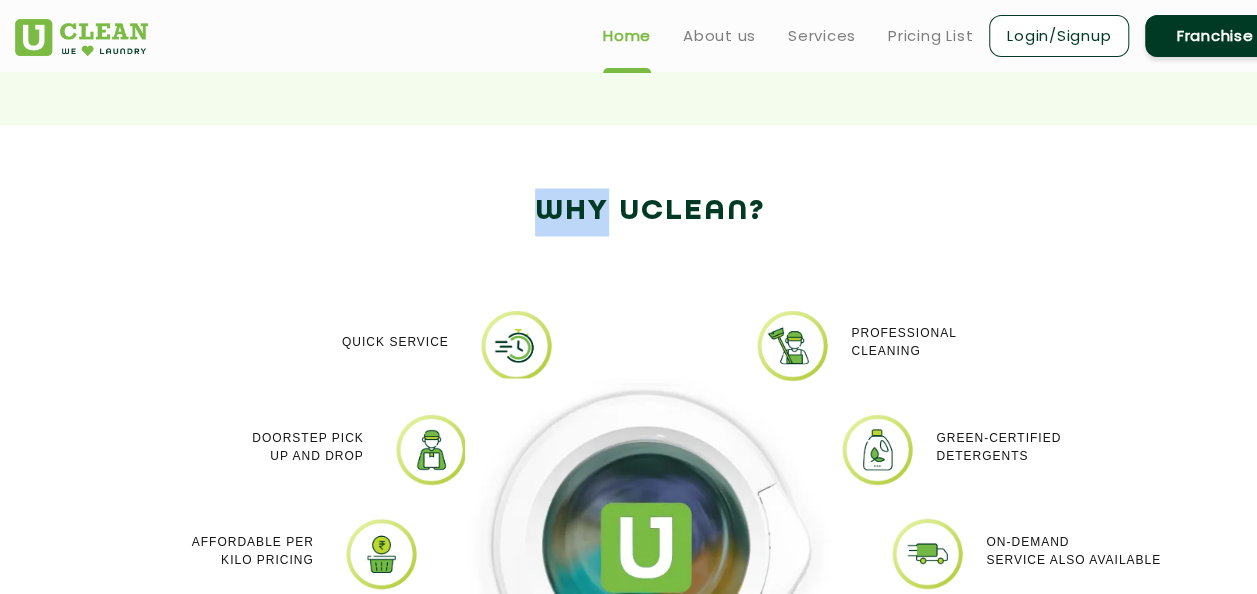 drag, startPoint x: 536, startPoint y: 208, endPoint x: 604, endPoint y: 210, distance: 68.0294 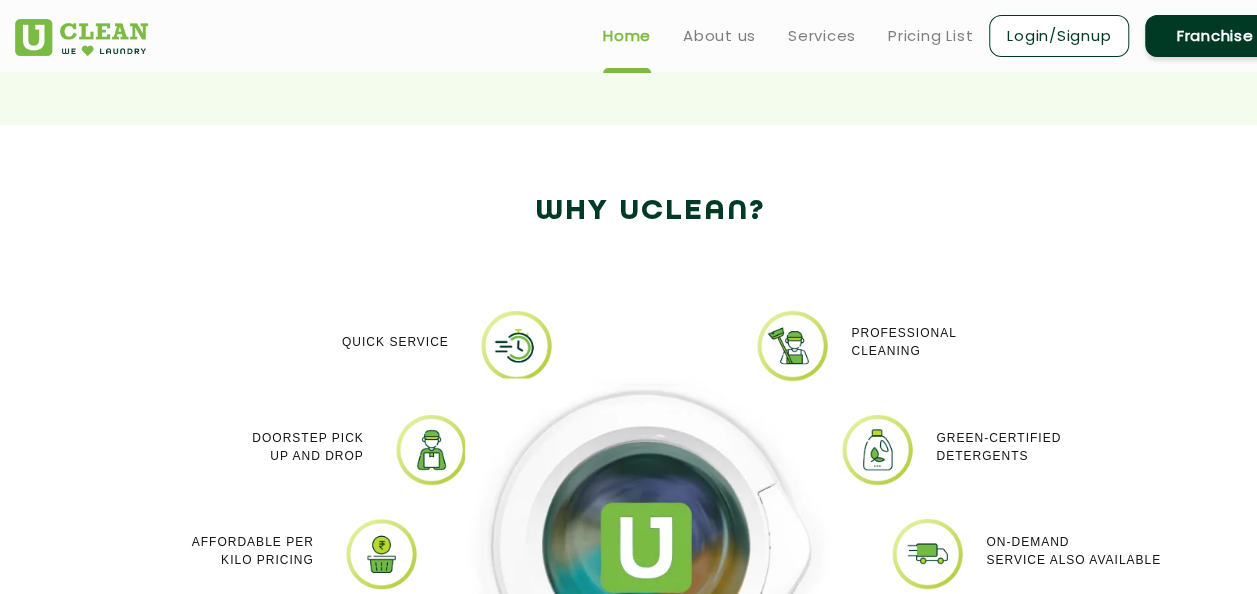 drag, startPoint x: 604, startPoint y: 210, endPoint x: 634, endPoint y: 247, distance: 47.63402 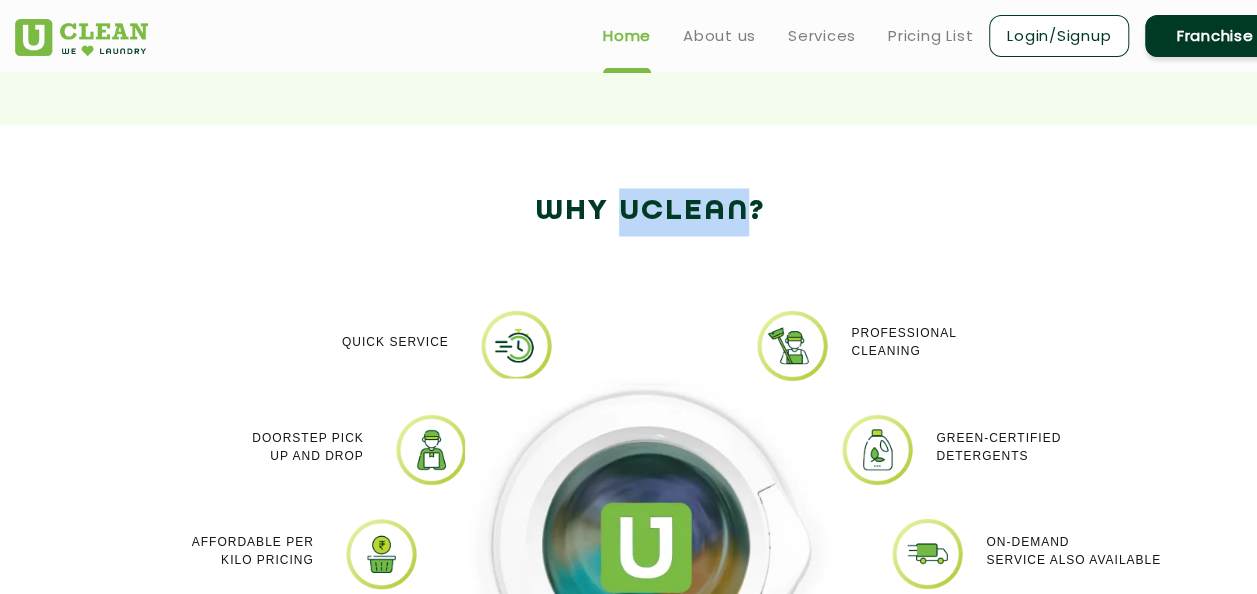 drag, startPoint x: 622, startPoint y: 210, endPoint x: 743, endPoint y: 210, distance: 121 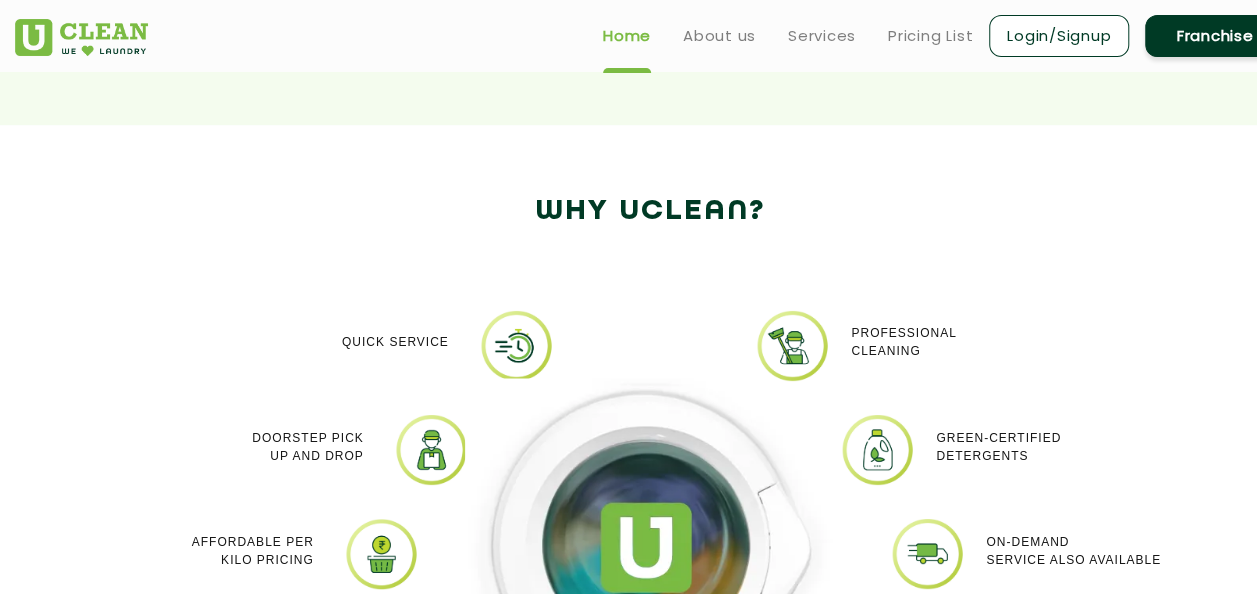 click on "Why Uclean?" 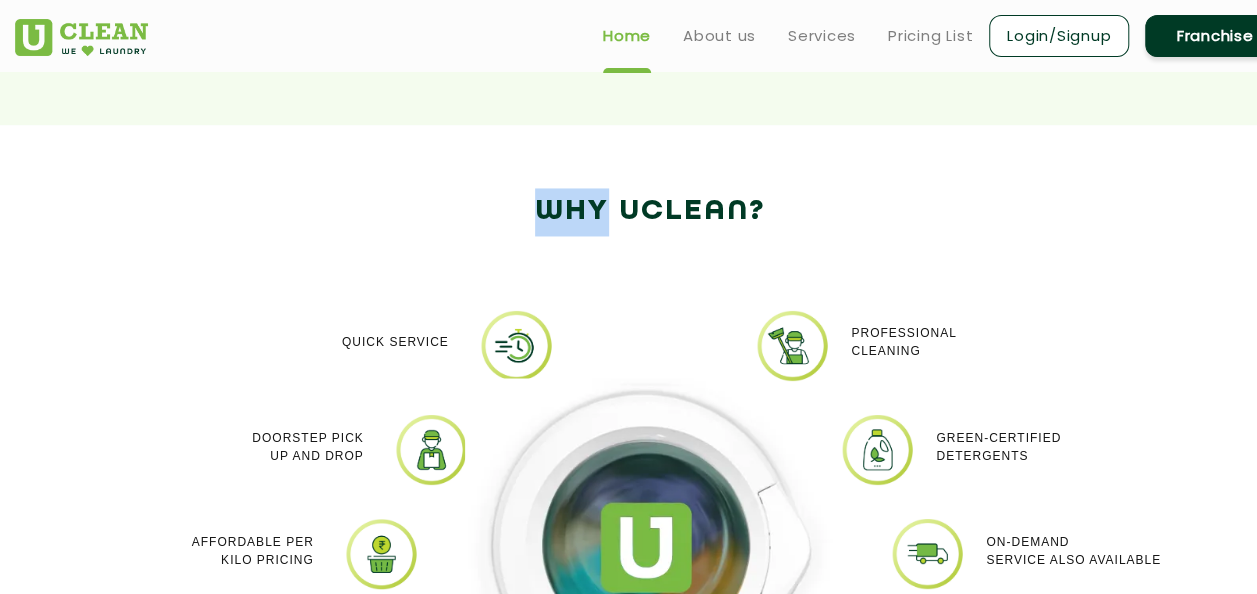 drag, startPoint x: 542, startPoint y: 210, endPoint x: 604, endPoint y: 210, distance: 62 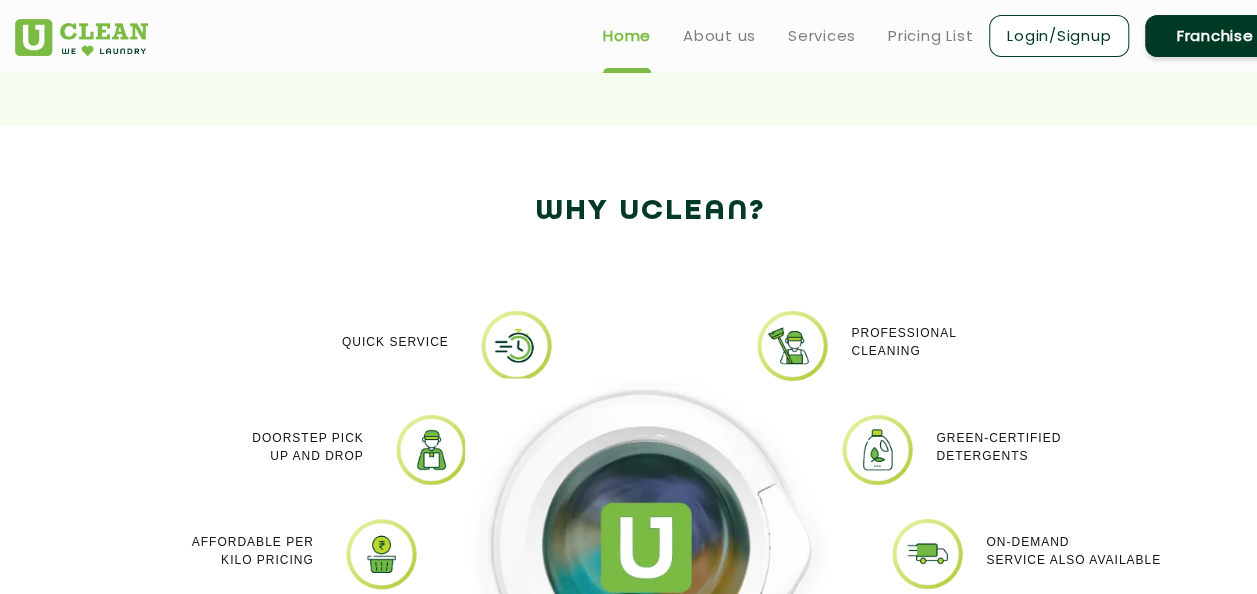 drag, startPoint x: 604, startPoint y: 210, endPoint x: 631, endPoint y: 235, distance: 36.796738 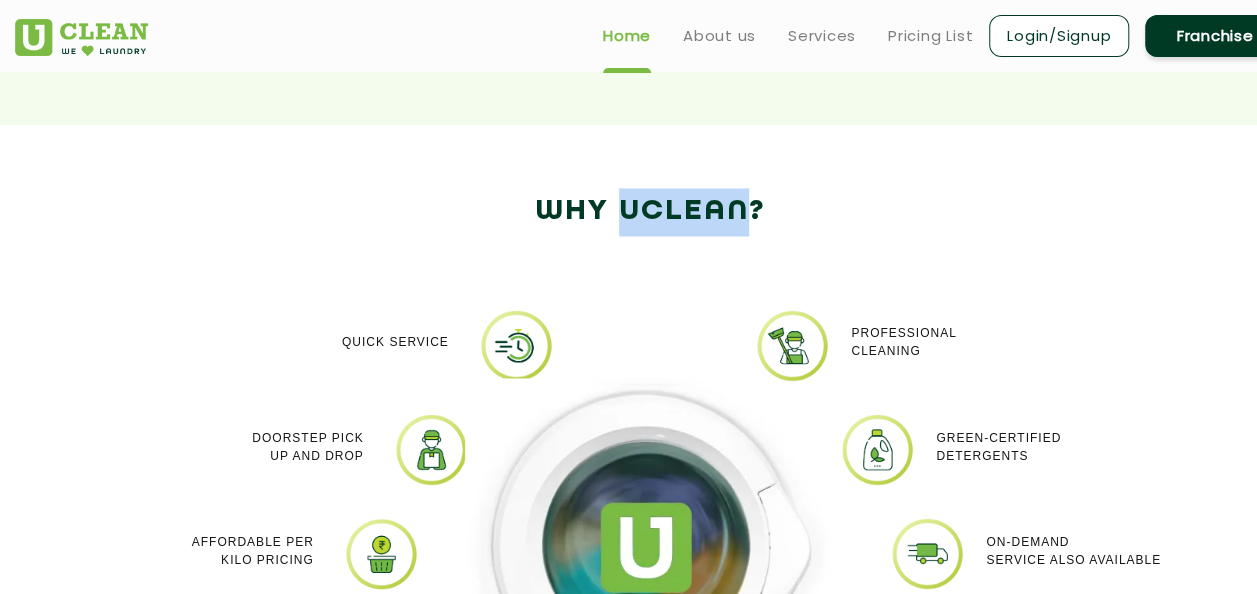 drag, startPoint x: 620, startPoint y: 206, endPoint x: 746, endPoint y: 207, distance: 126.00397 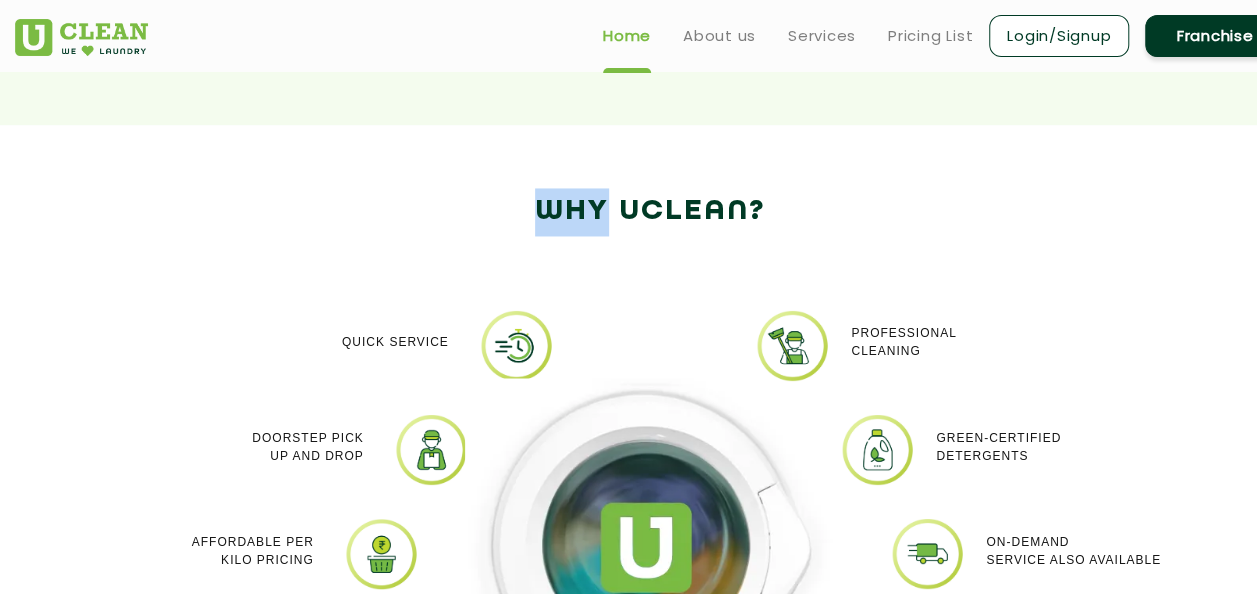 drag, startPoint x: 537, startPoint y: 203, endPoint x: 598, endPoint y: 208, distance: 61.204575 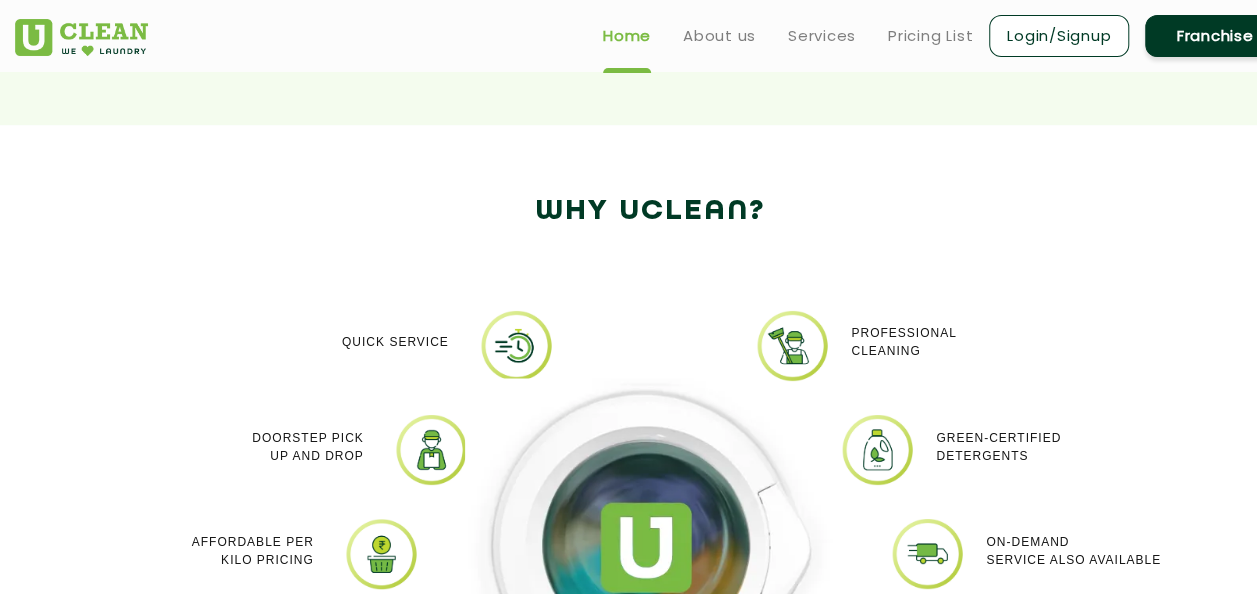 drag, startPoint x: 598, startPoint y: 208, endPoint x: 634, endPoint y: 226, distance: 40.24922 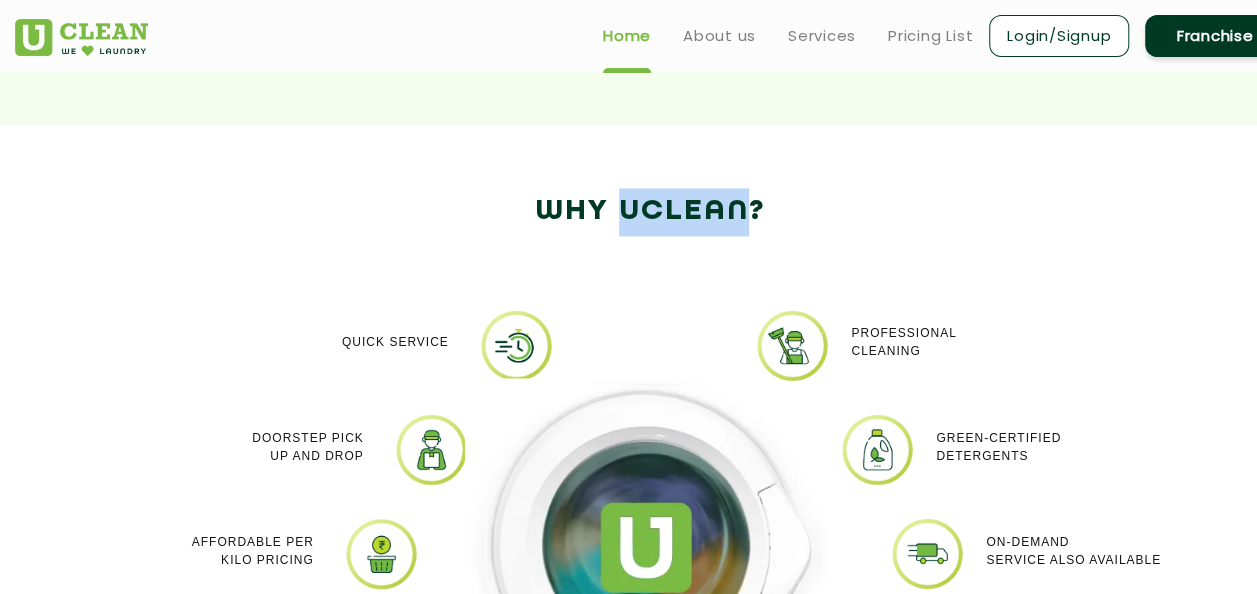 drag, startPoint x: 620, startPoint y: 204, endPoint x: 740, endPoint y: 204, distance: 120 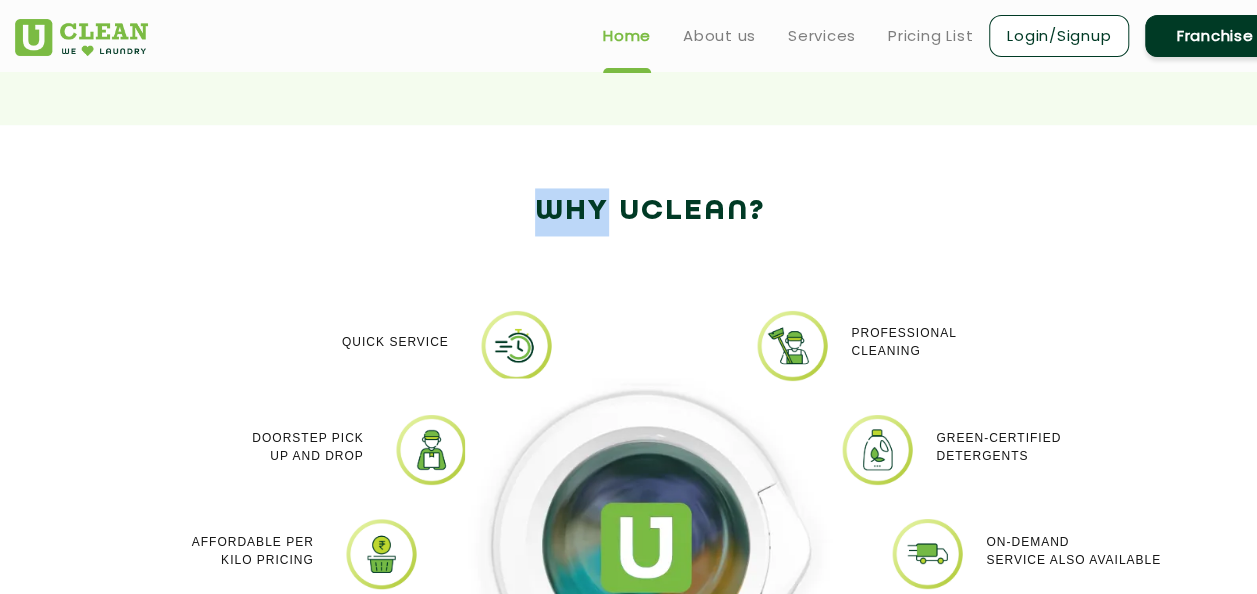 drag, startPoint x: 541, startPoint y: 210, endPoint x: 600, endPoint y: 216, distance: 59.3043 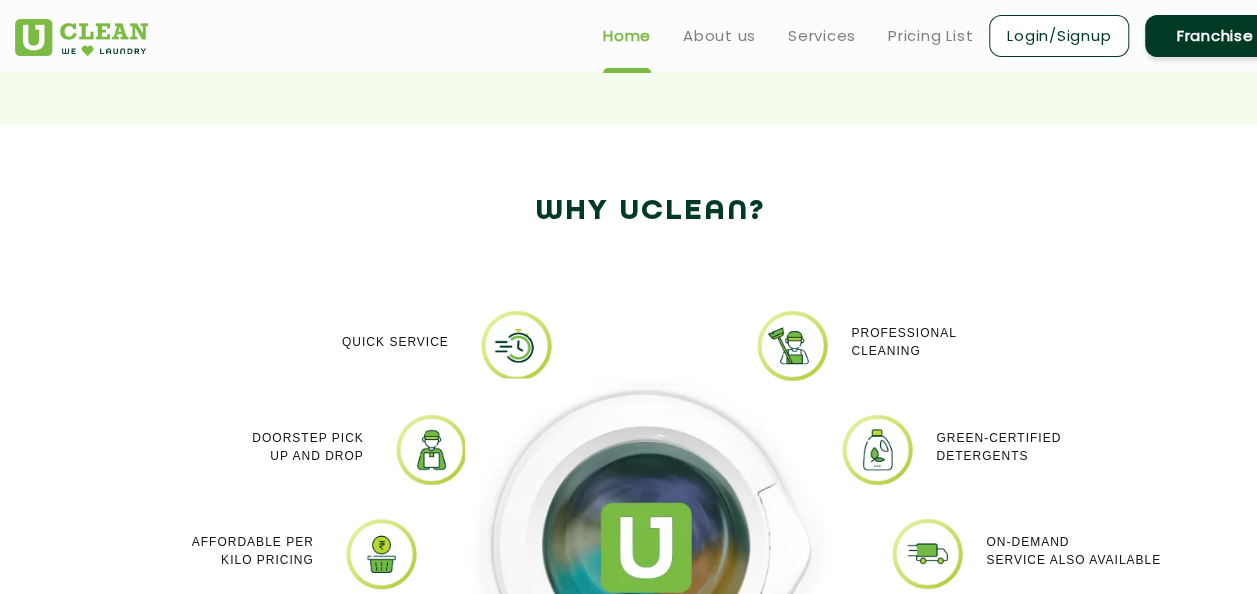 drag, startPoint x: 600, startPoint y: 216, endPoint x: 618, endPoint y: 244, distance: 33.286633 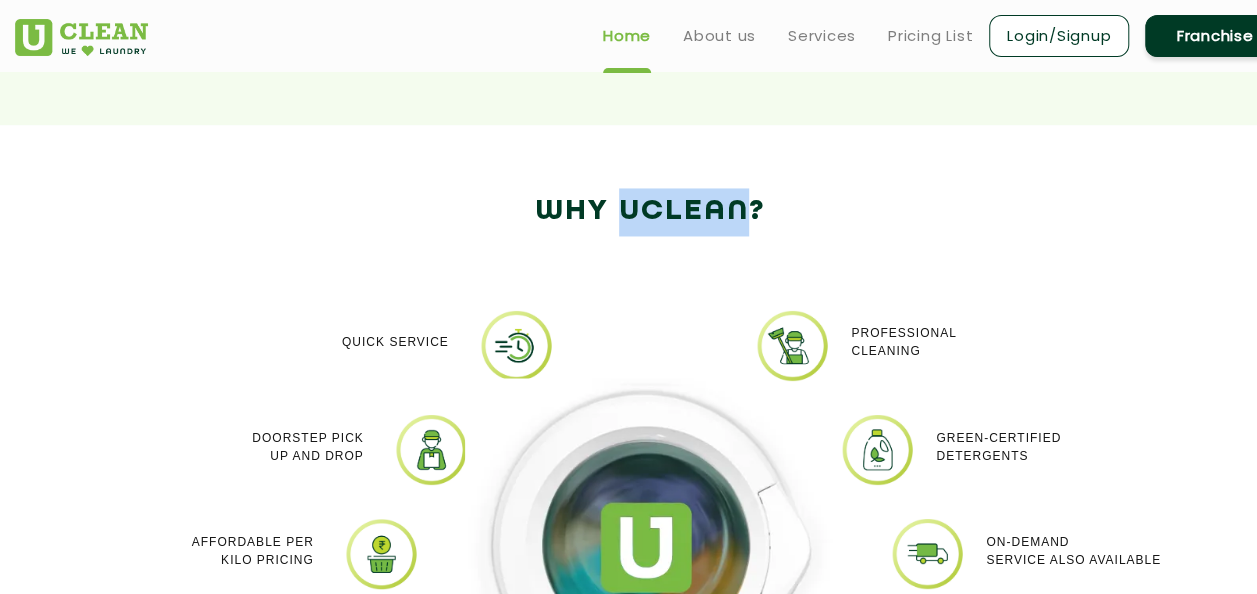 drag, startPoint x: 620, startPoint y: 211, endPoint x: 744, endPoint y: 228, distance: 125.1599 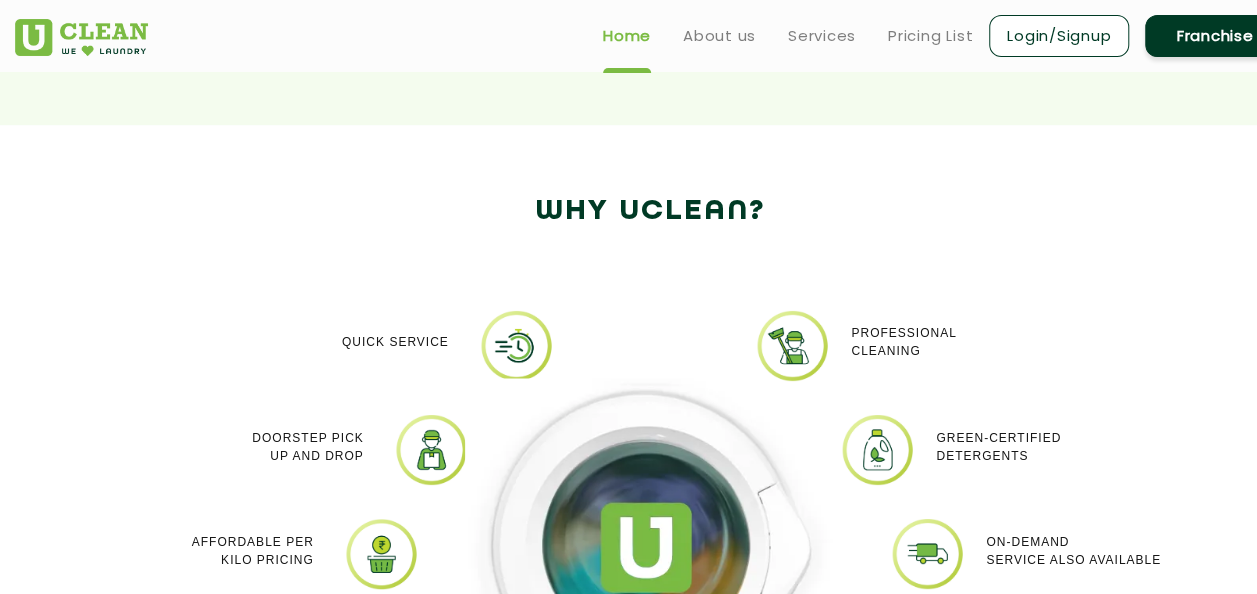 click on "Why Uclean?" 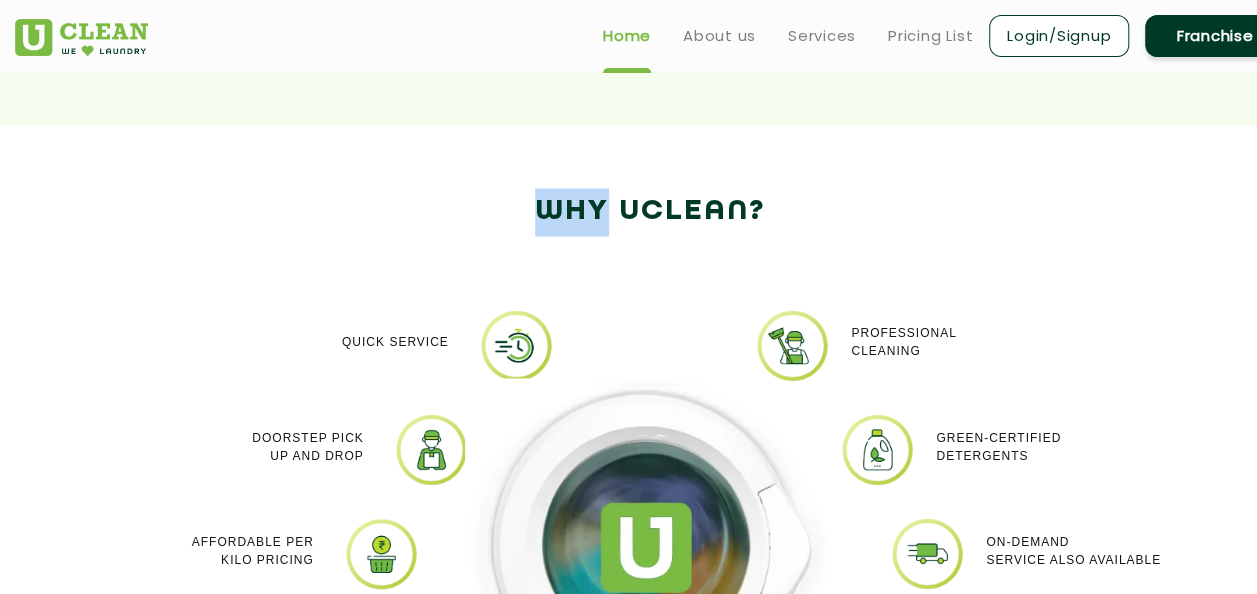 drag, startPoint x: 534, startPoint y: 206, endPoint x: 608, endPoint y: 215, distance: 74.54529 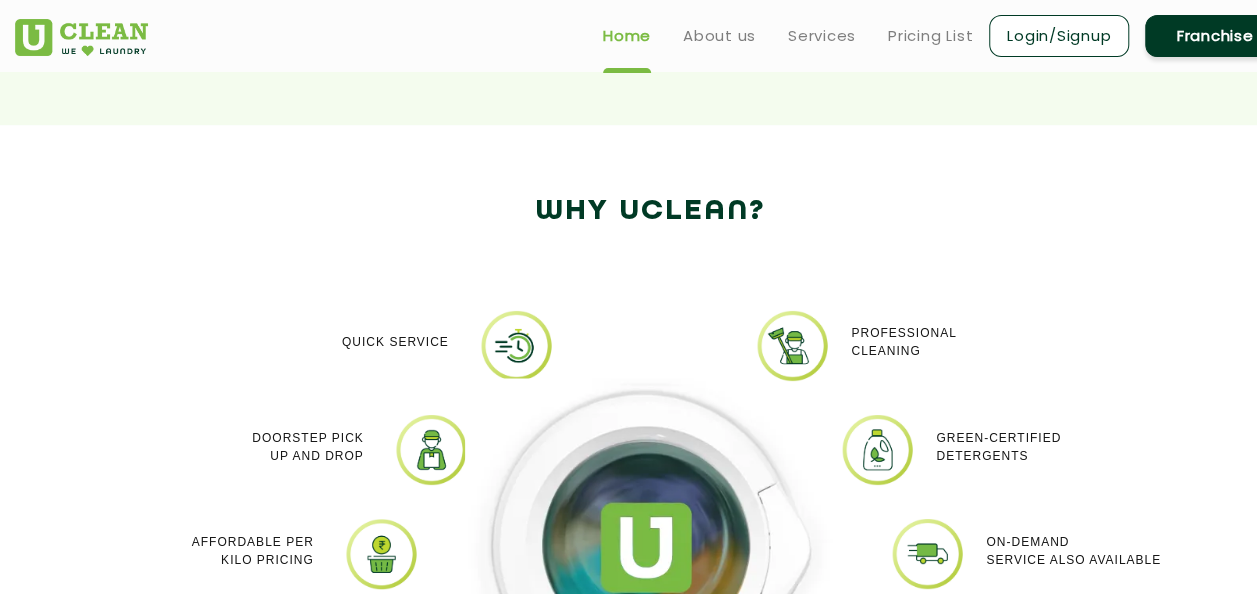 drag, startPoint x: 608, startPoint y: 215, endPoint x: 643, endPoint y: 236, distance: 40.81666 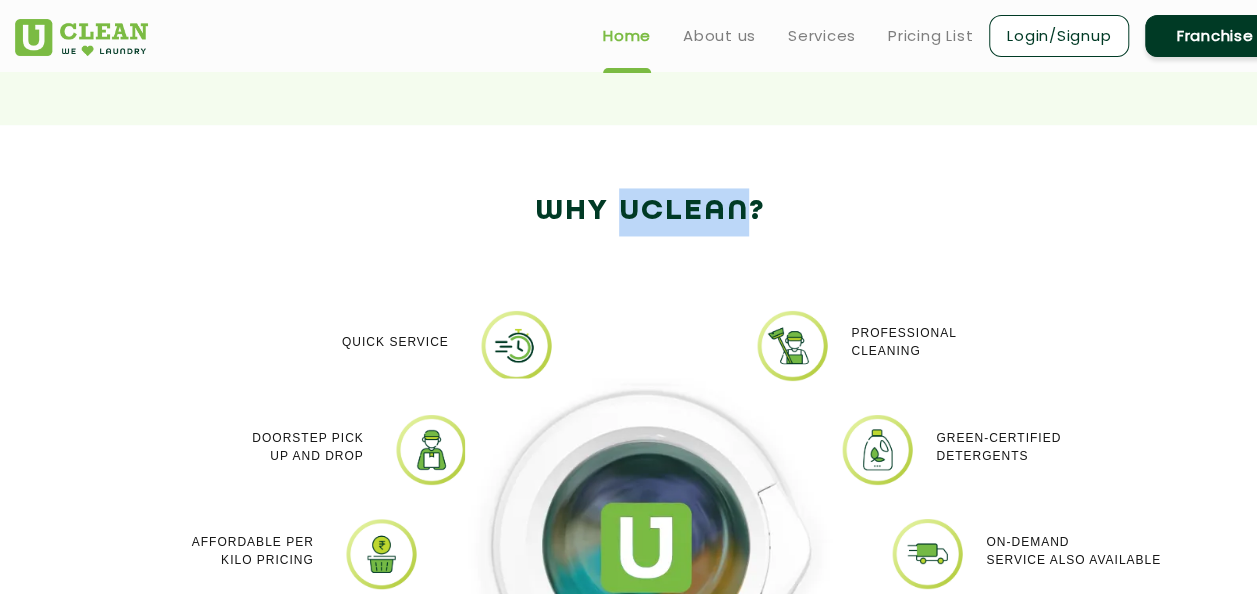 drag, startPoint x: 622, startPoint y: 203, endPoint x: 749, endPoint y: 216, distance: 127.66362 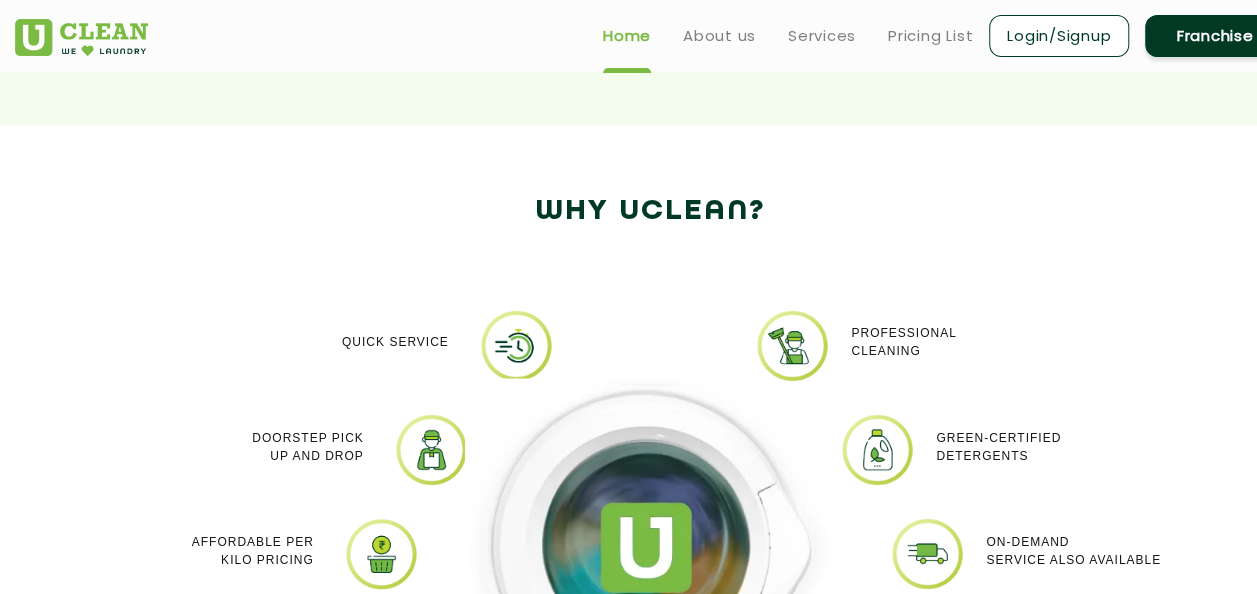 drag, startPoint x: 749, startPoint y: 216, endPoint x: 770, endPoint y: 232, distance: 26.400757 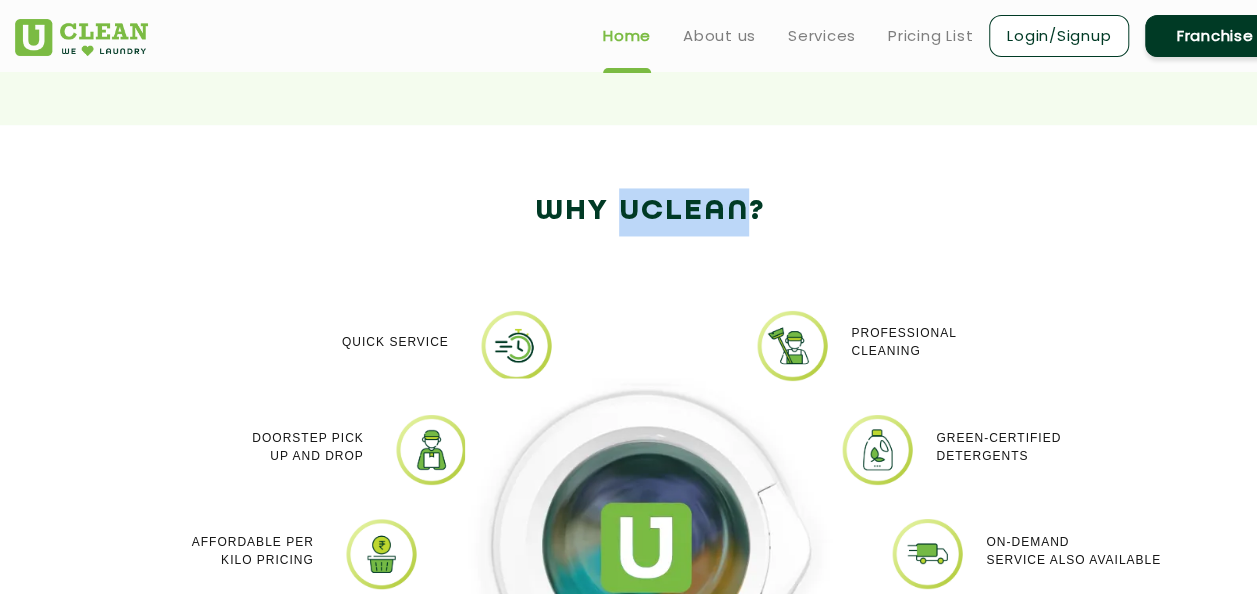drag, startPoint x: 750, startPoint y: 209, endPoint x: 624, endPoint y: 212, distance: 126.035706 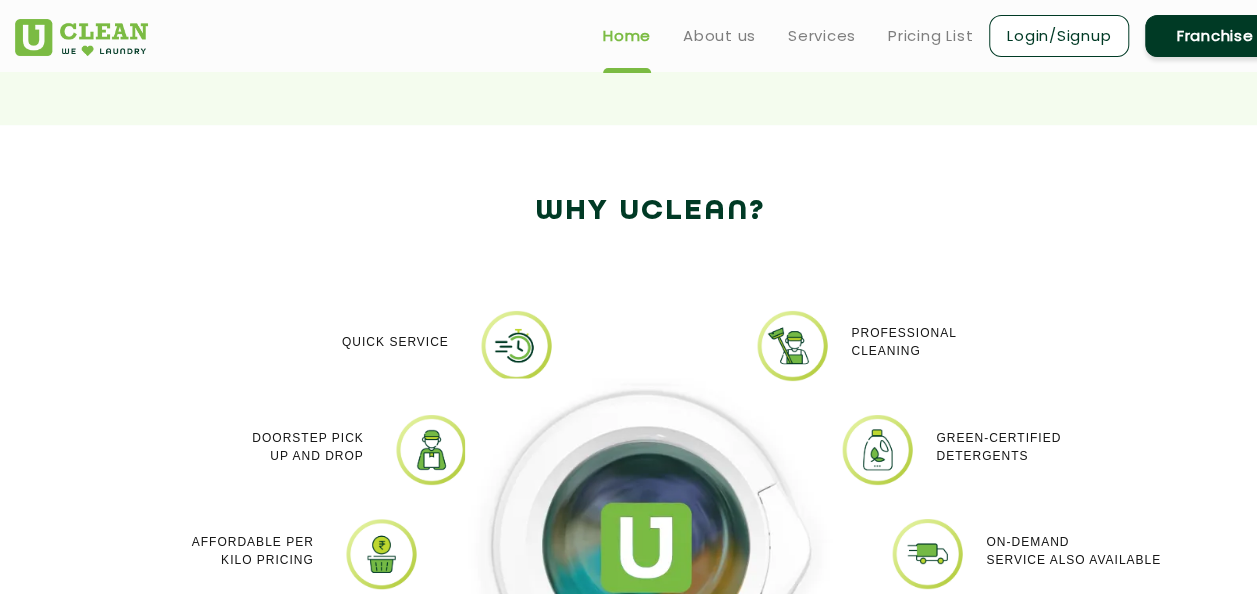 drag, startPoint x: 624, startPoint y: 212, endPoint x: 589, endPoint y: 212, distance: 35 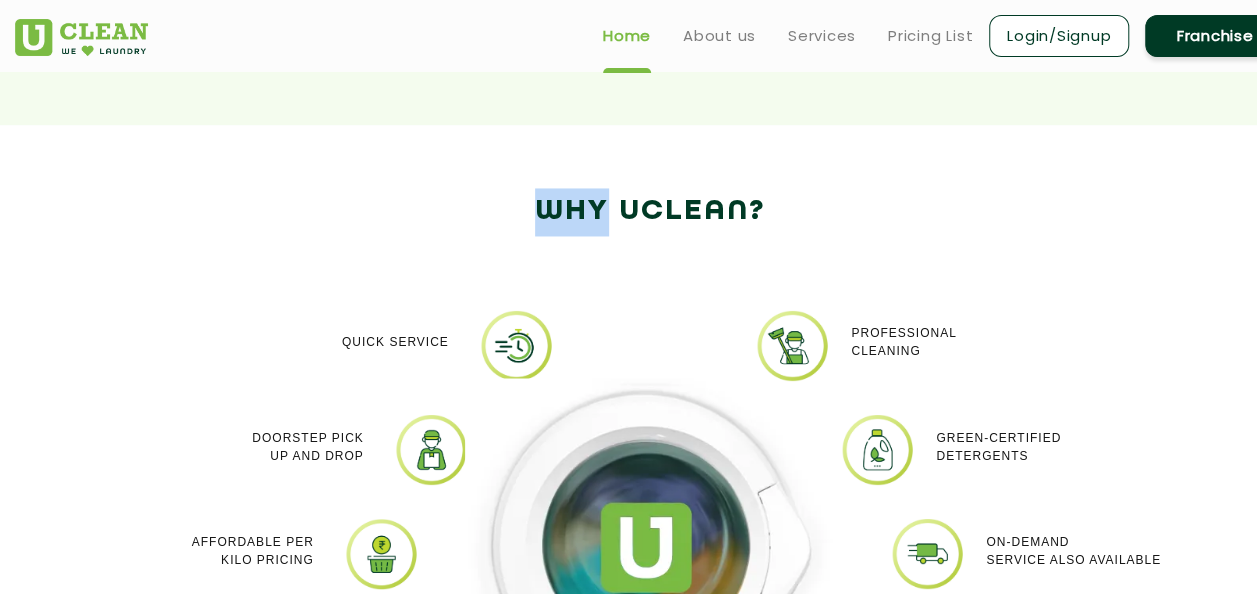 drag, startPoint x: 530, startPoint y: 204, endPoint x: 602, endPoint y: 218, distance: 73.34848 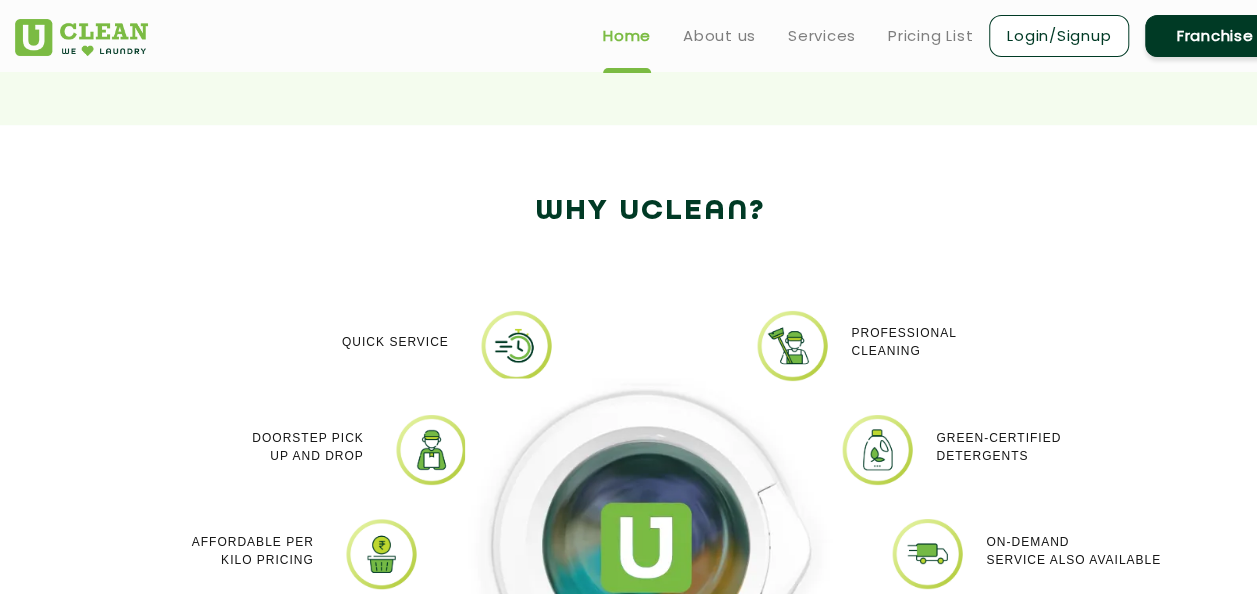drag, startPoint x: 602, startPoint y: 218, endPoint x: 652, endPoint y: 244, distance: 56.35601 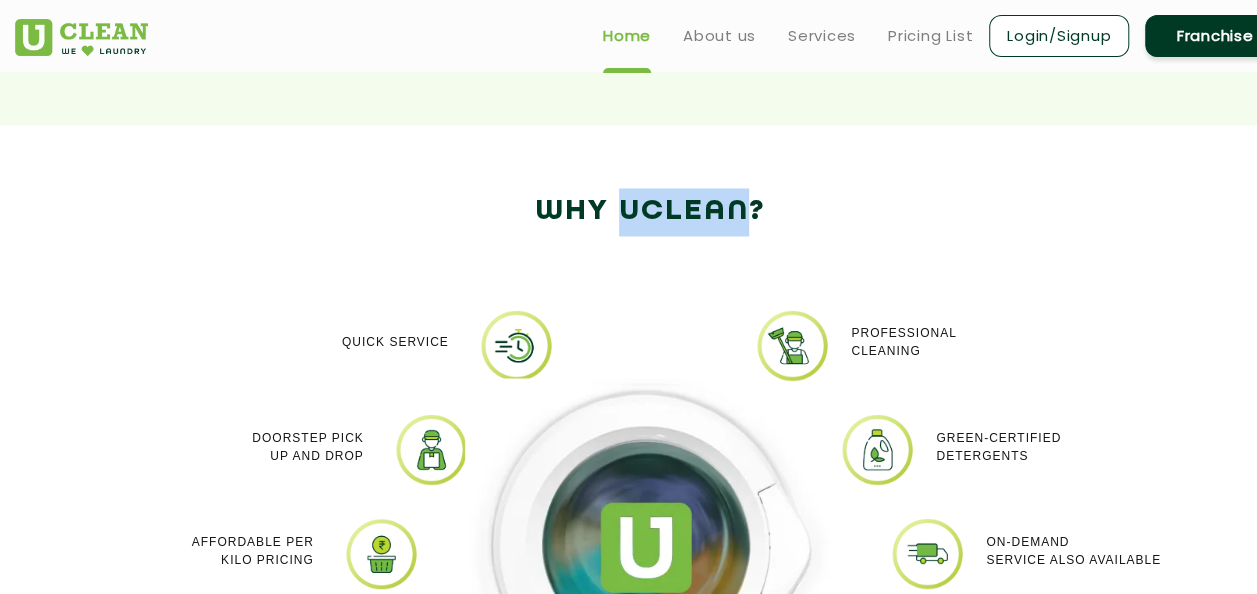 drag, startPoint x: 623, startPoint y: 213, endPoint x: 744, endPoint y: 214, distance: 121.004135 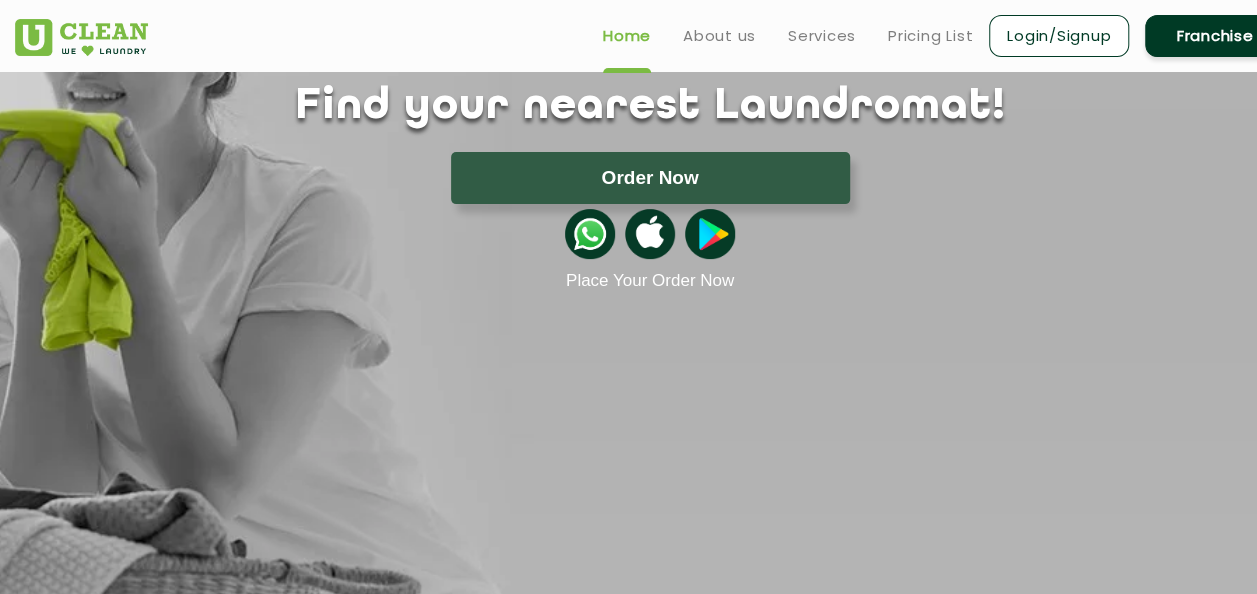 scroll, scrollTop: 0, scrollLeft: 0, axis: both 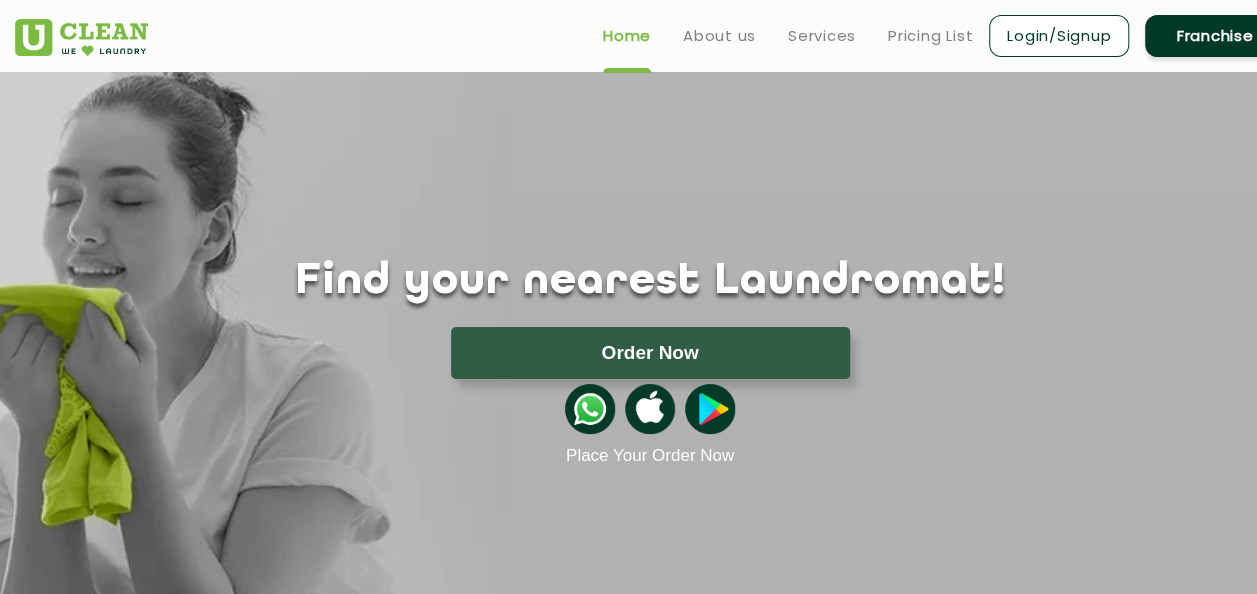 click on "Home" at bounding box center (627, 36) 